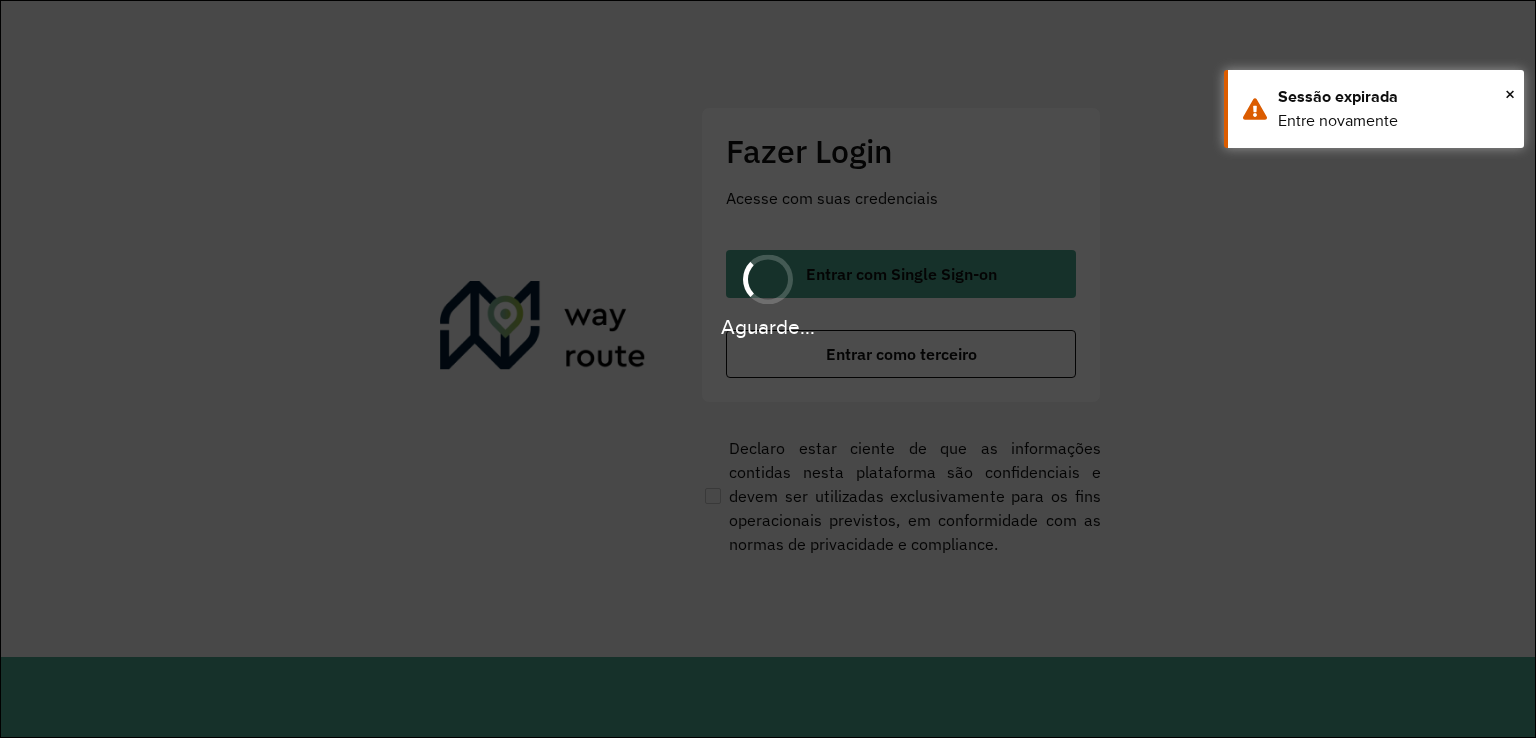 scroll, scrollTop: 0, scrollLeft: 0, axis: both 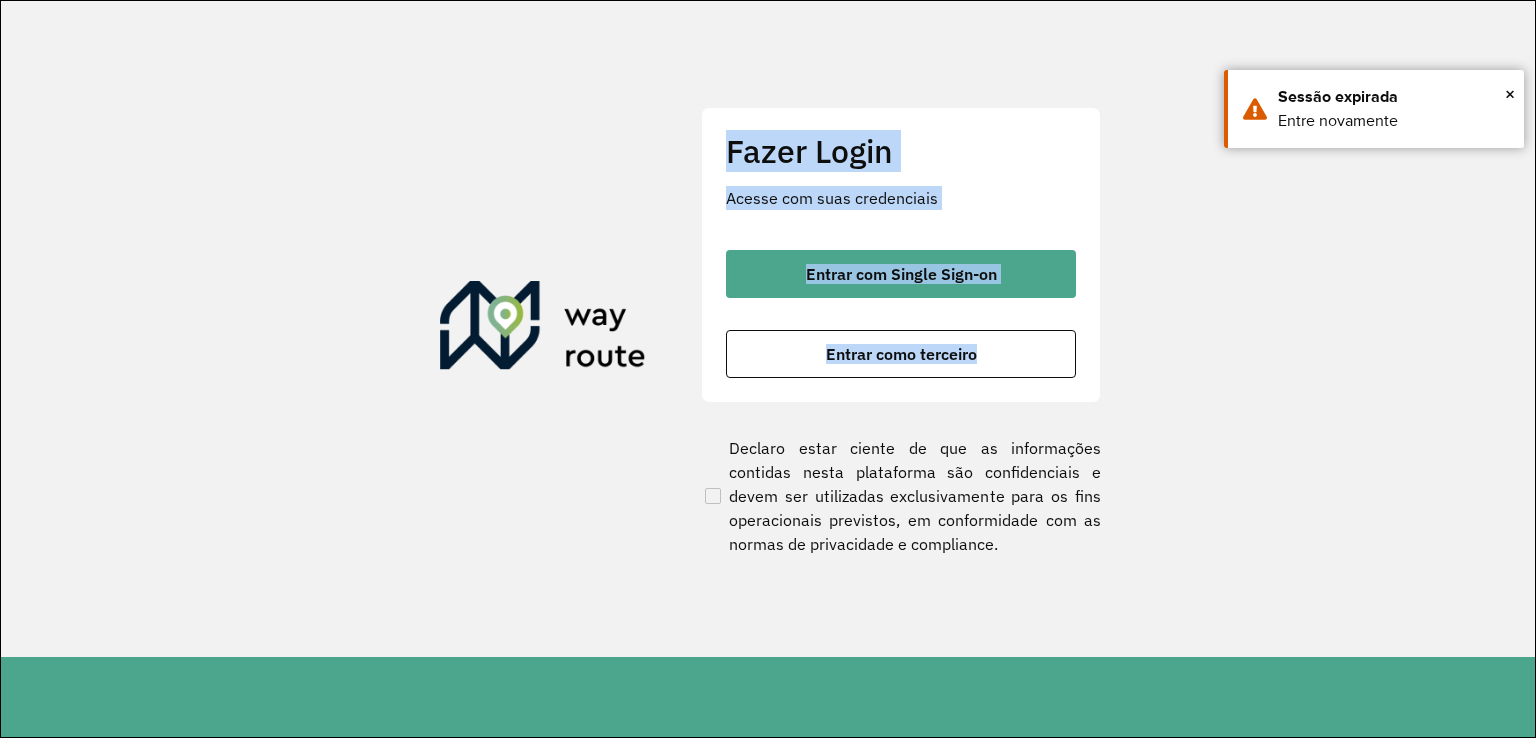 click on "Fazer Login Acesse com suas credenciais    Entrar com Single Sign-on    Entrar como terceiro" 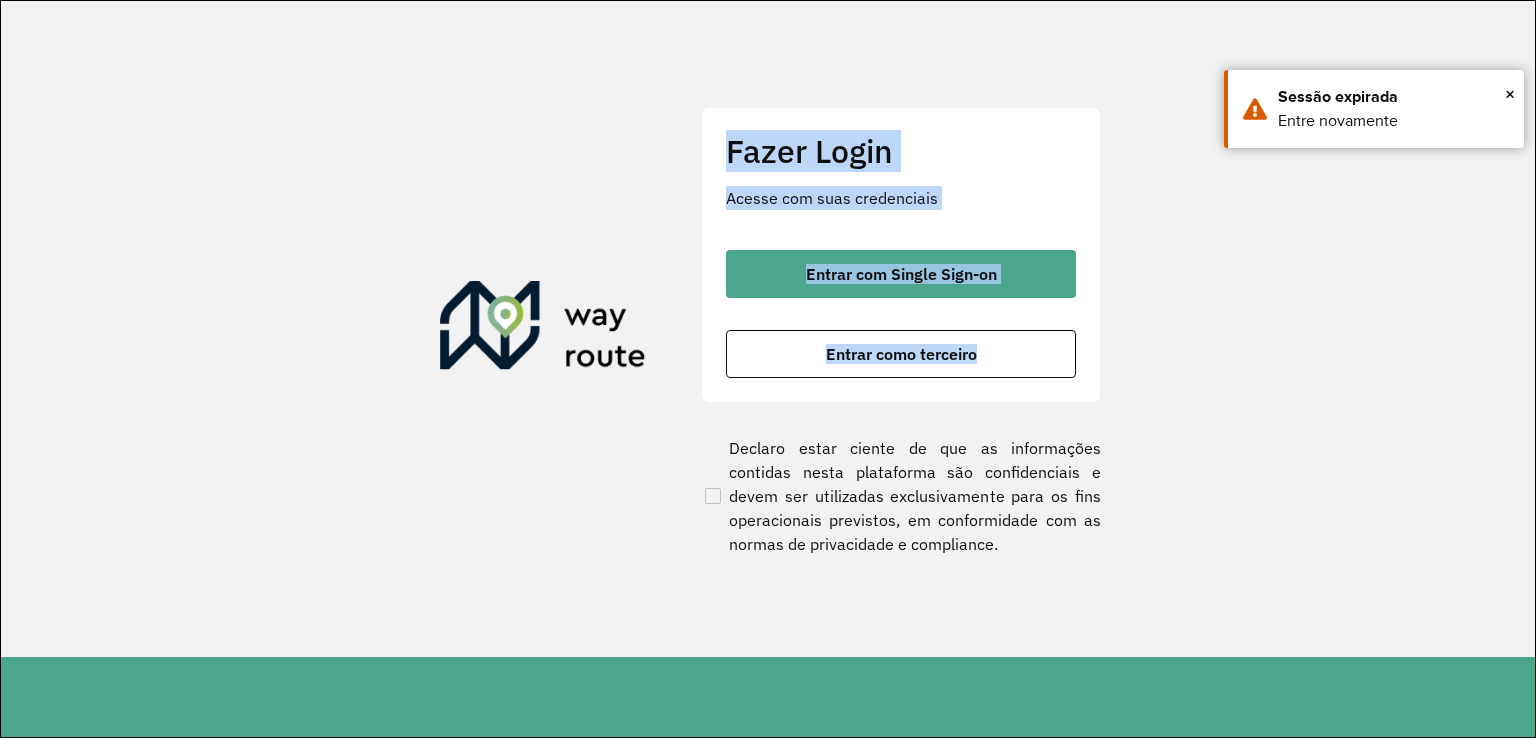 click on "Entrar como terceiro" at bounding box center (901, 354) 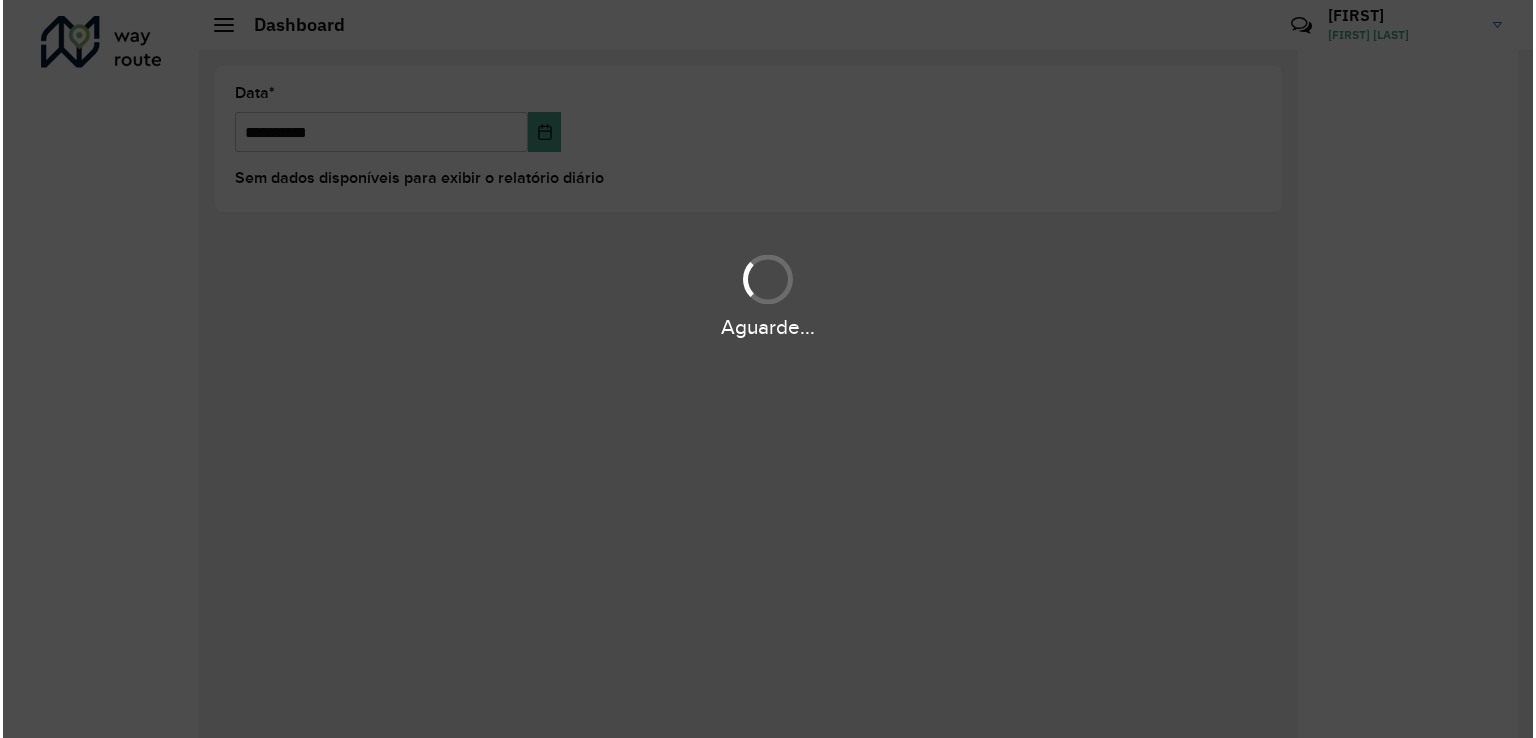 scroll, scrollTop: 0, scrollLeft: 0, axis: both 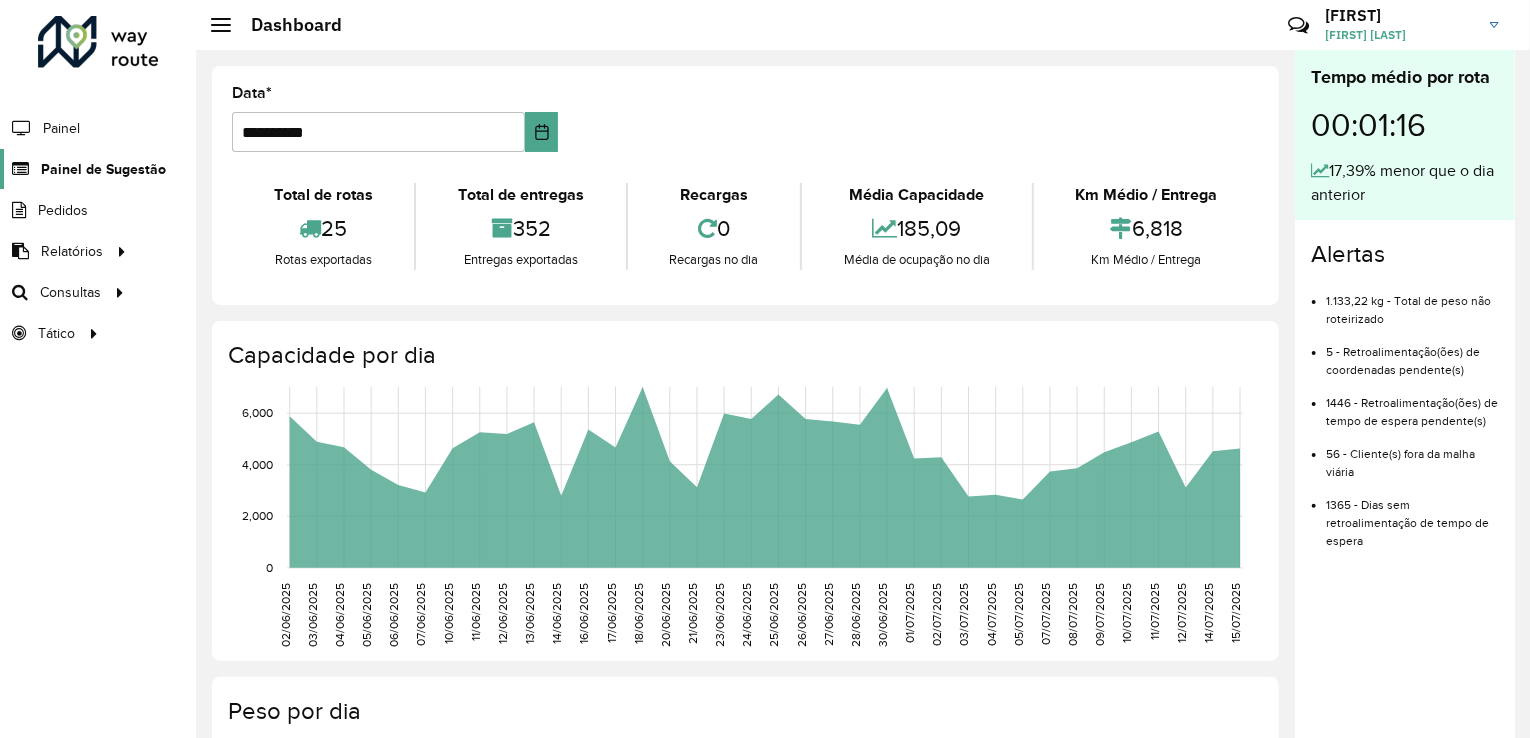 click on "Painel de Sugestão" 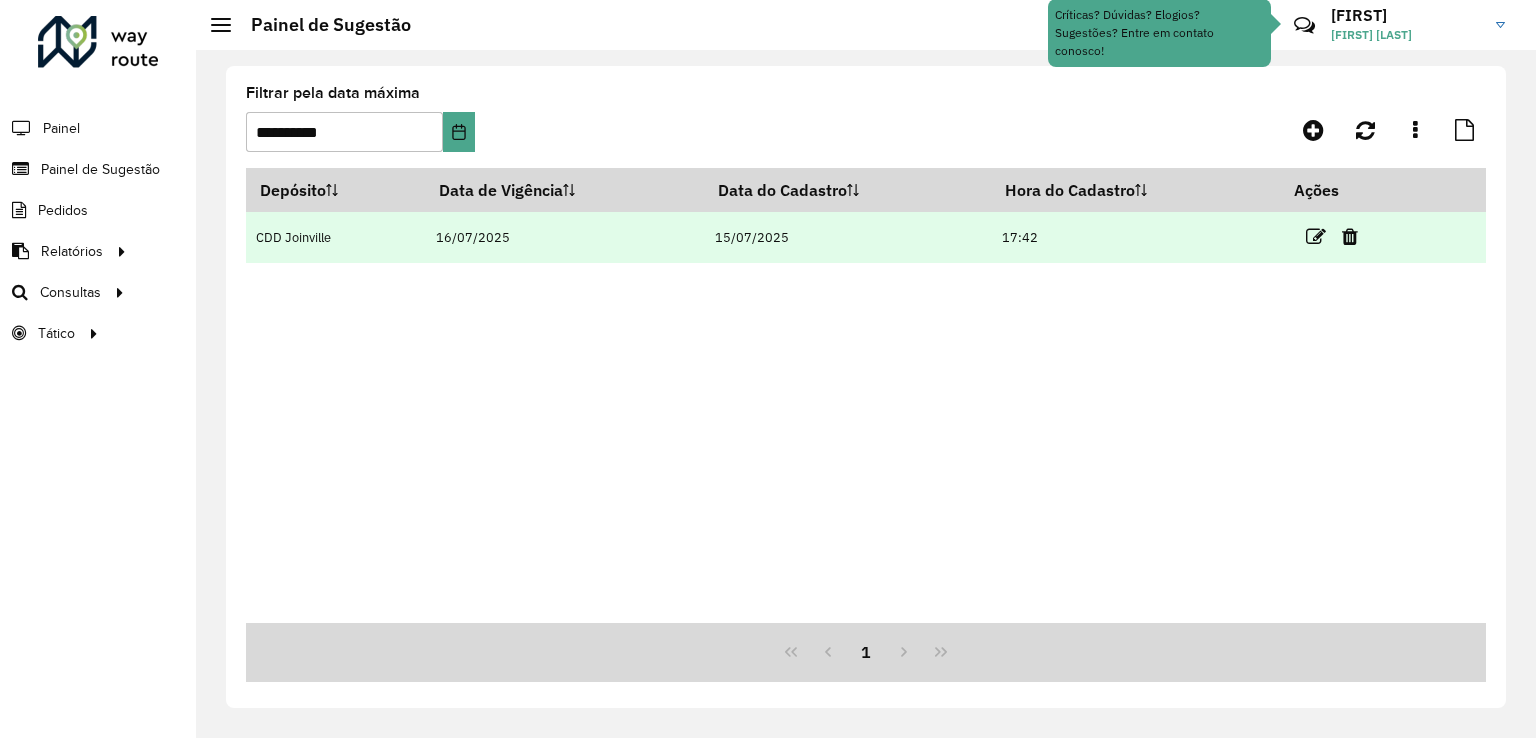 click at bounding box center [1341, 237] 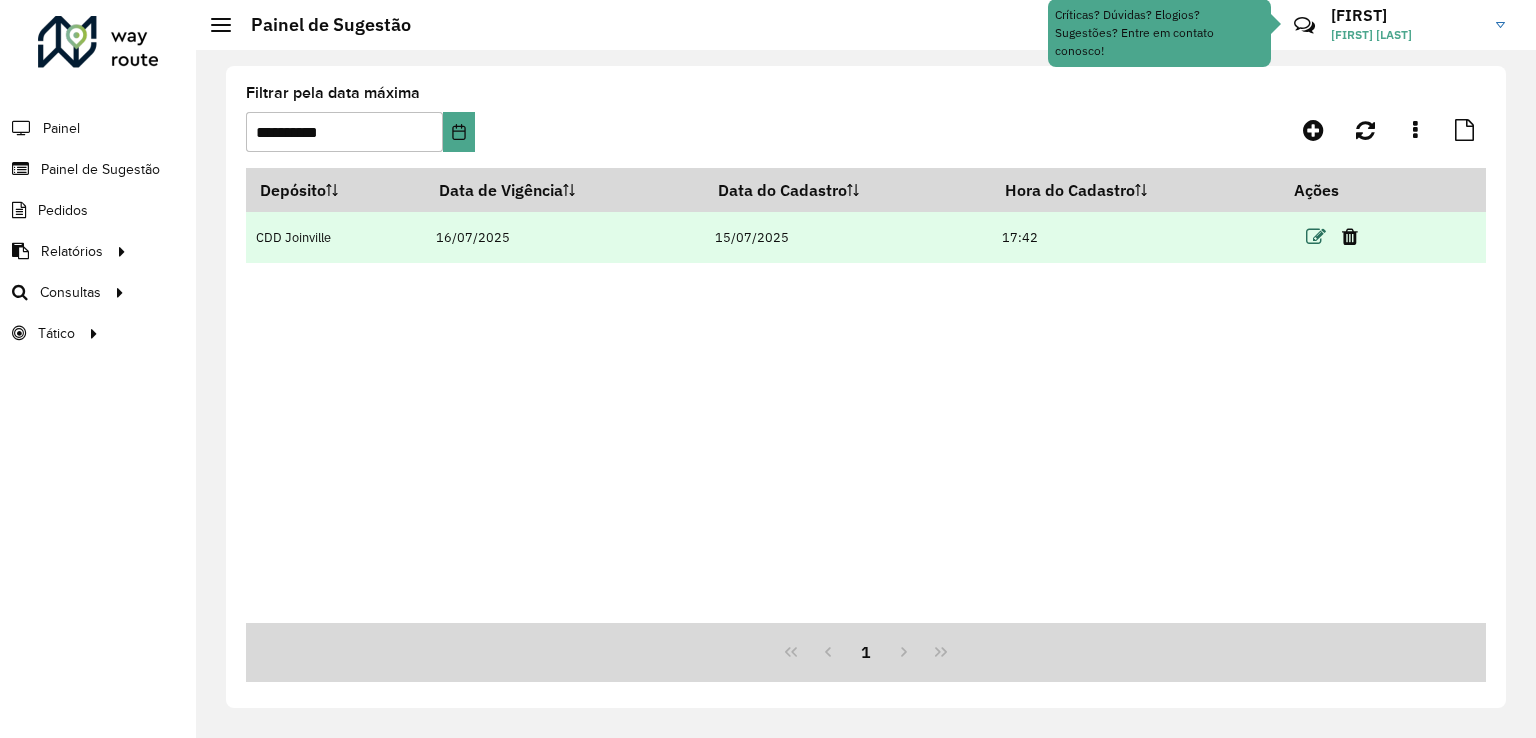 click at bounding box center [1316, 237] 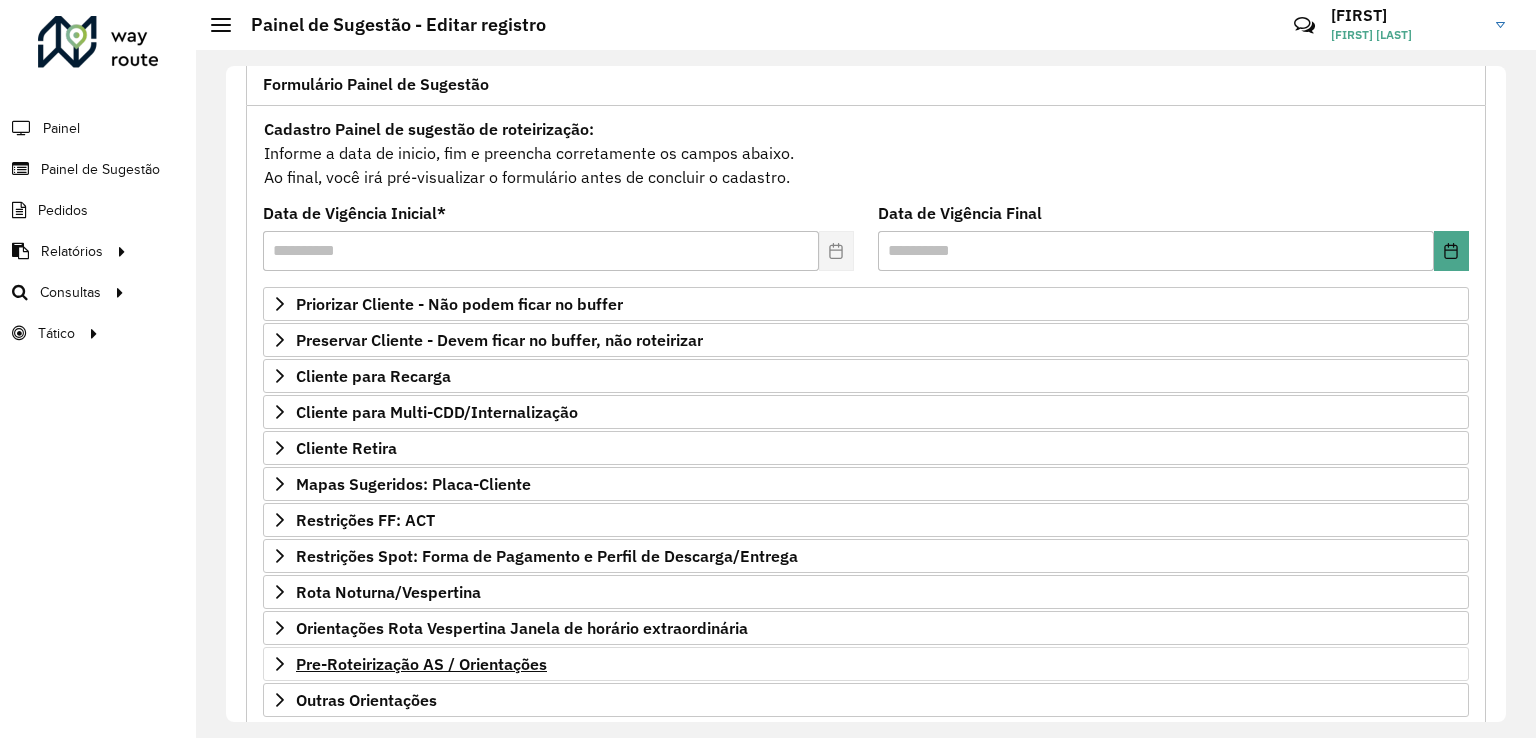 scroll, scrollTop: 252, scrollLeft: 0, axis: vertical 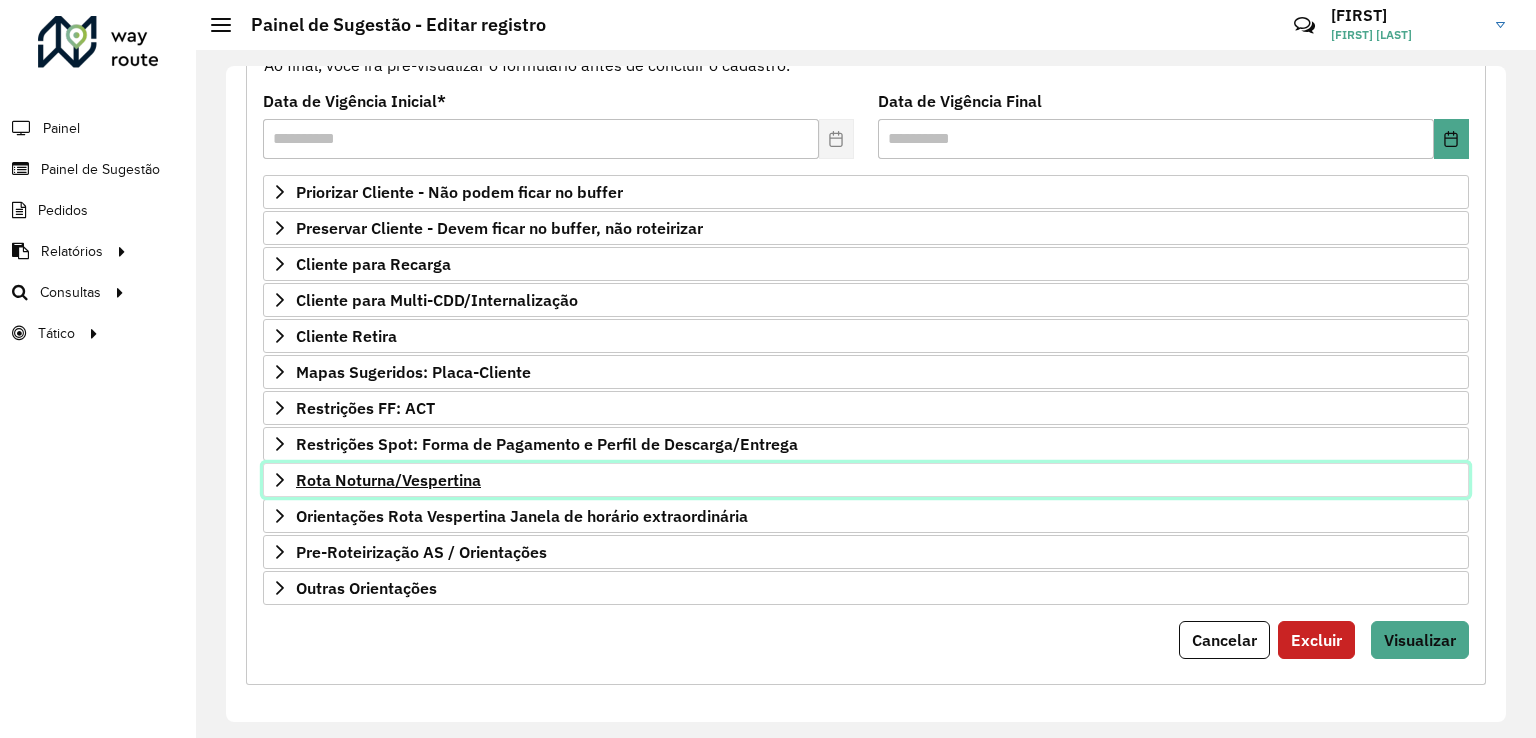click on "Rota Noturna/Vespertina" at bounding box center (388, 480) 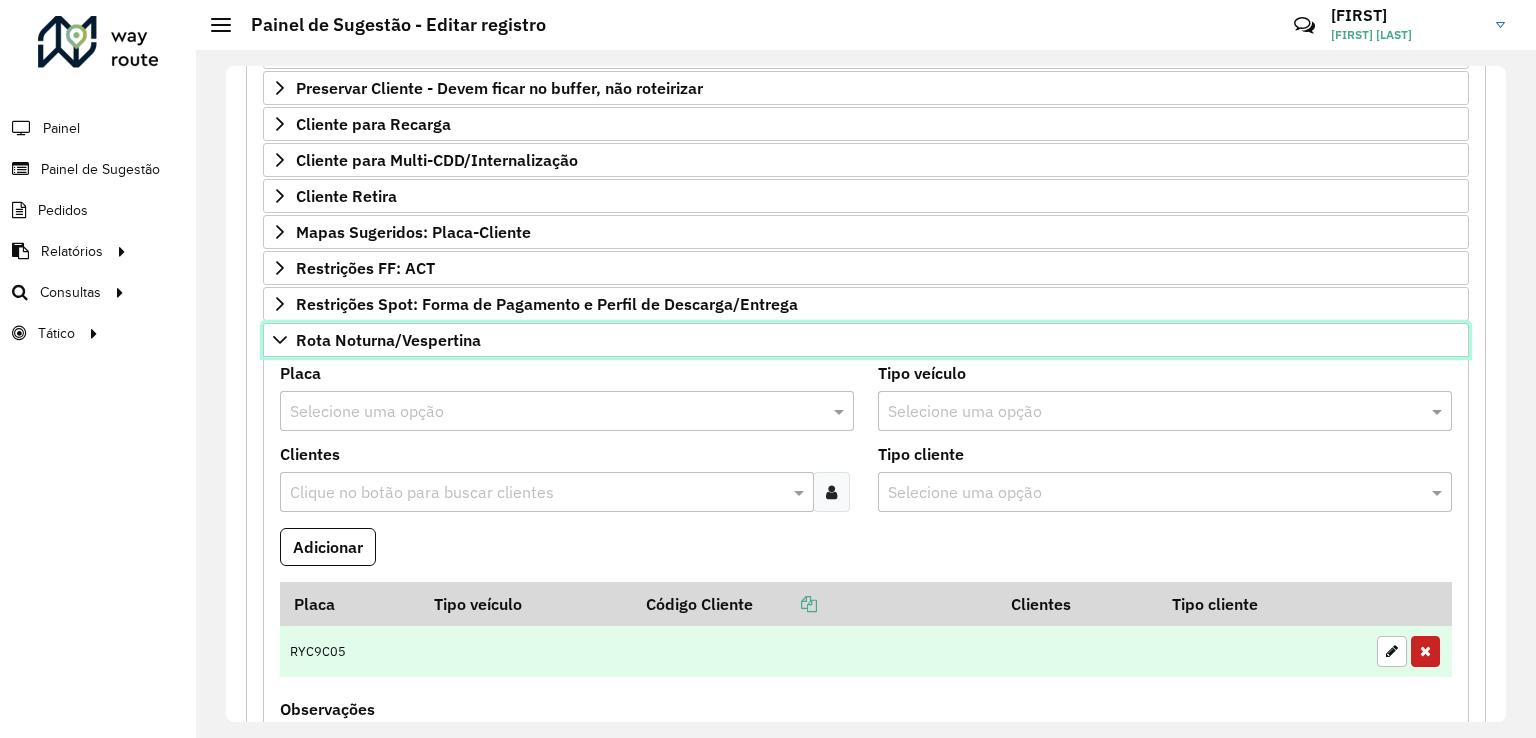 scroll, scrollTop: 552, scrollLeft: 0, axis: vertical 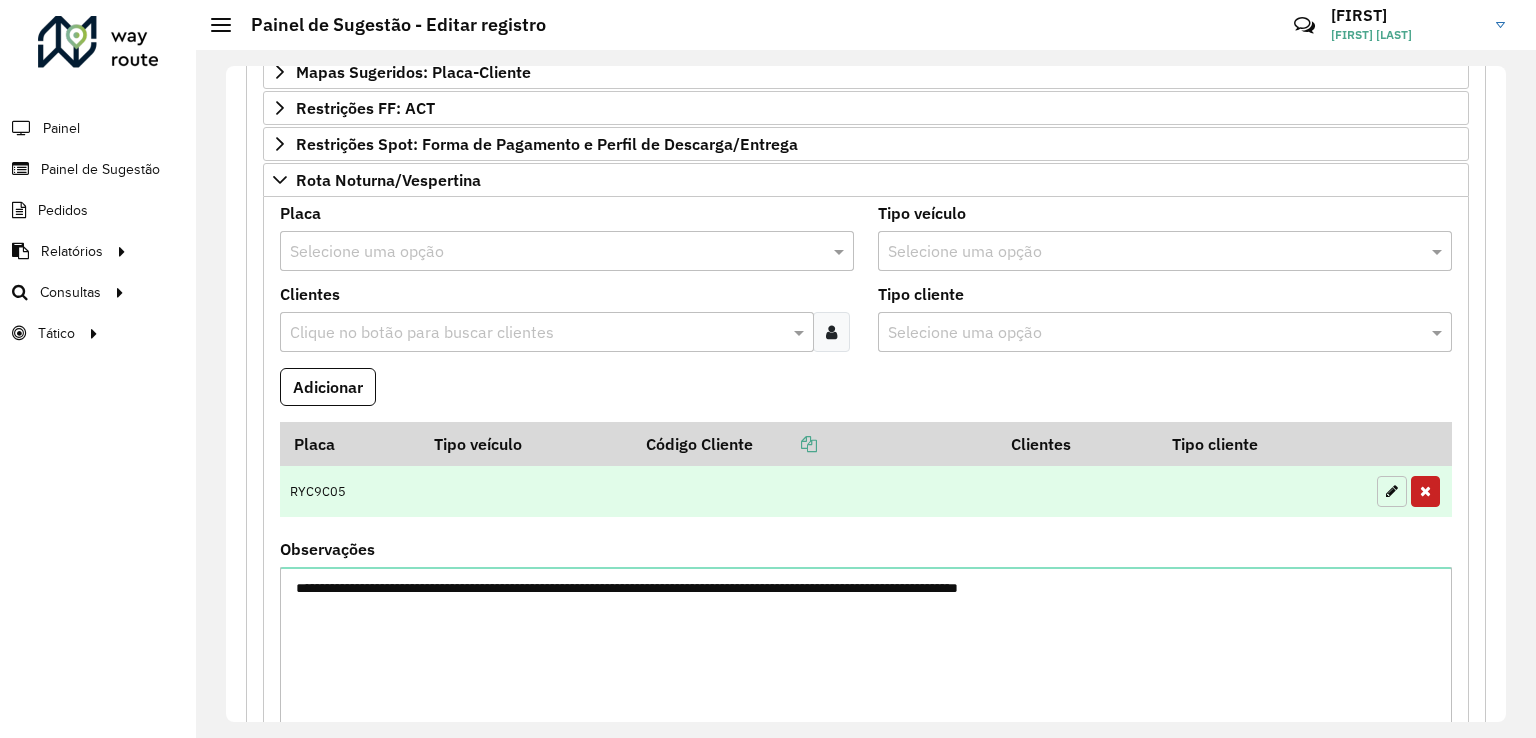 click at bounding box center (1392, 491) 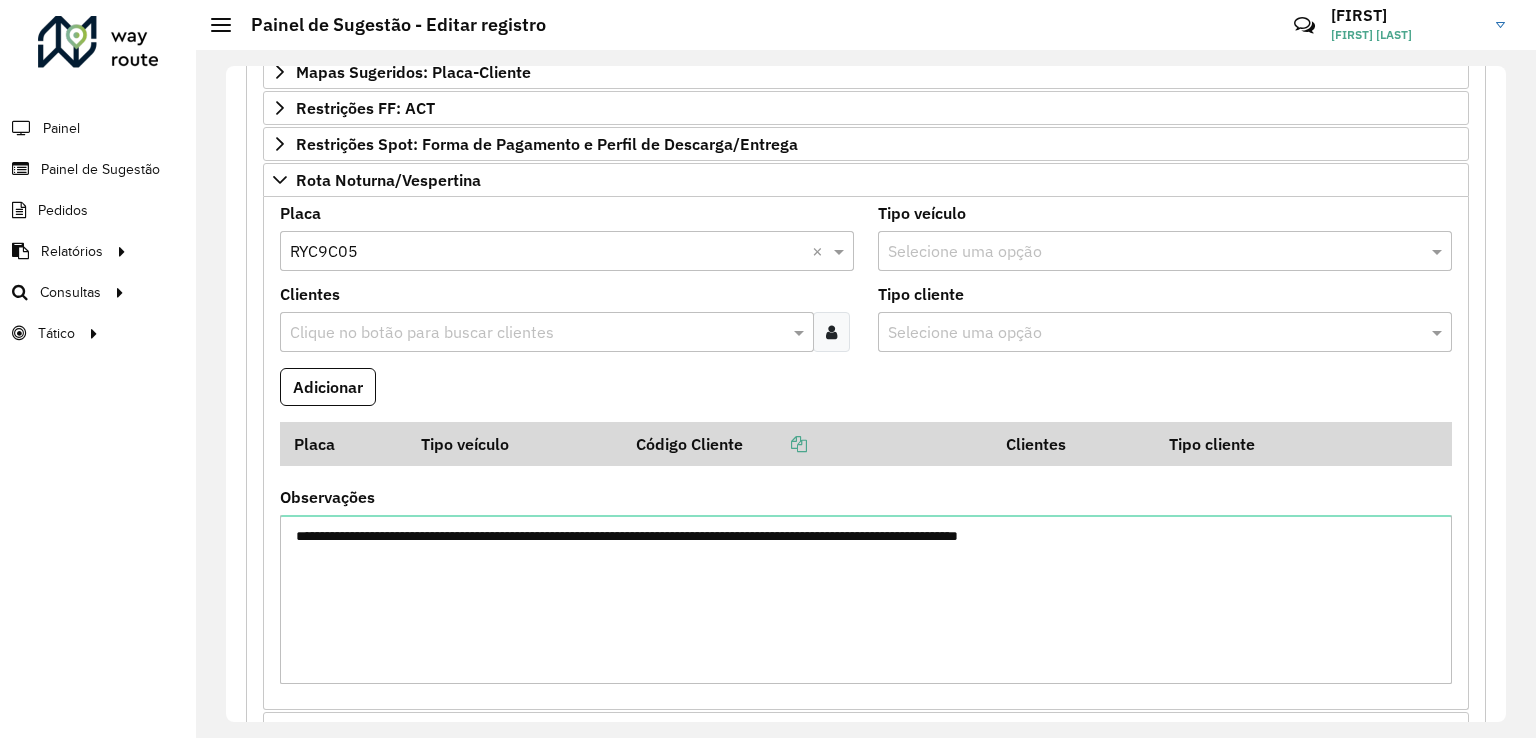 click at bounding box center [547, 252] 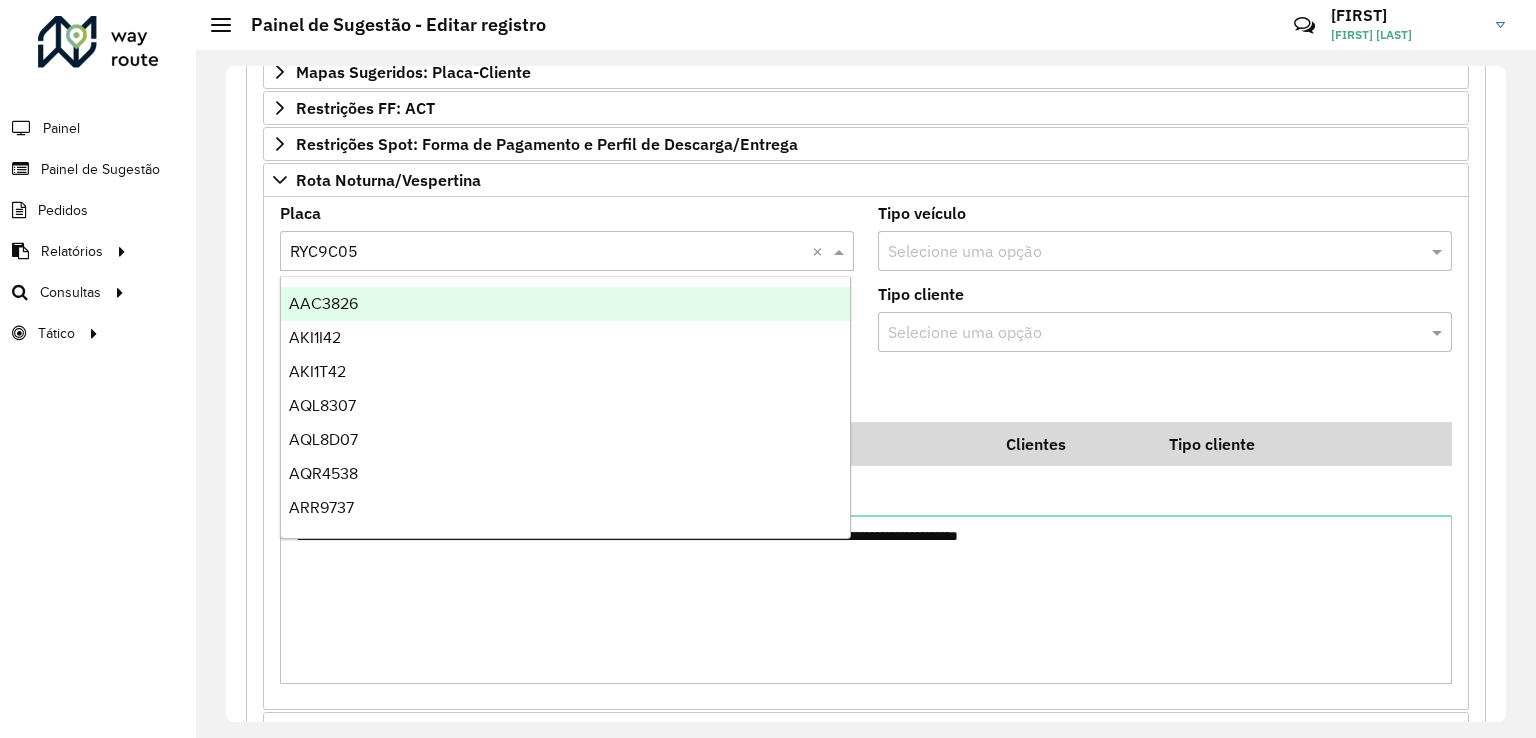 type on "*" 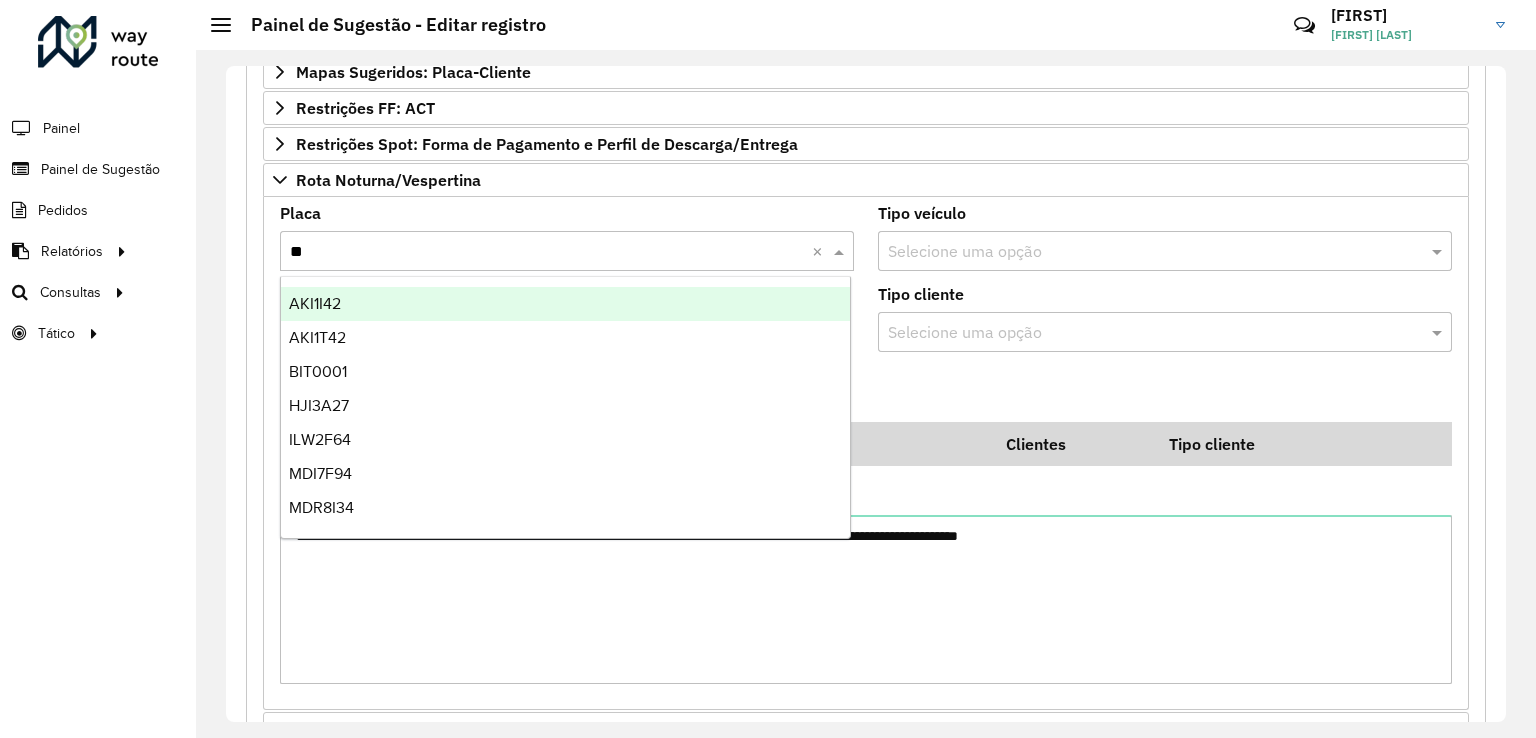 type on "***" 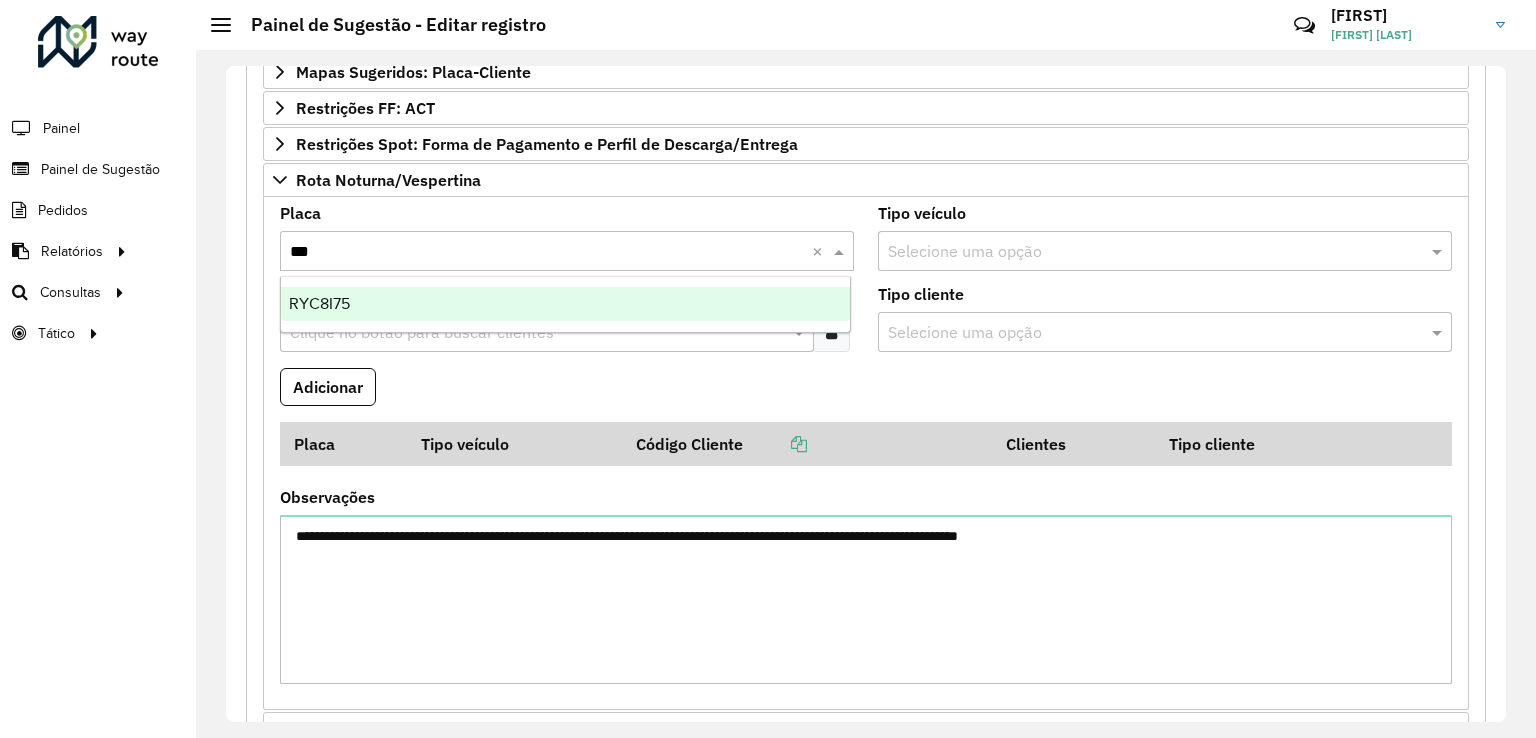 type 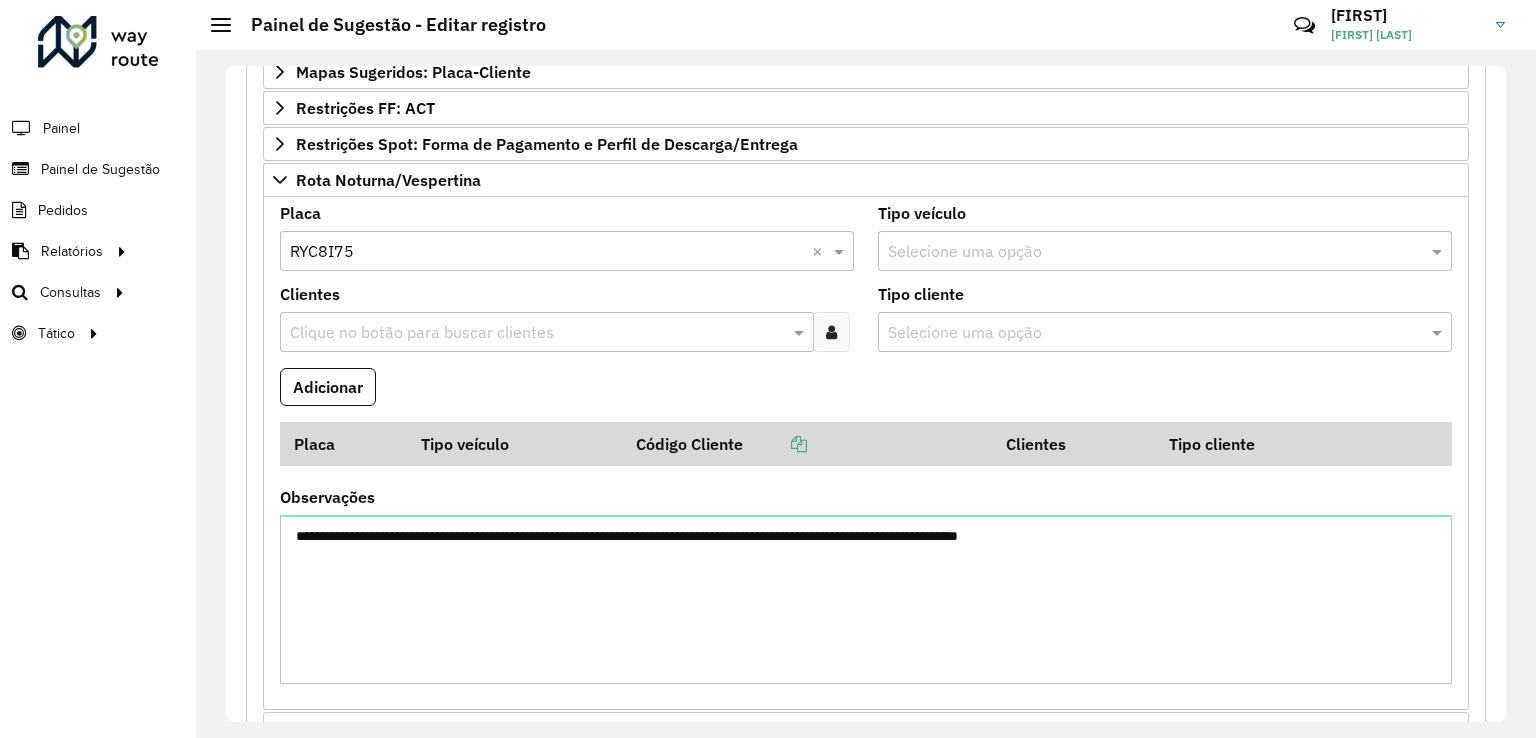 type 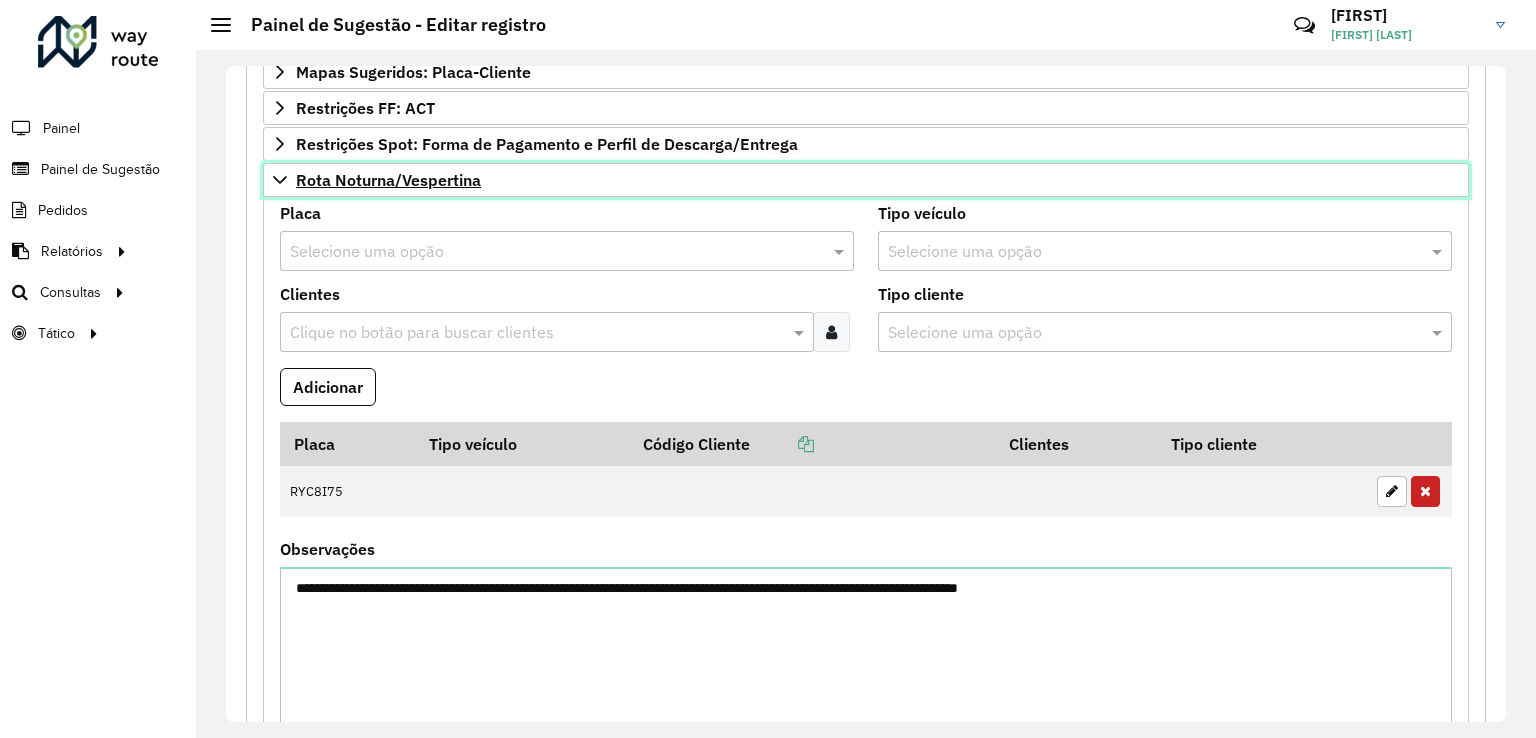 drag, startPoint x: 400, startPoint y: 167, endPoint x: 419, endPoint y: 180, distance: 23.021729 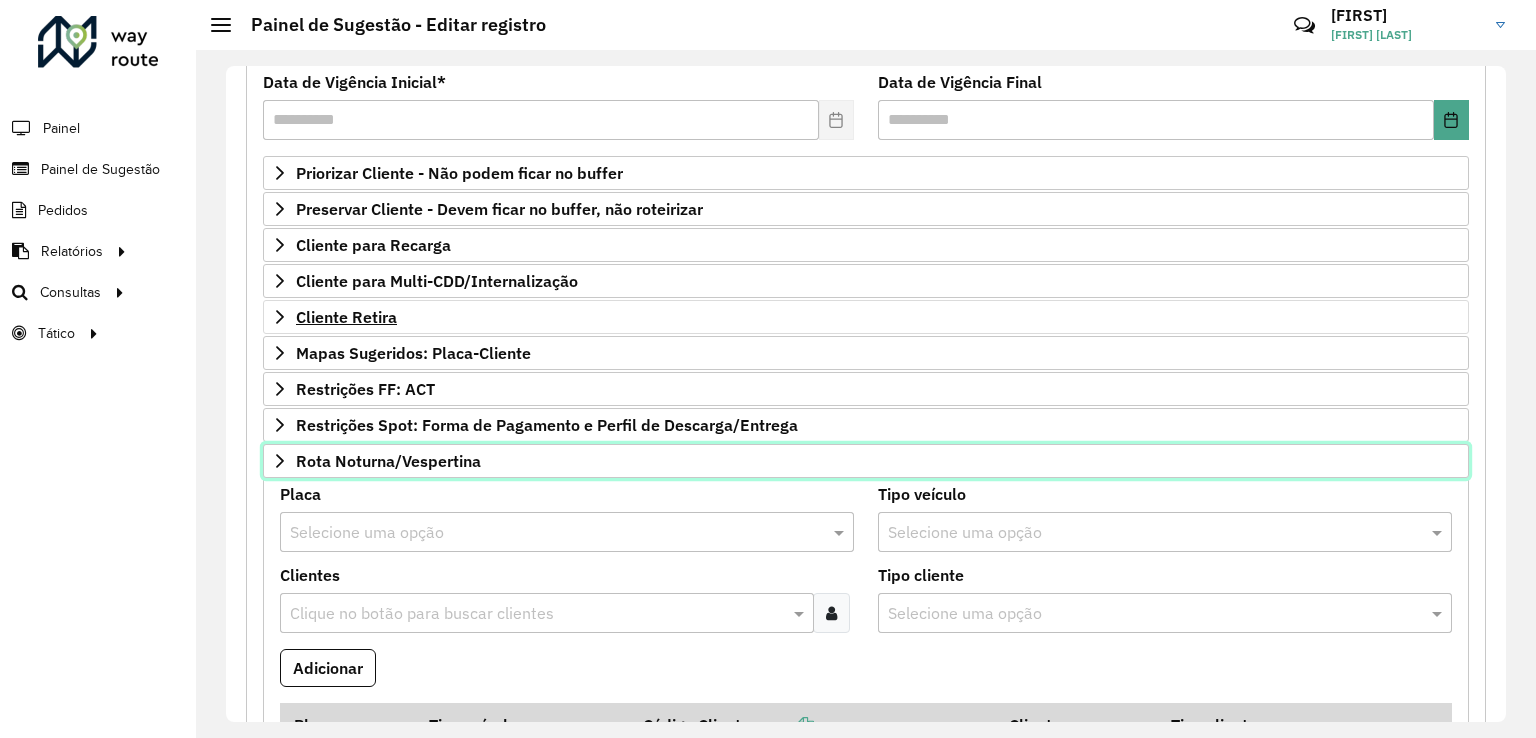 scroll, scrollTop: 252, scrollLeft: 0, axis: vertical 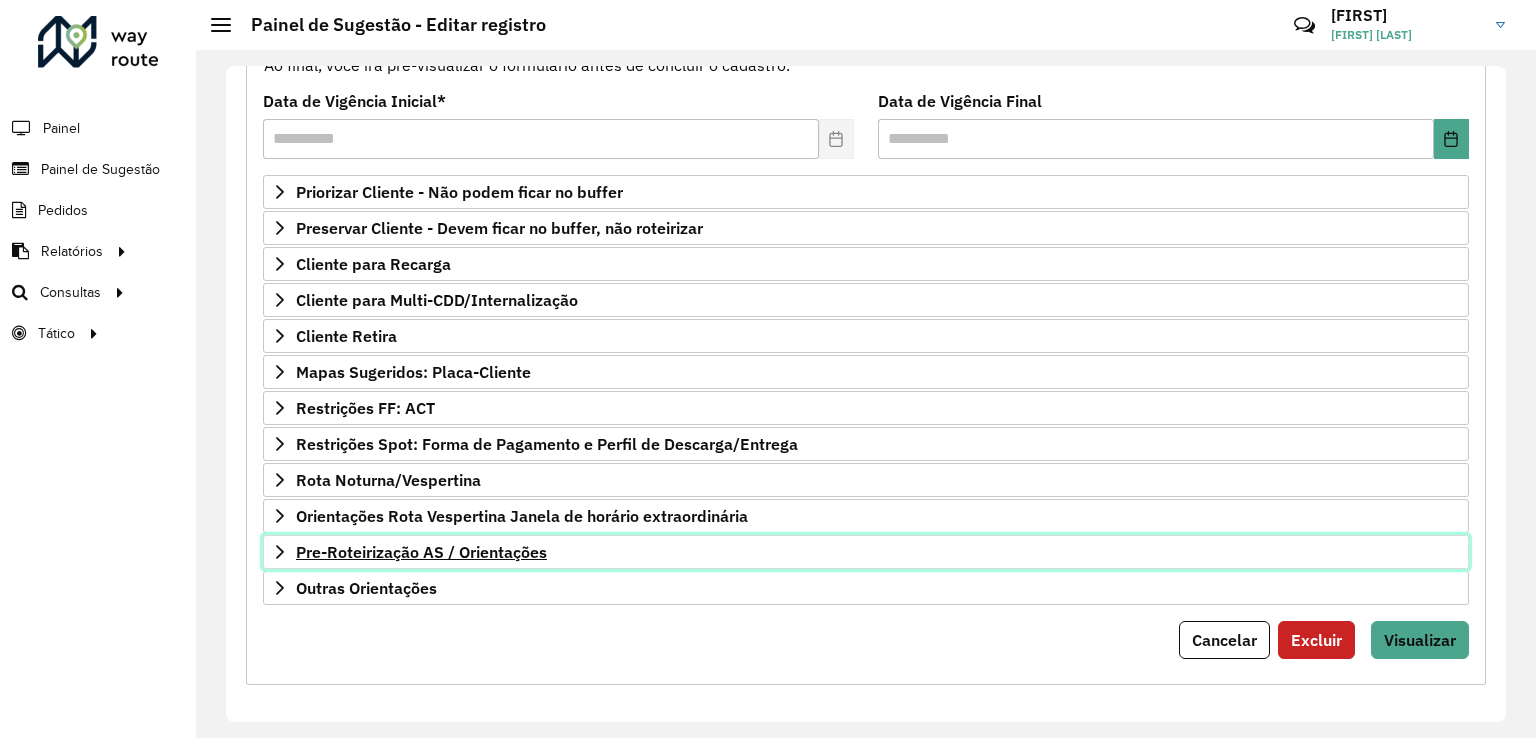click on "Pre-Roteirização AS / Orientações" at bounding box center (421, 552) 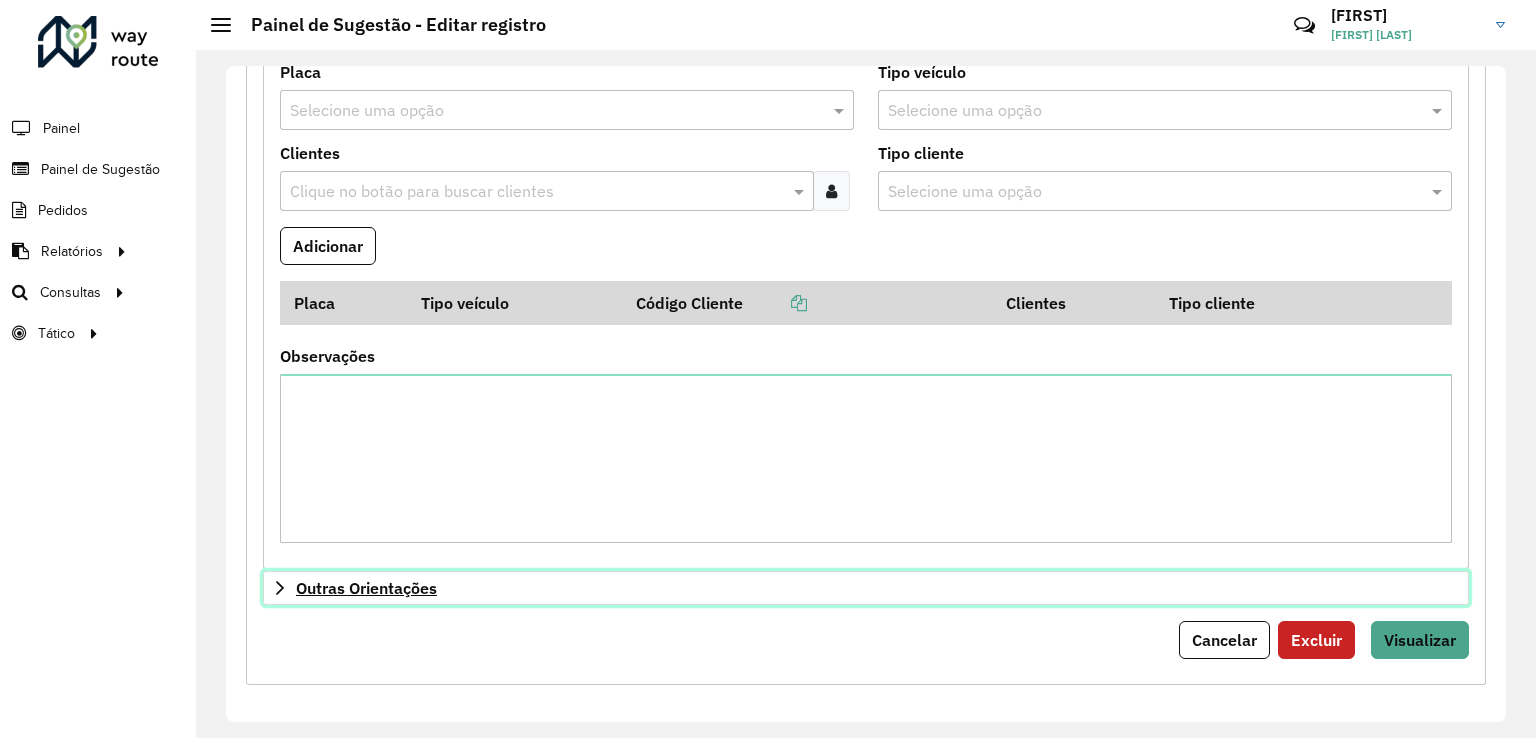 click on "Outras Orientações" at bounding box center [366, 588] 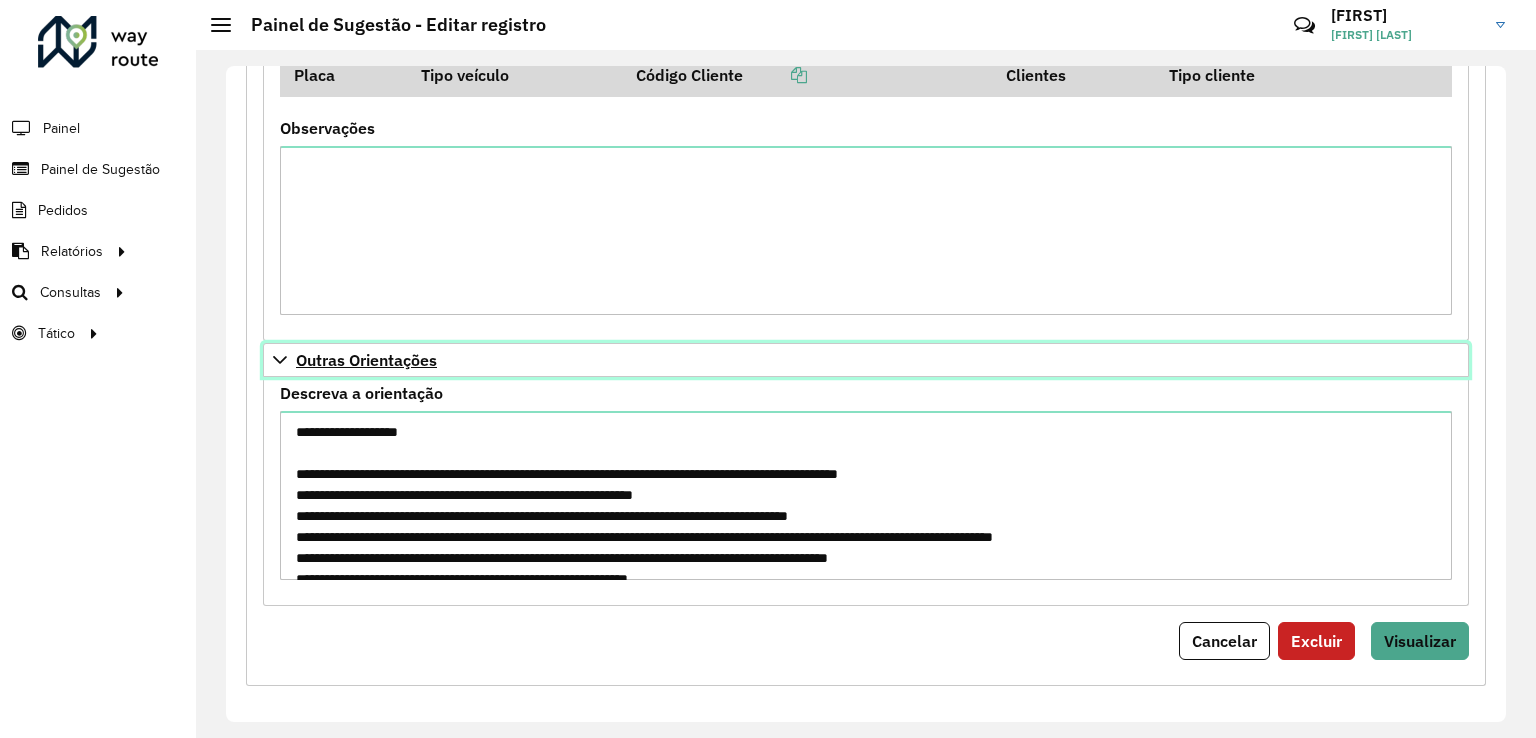click on "Outras Orientações" at bounding box center (866, 360) 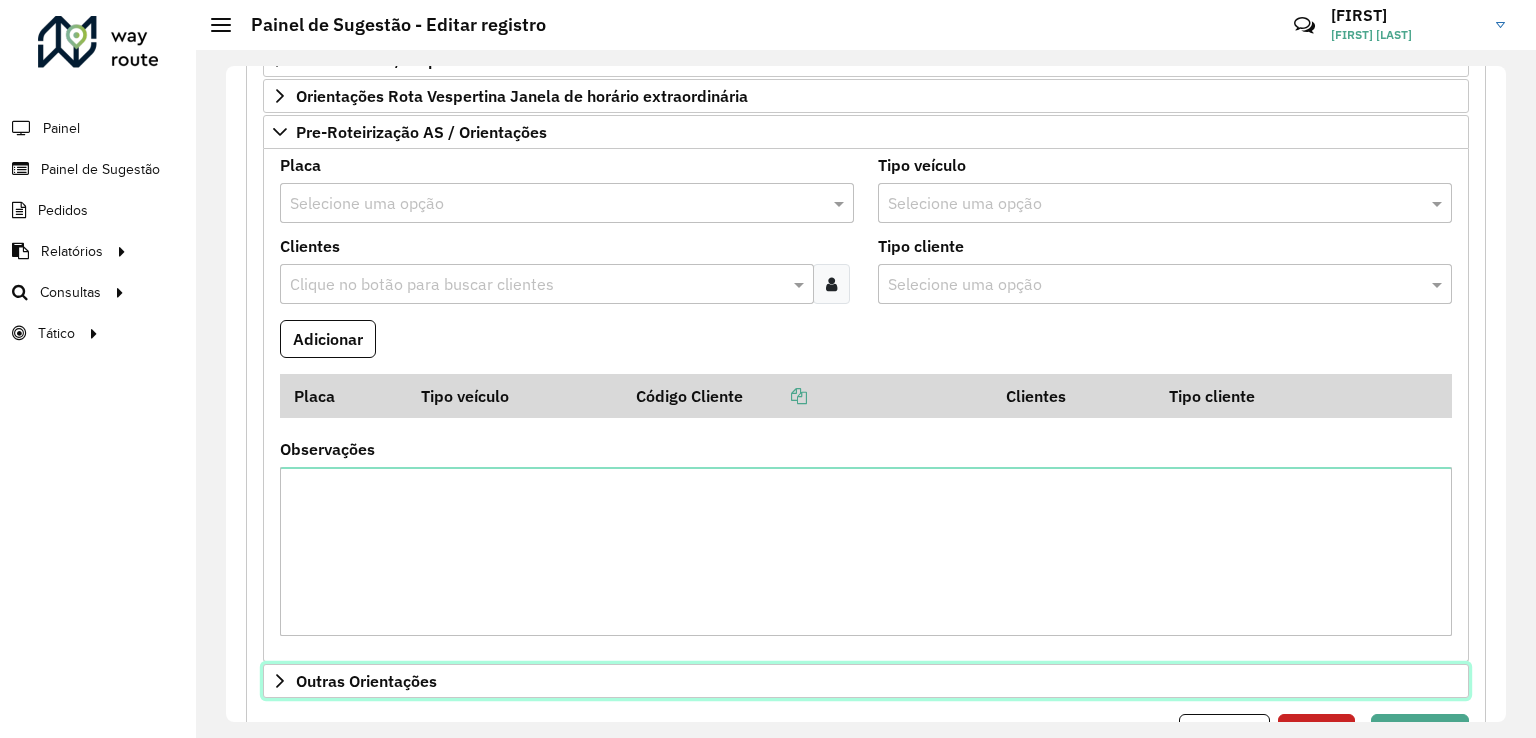 scroll, scrollTop: 565, scrollLeft: 0, axis: vertical 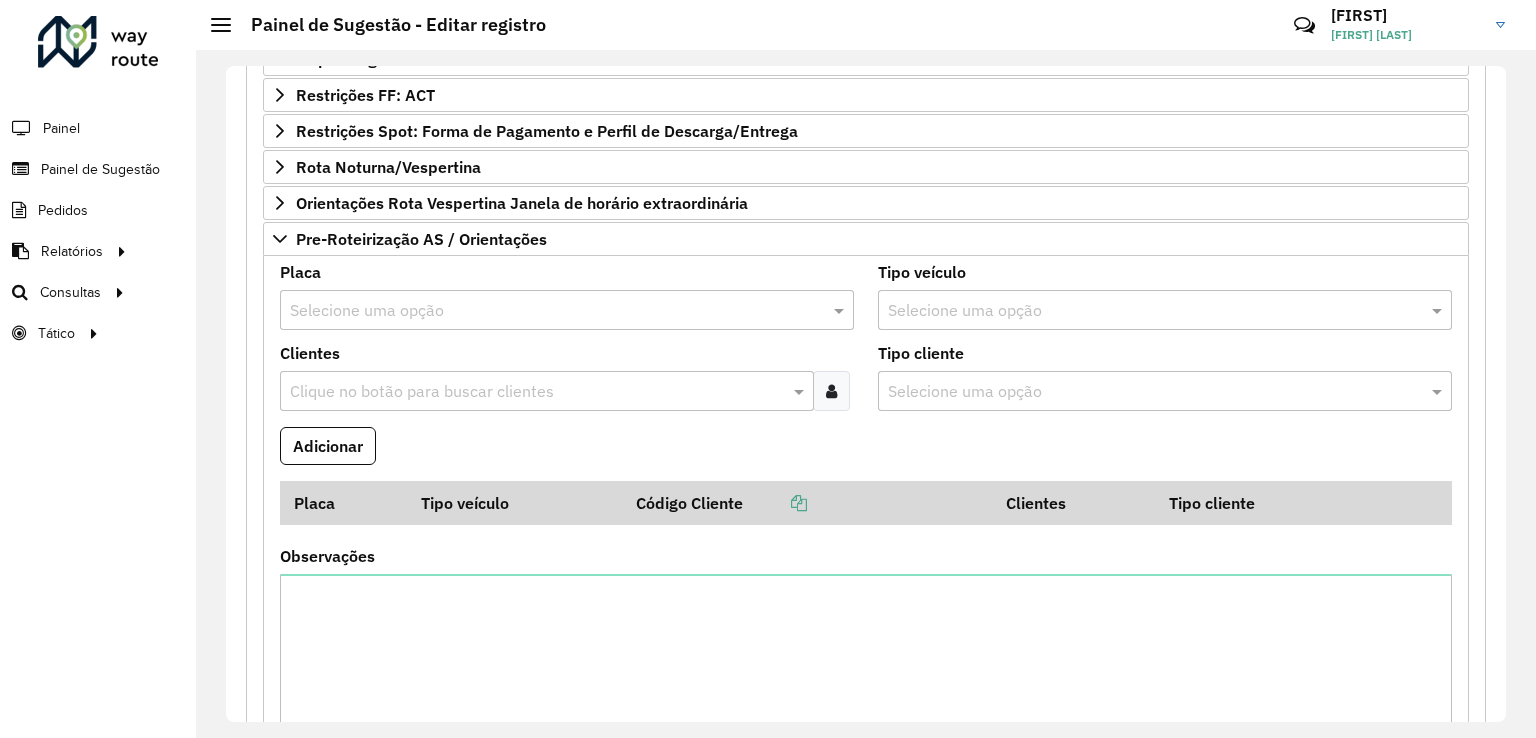 click at bounding box center [547, 311] 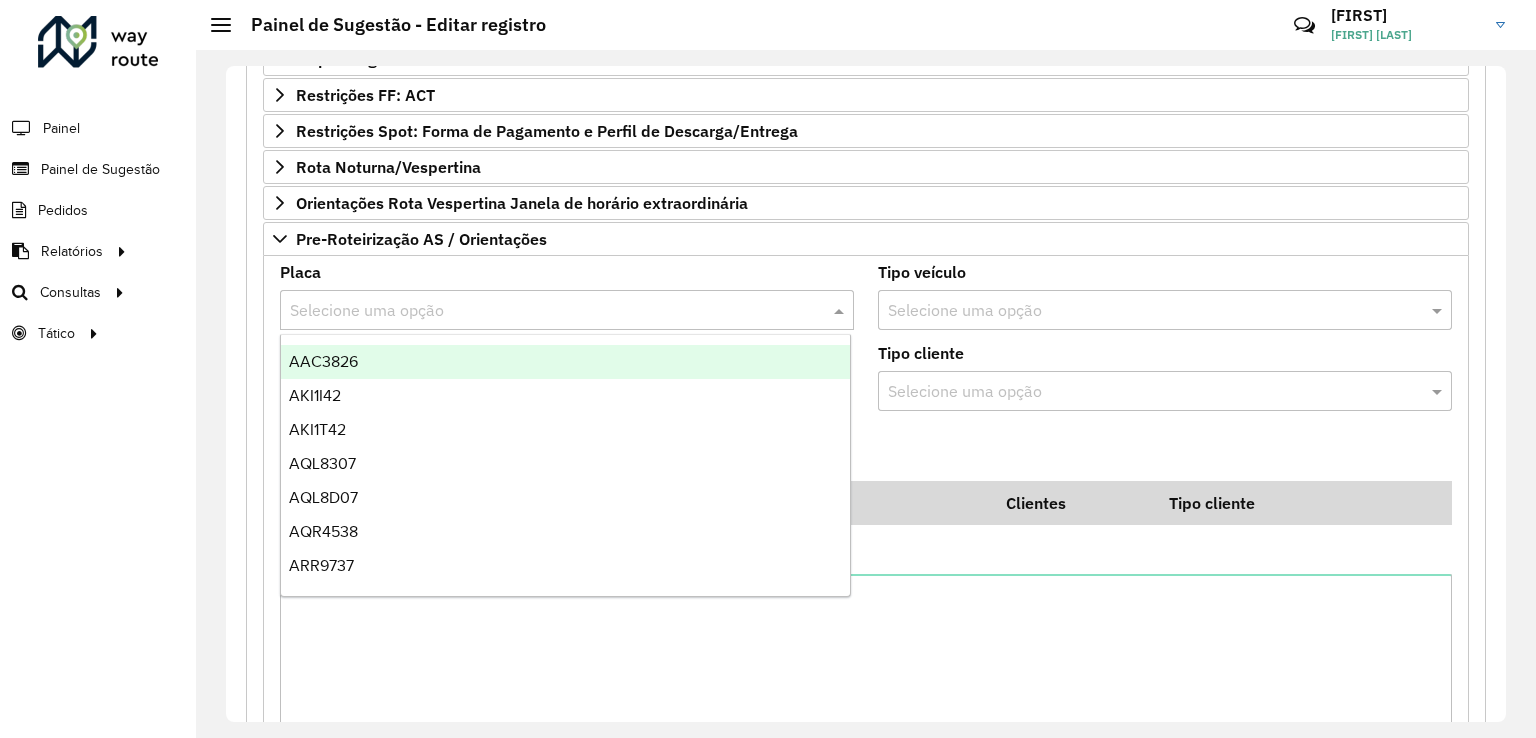 click on "Placa  Selecione uma opção" at bounding box center [567, 297] 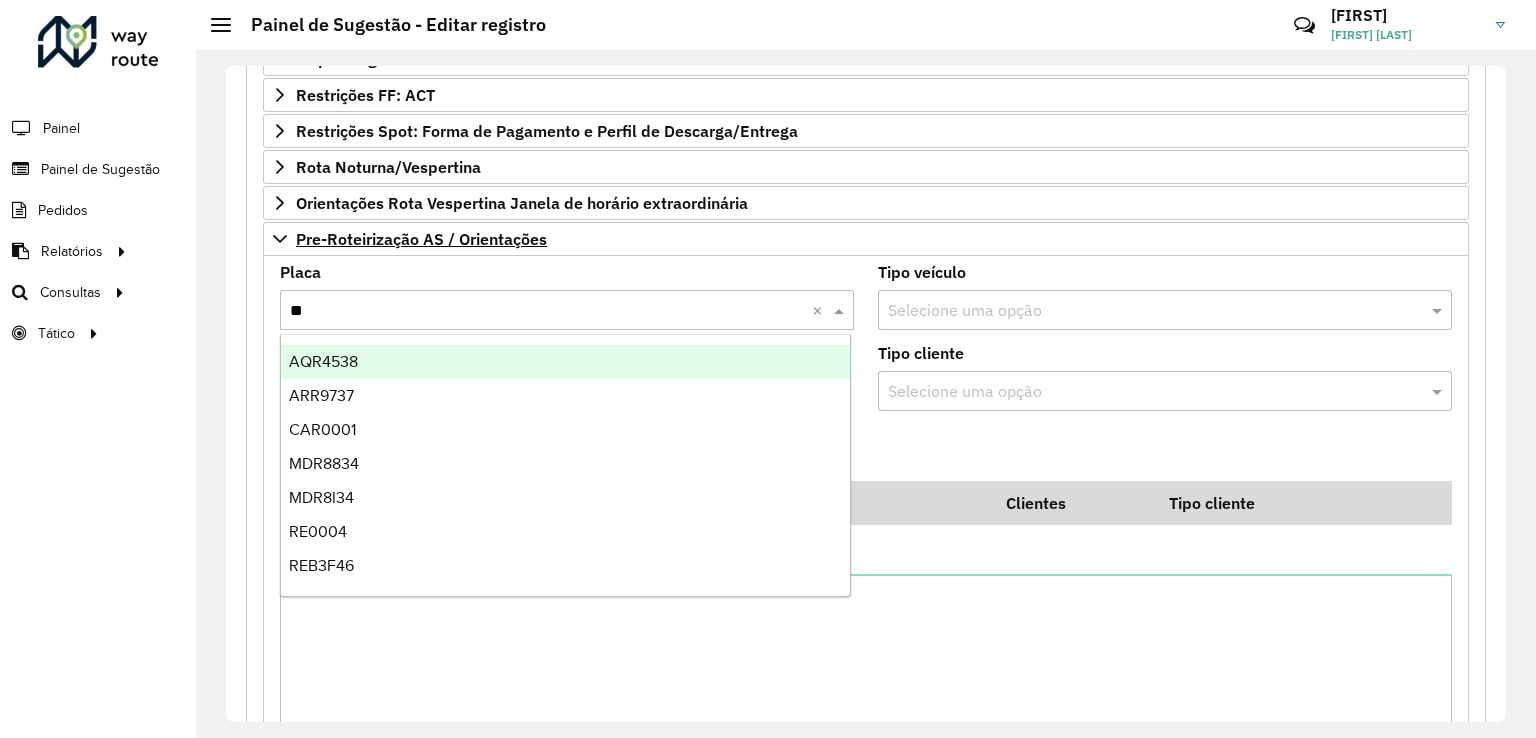 type on "***" 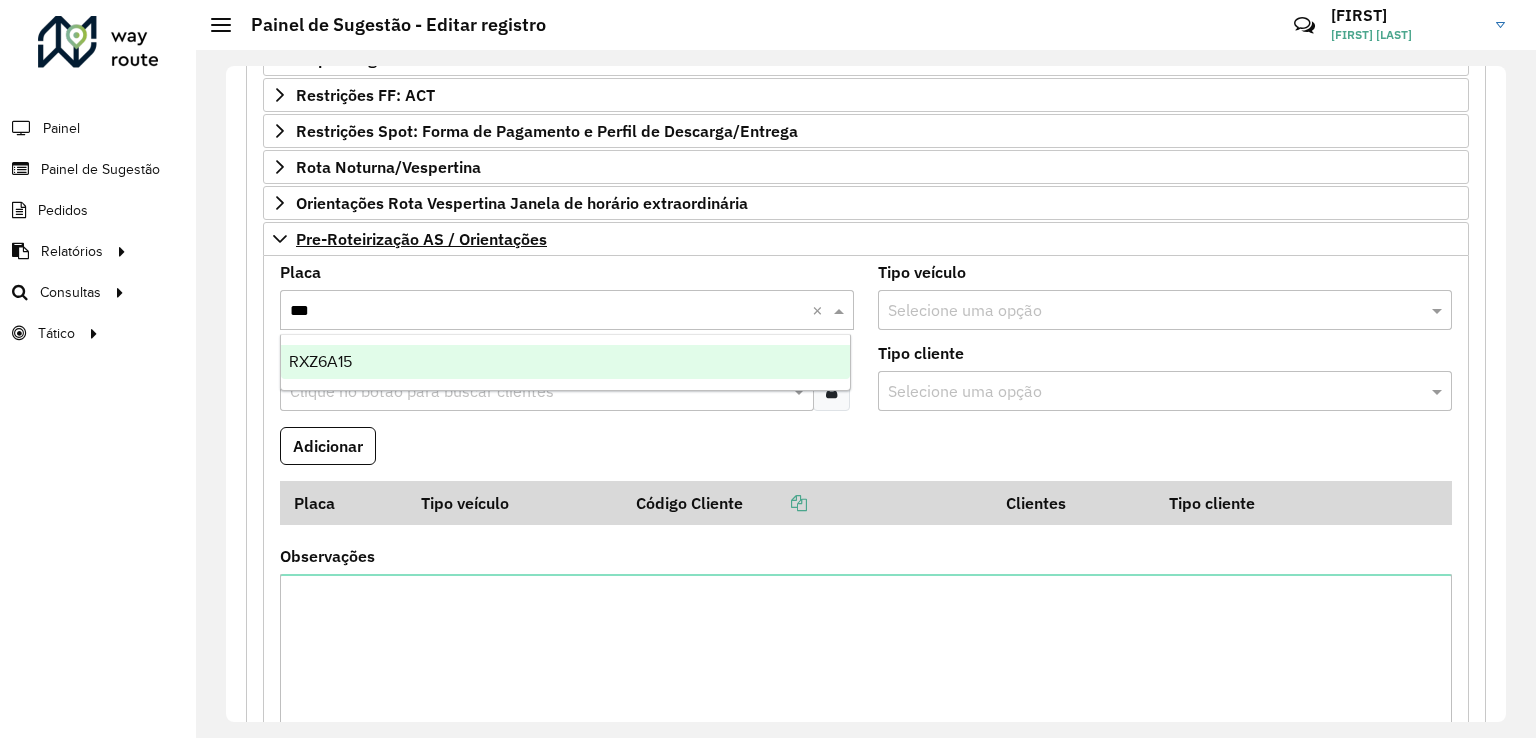 type 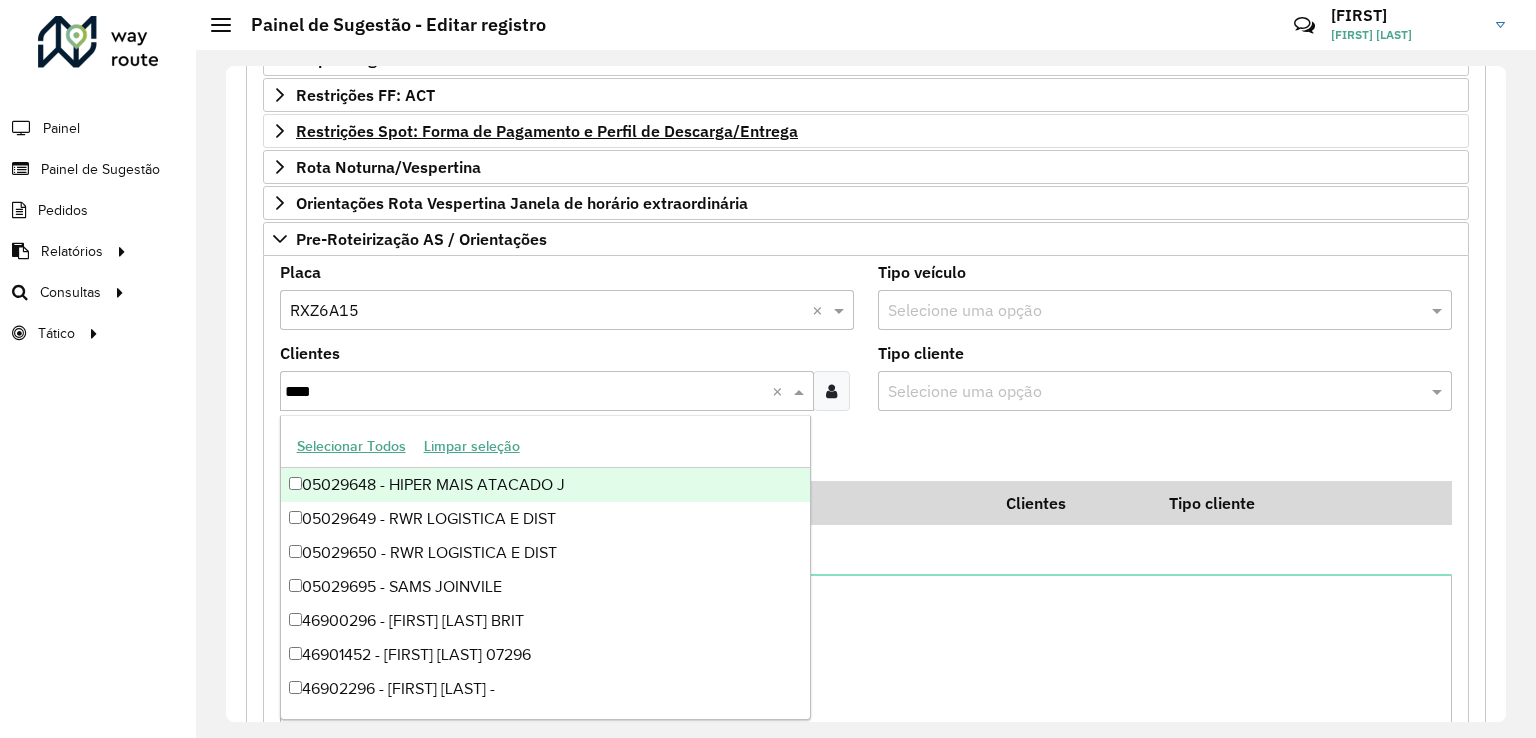 type on "*****" 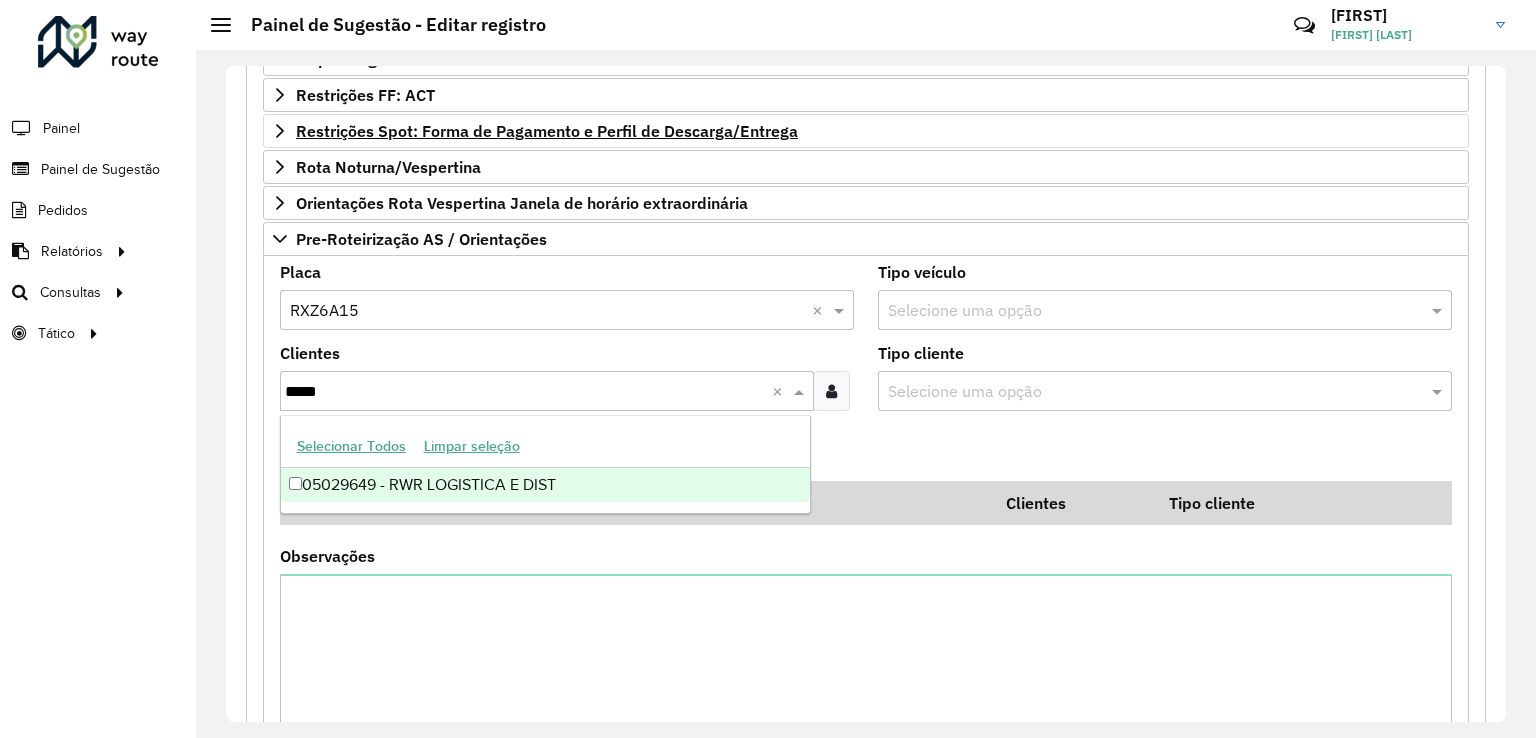 type 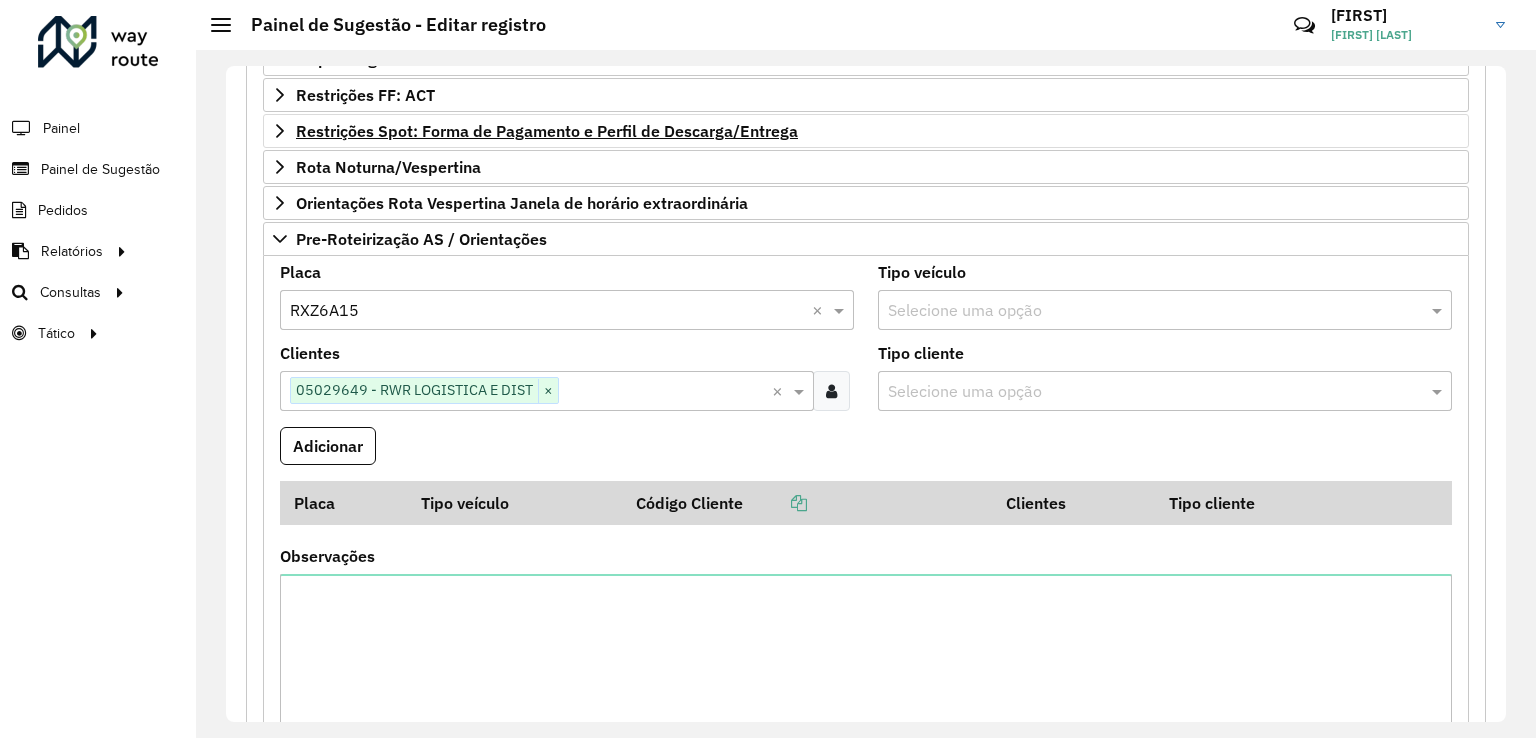 type 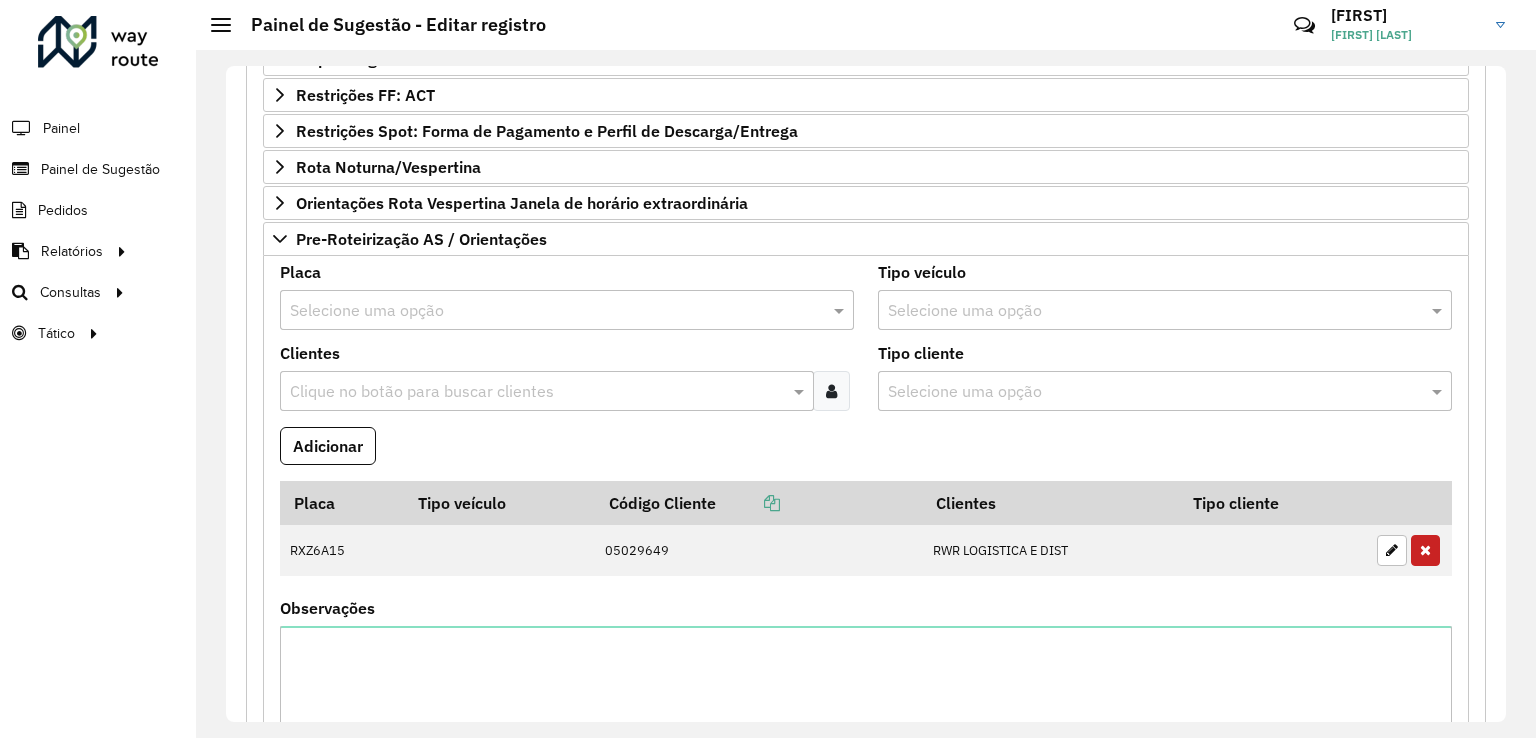 click on "Clique no botão para buscar clientes" at bounding box center [547, 391] 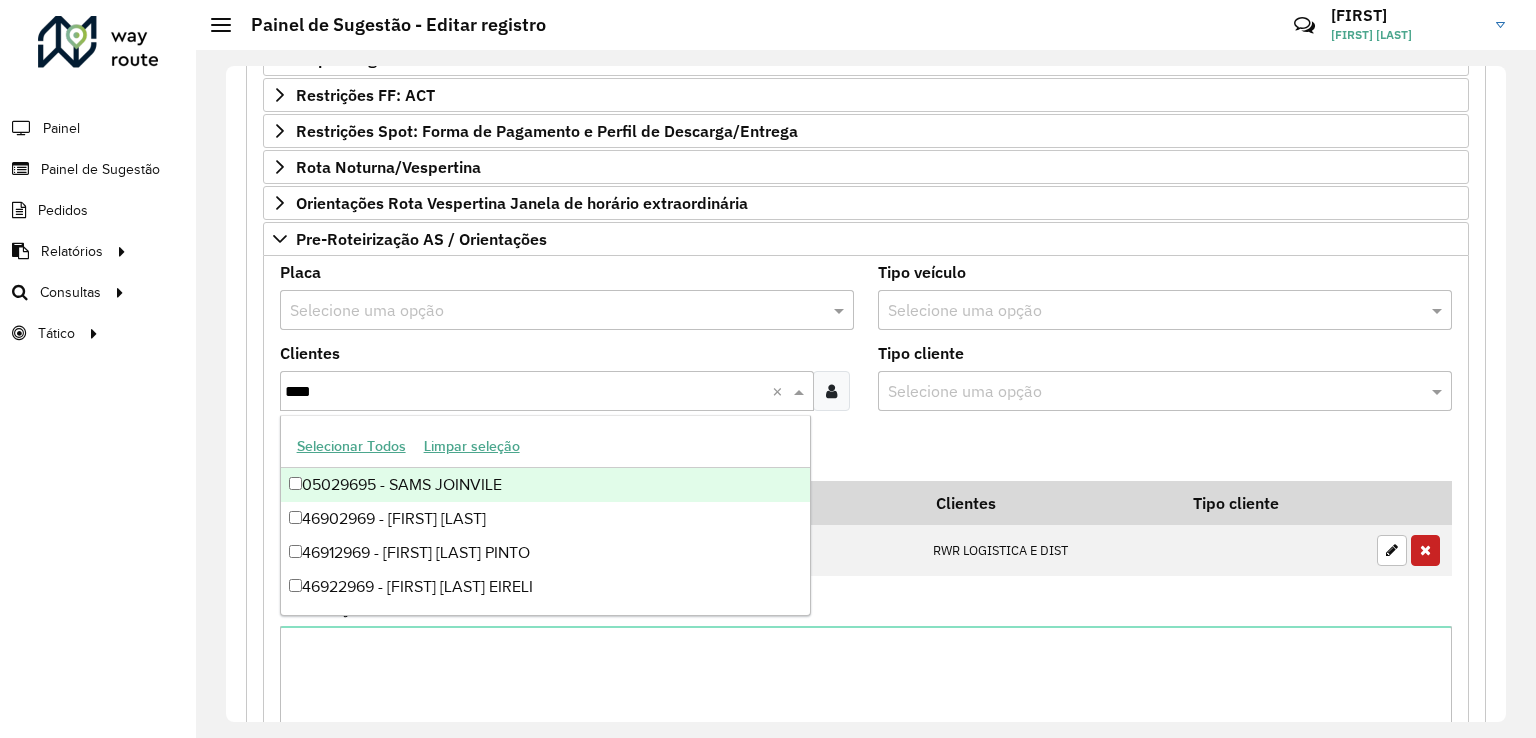 type on "*****" 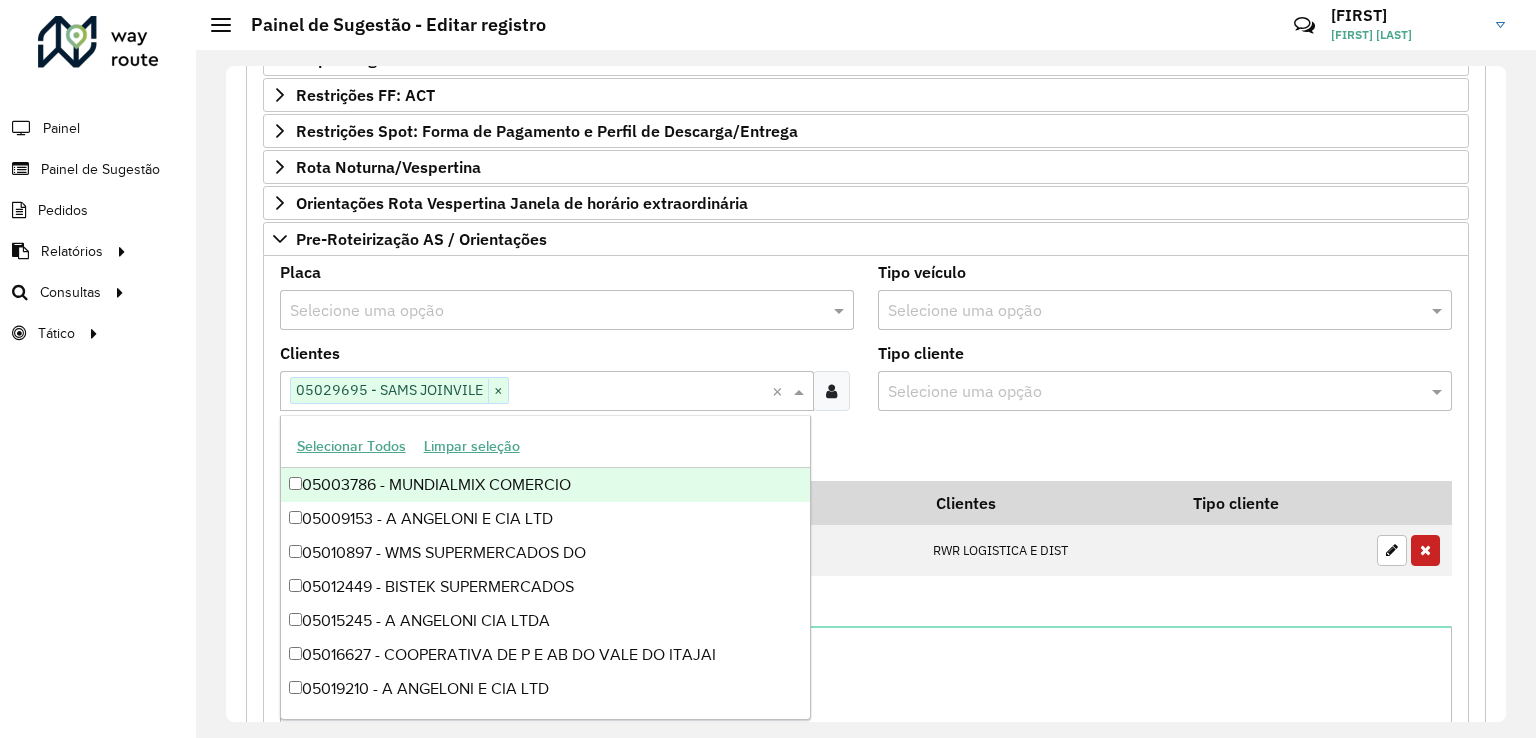 click at bounding box center (547, 311) 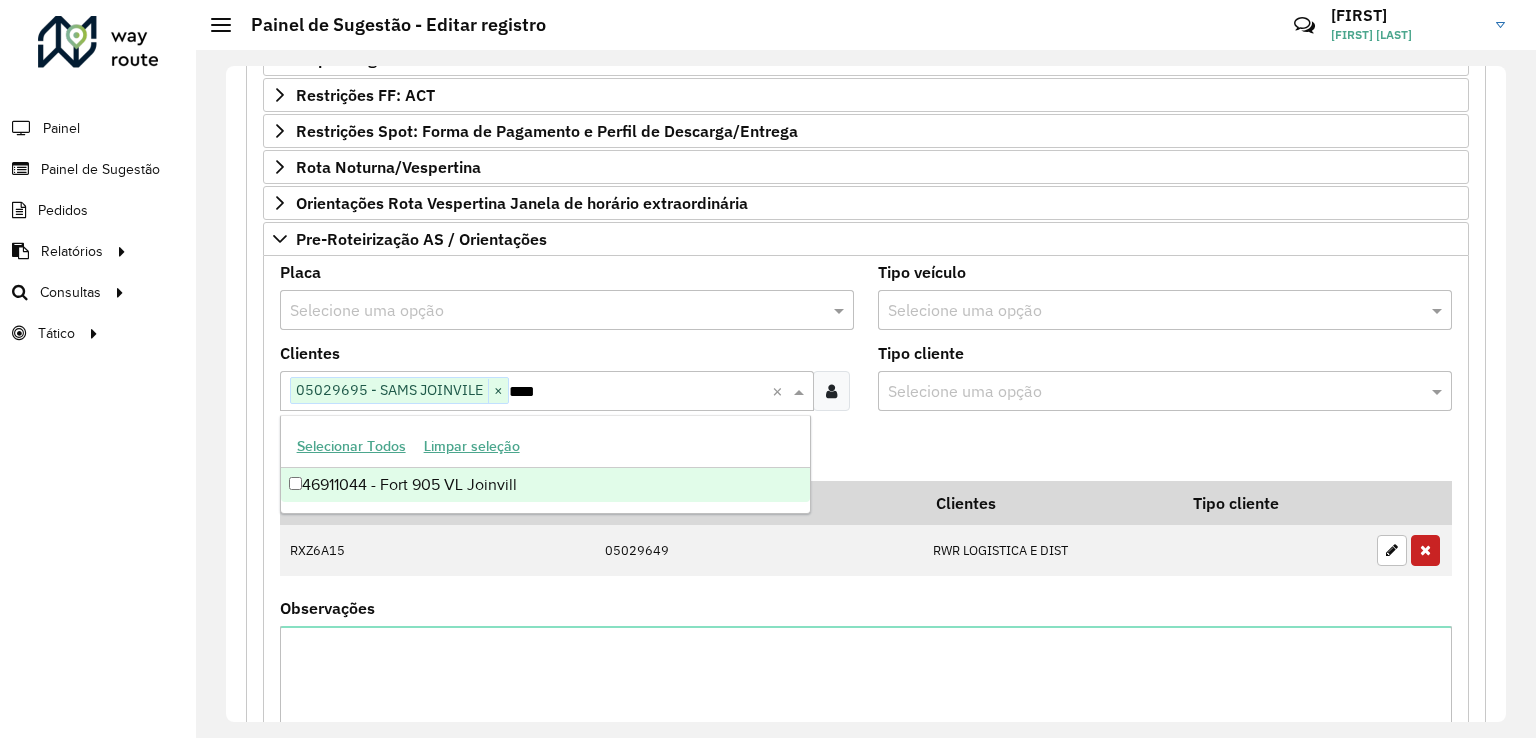 type on "*****" 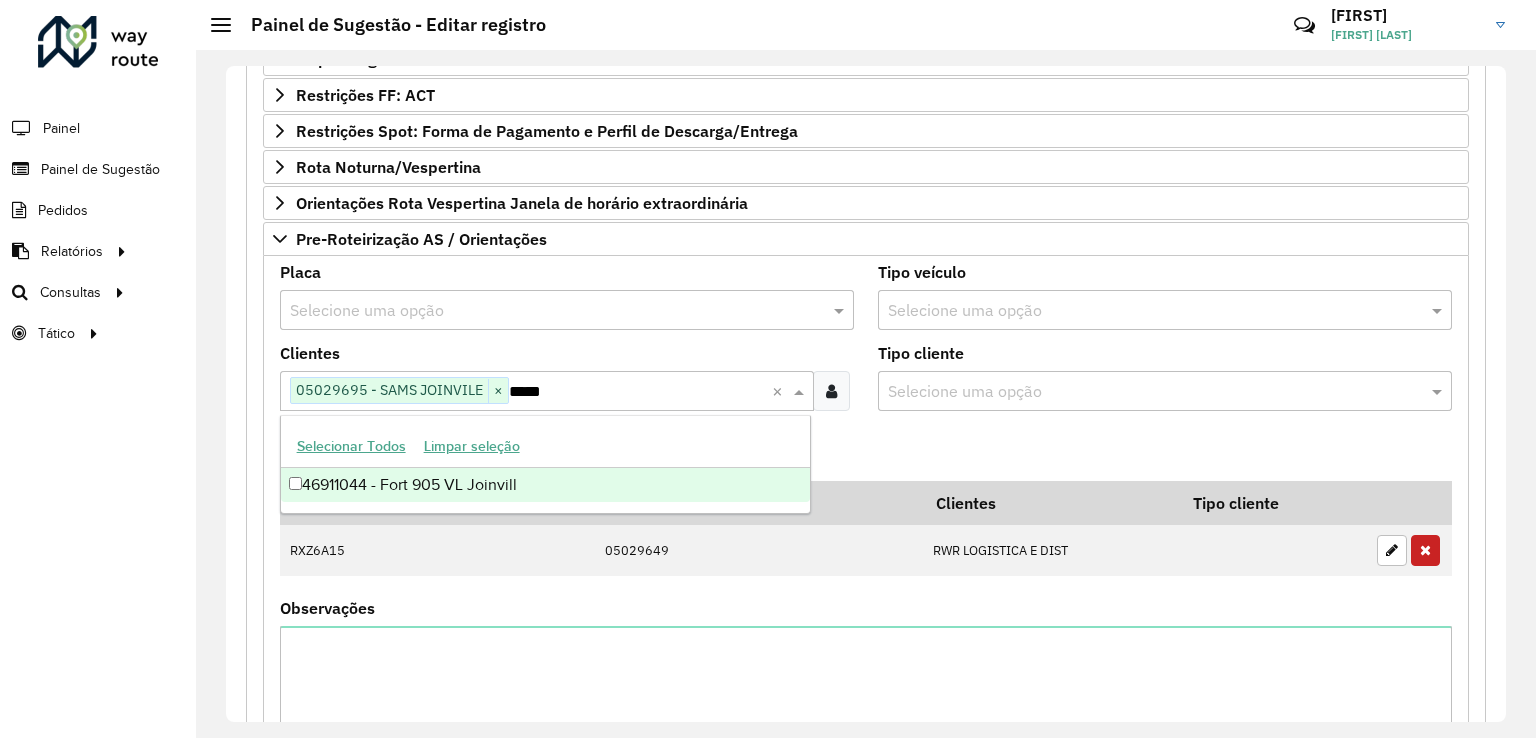 type 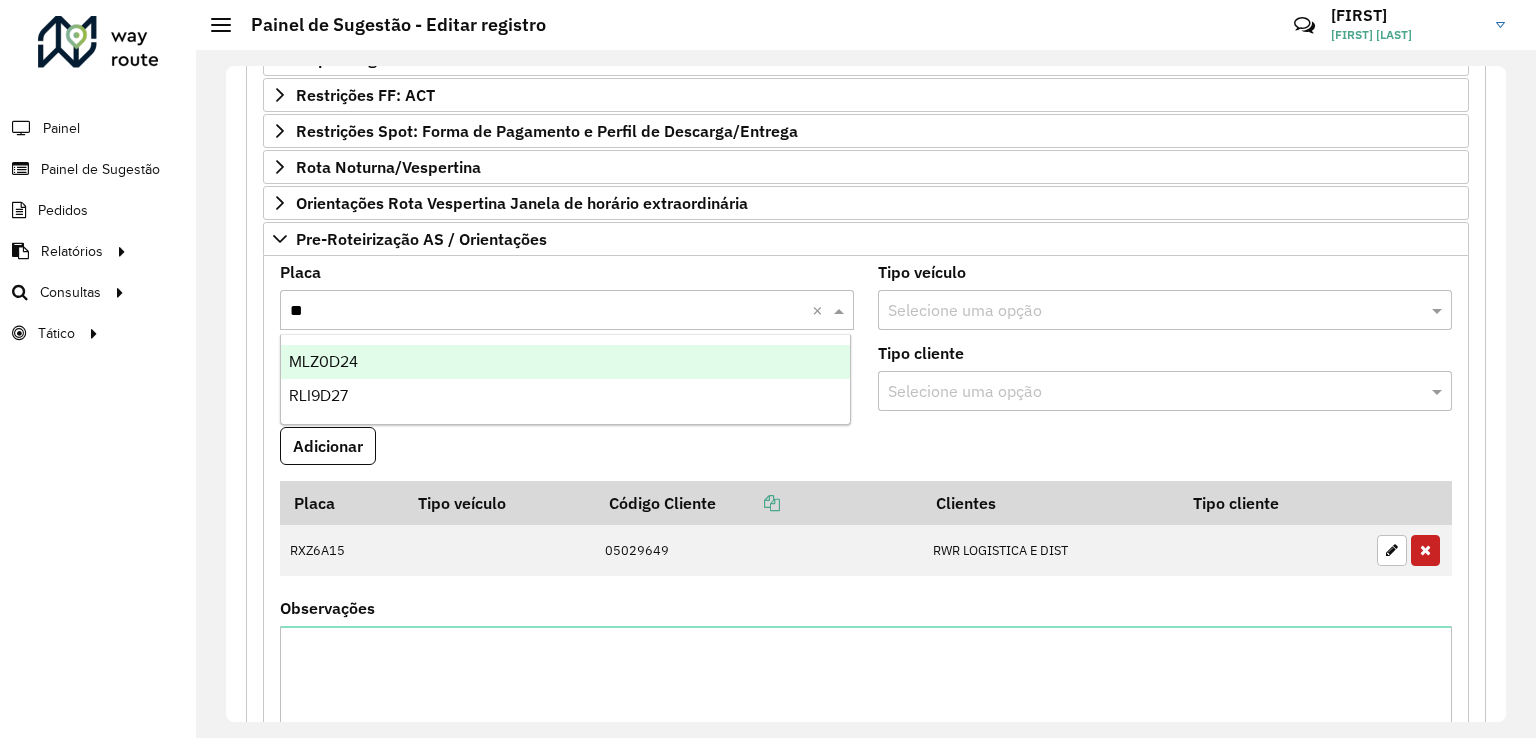 type on "***" 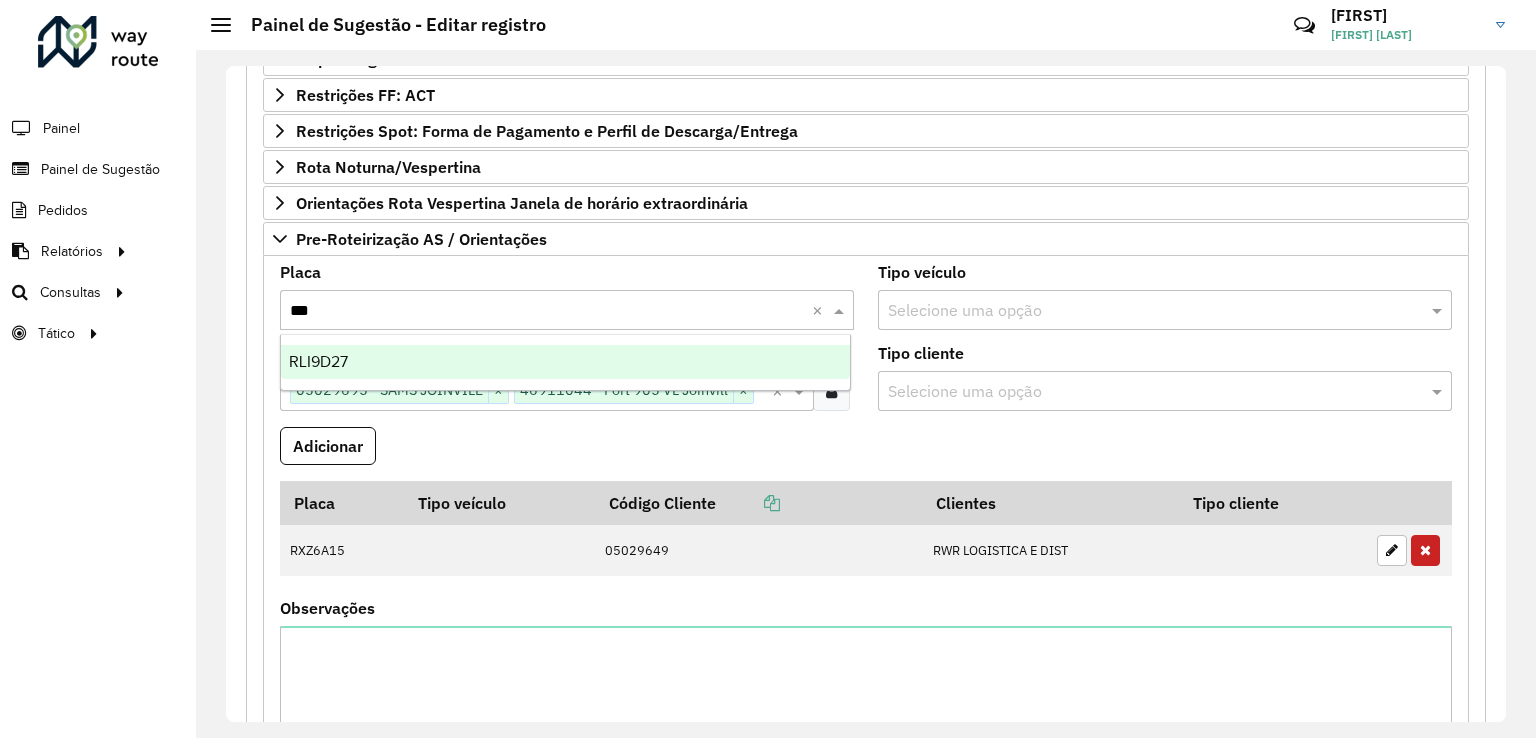type 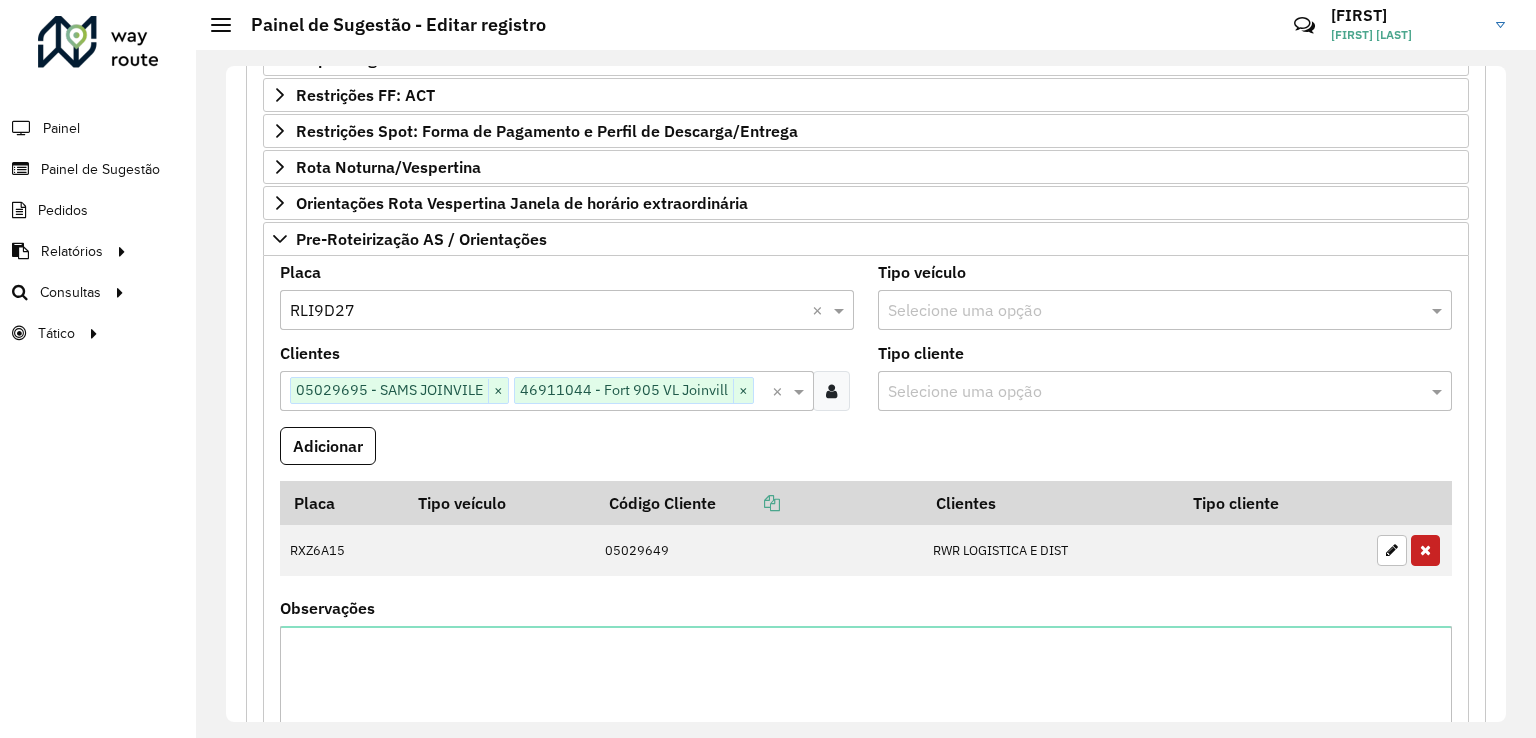 click on "Adicionar" at bounding box center [328, 446] 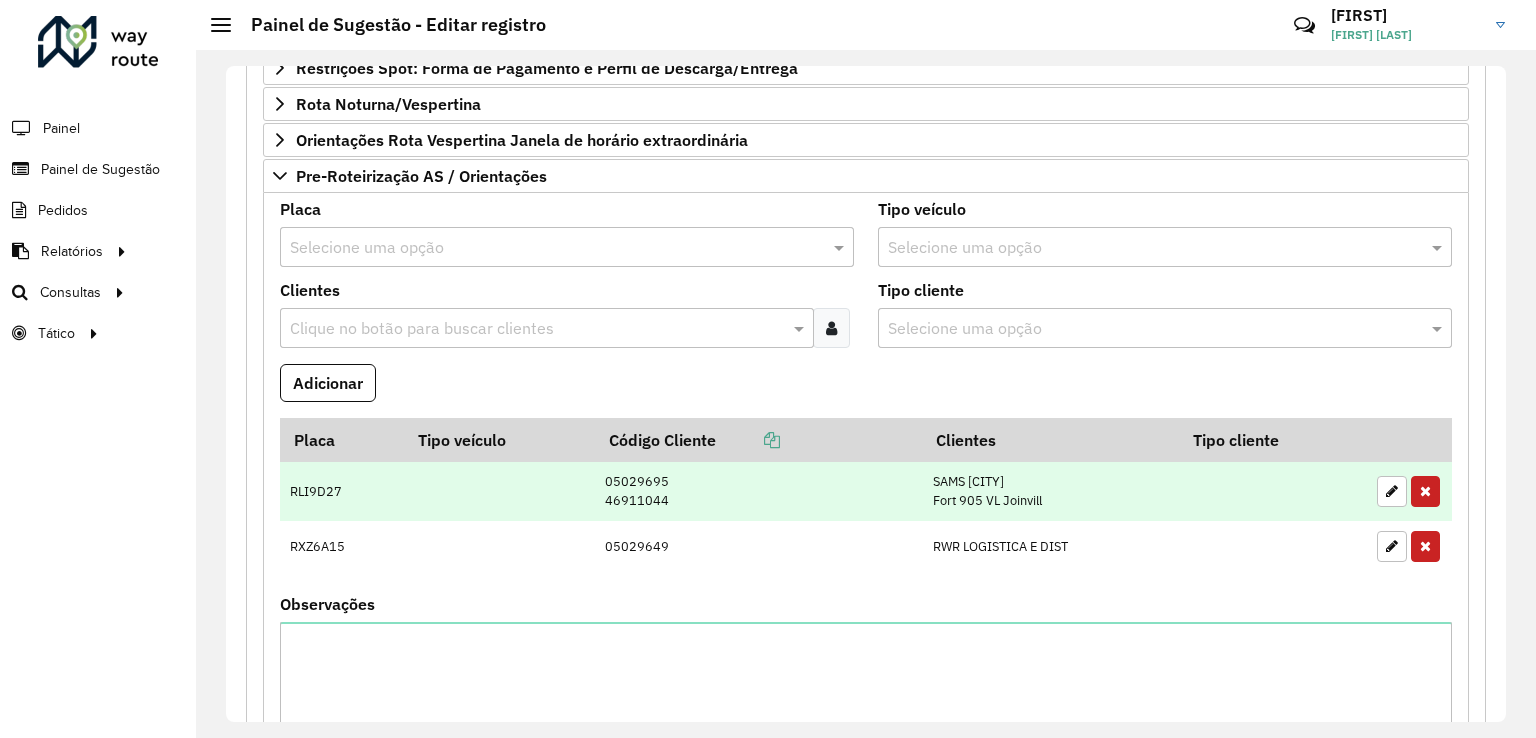 scroll, scrollTop: 376, scrollLeft: 0, axis: vertical 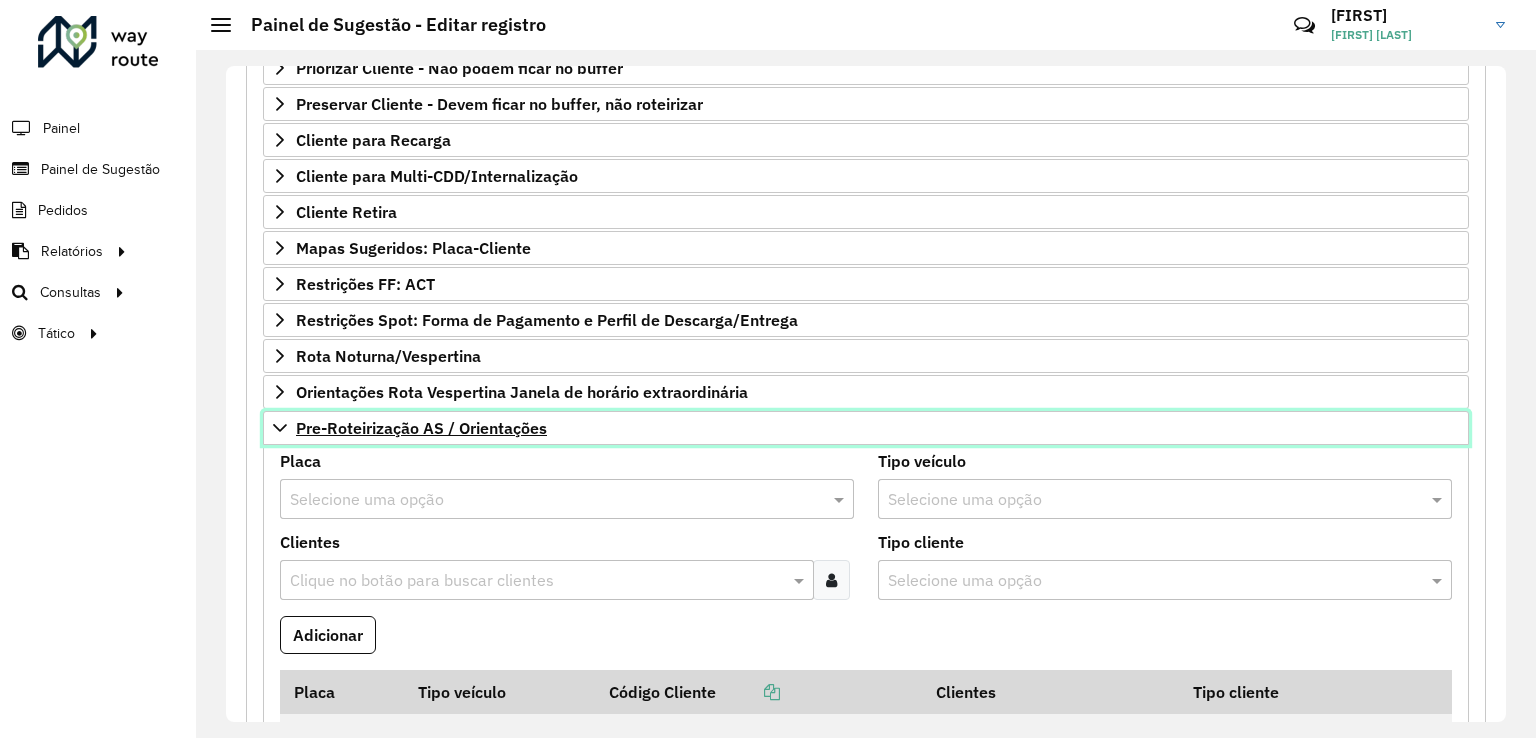 click on "Pre-Roteirização AS / Orientações" at bounding box center (421, 428) 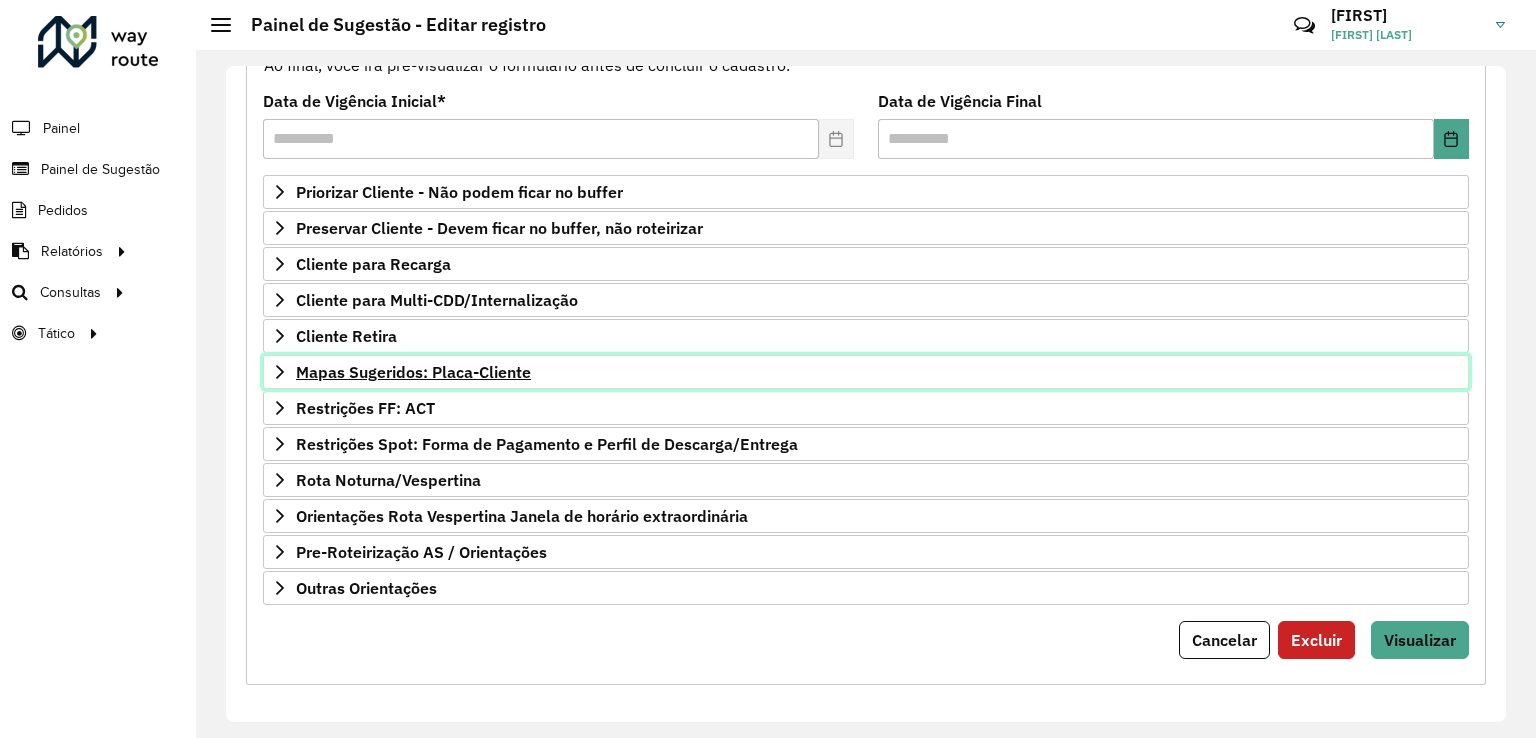 click on "Mapas Sugeridos: Placa-Cliente" at bounding box center [413, 372] 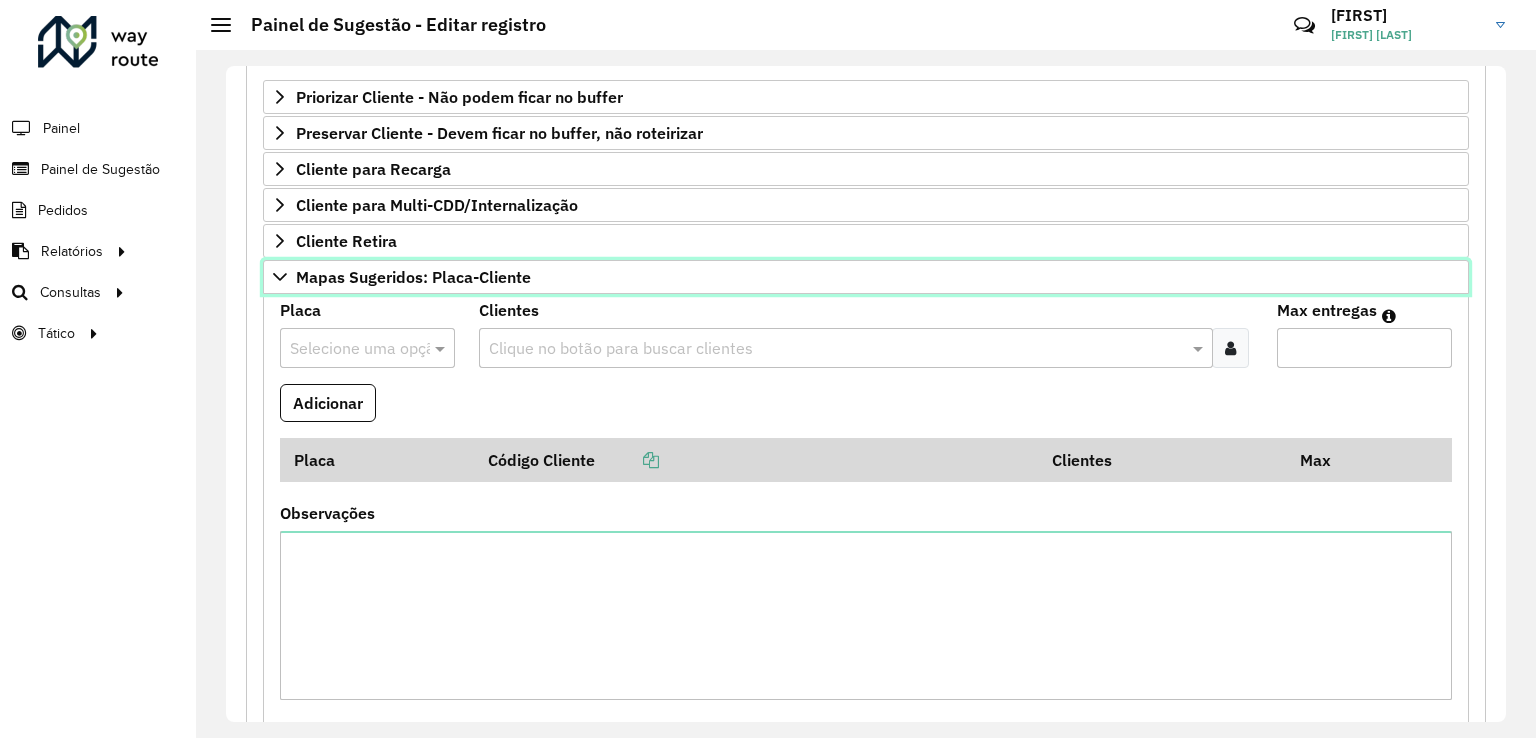 scroll, scrollTop: 452, scrollLeft: 0, axis: vertical 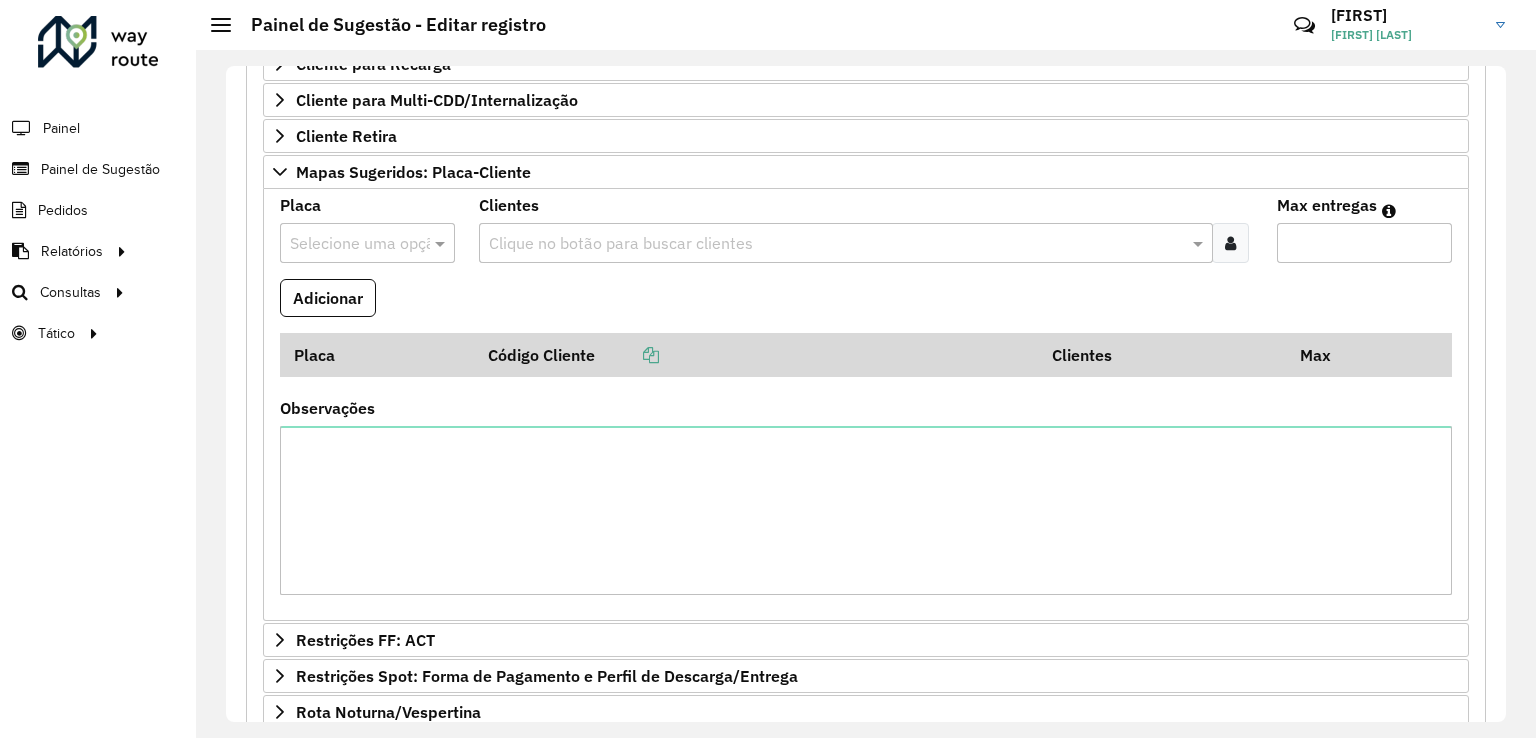click at bounding box center [347, 244] 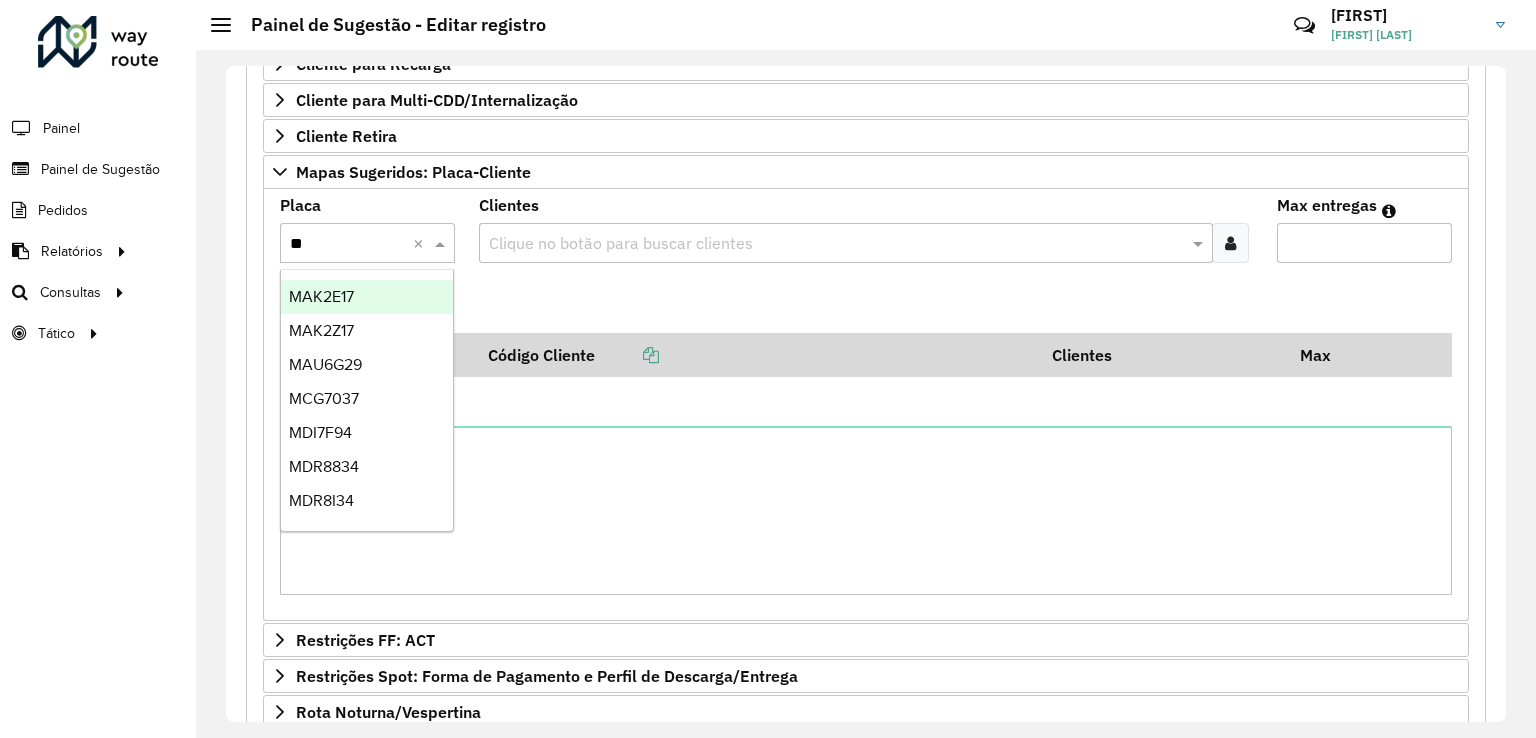 type on "***" 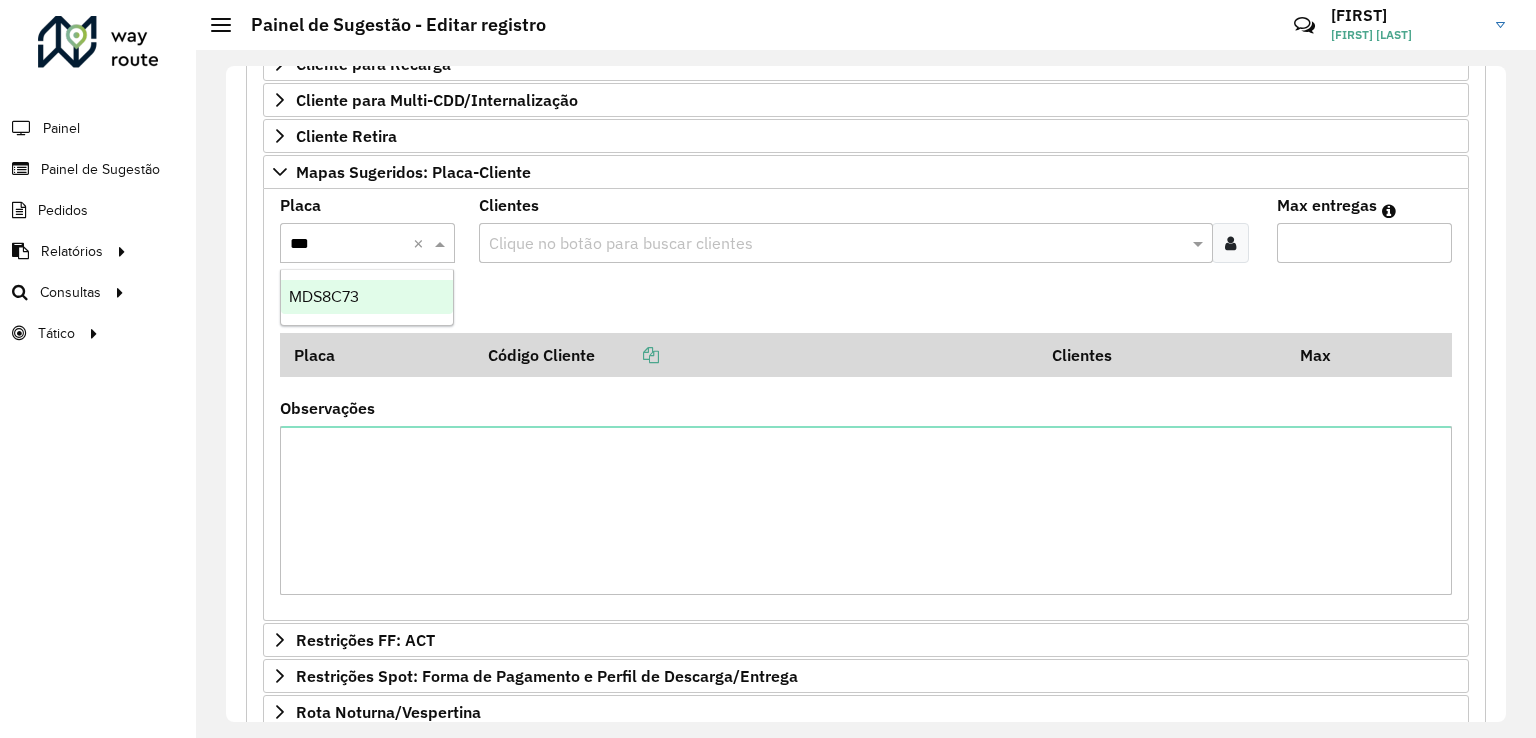 type 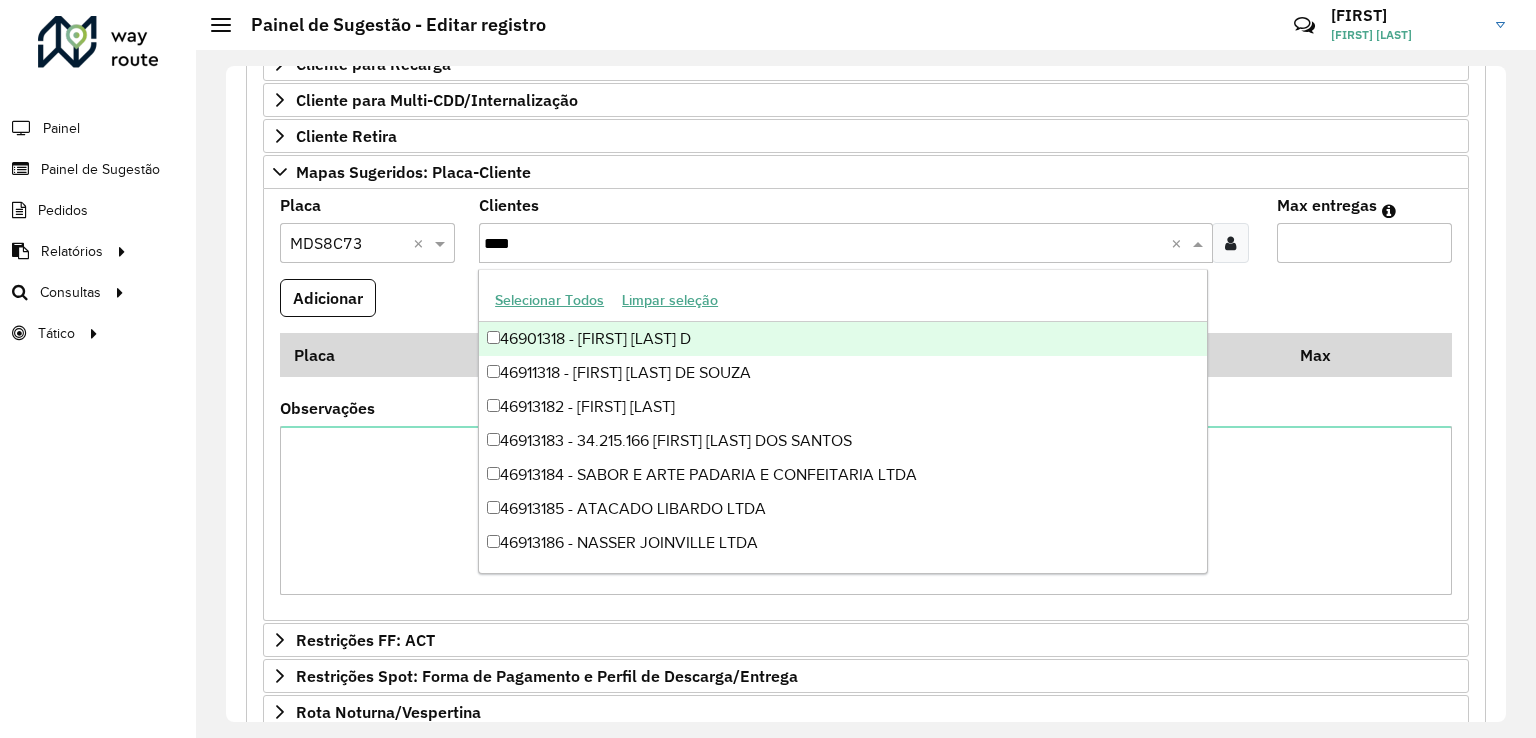 type on "*****" 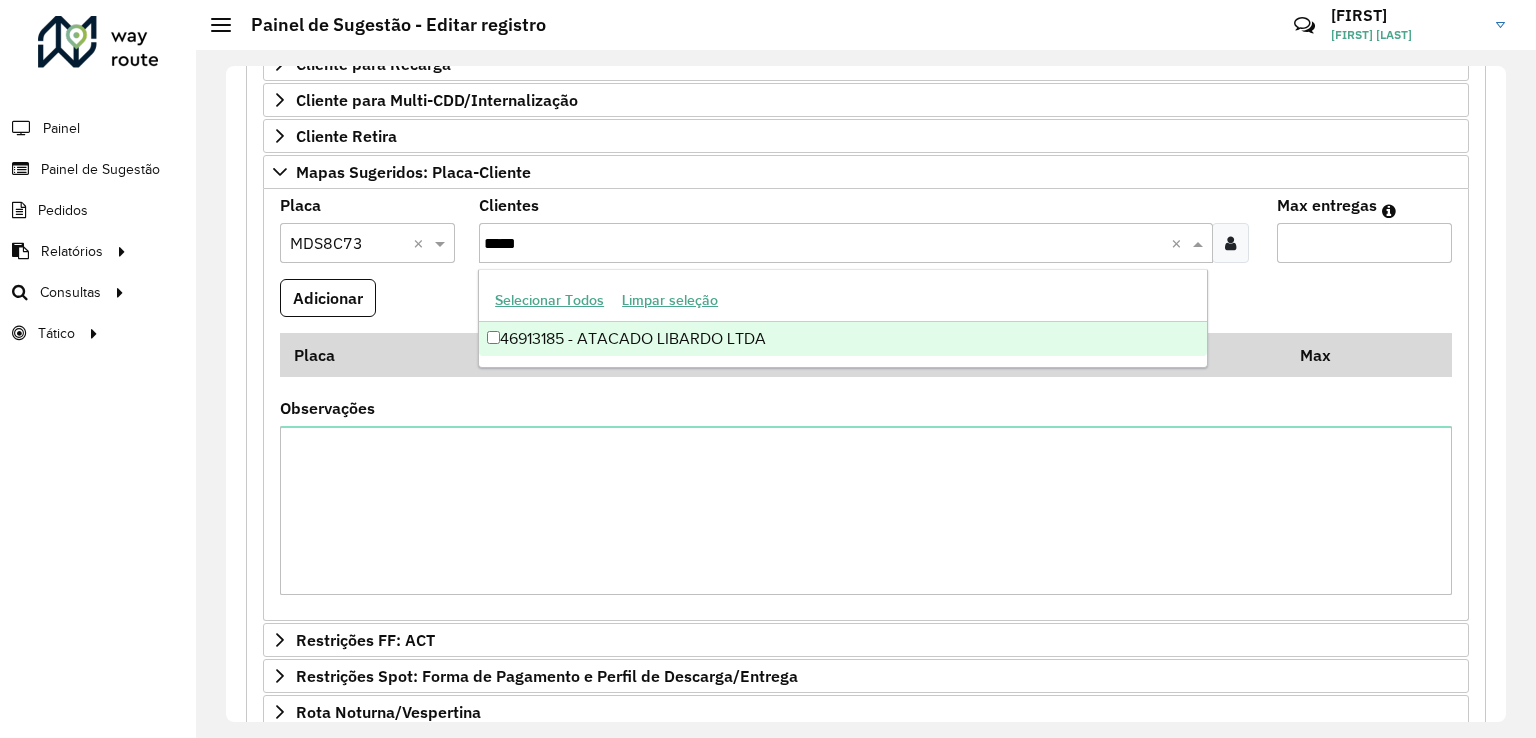 type 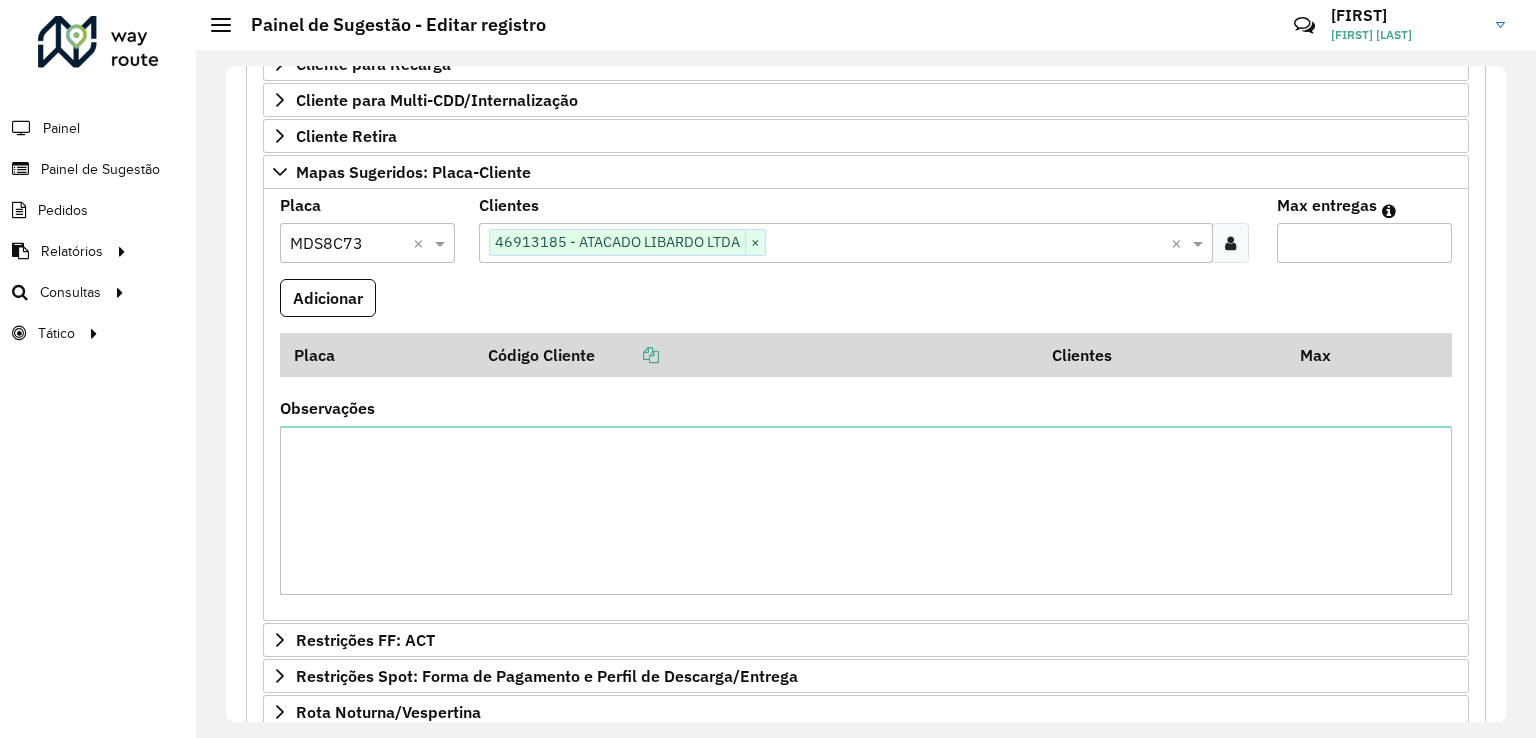 type on "*" 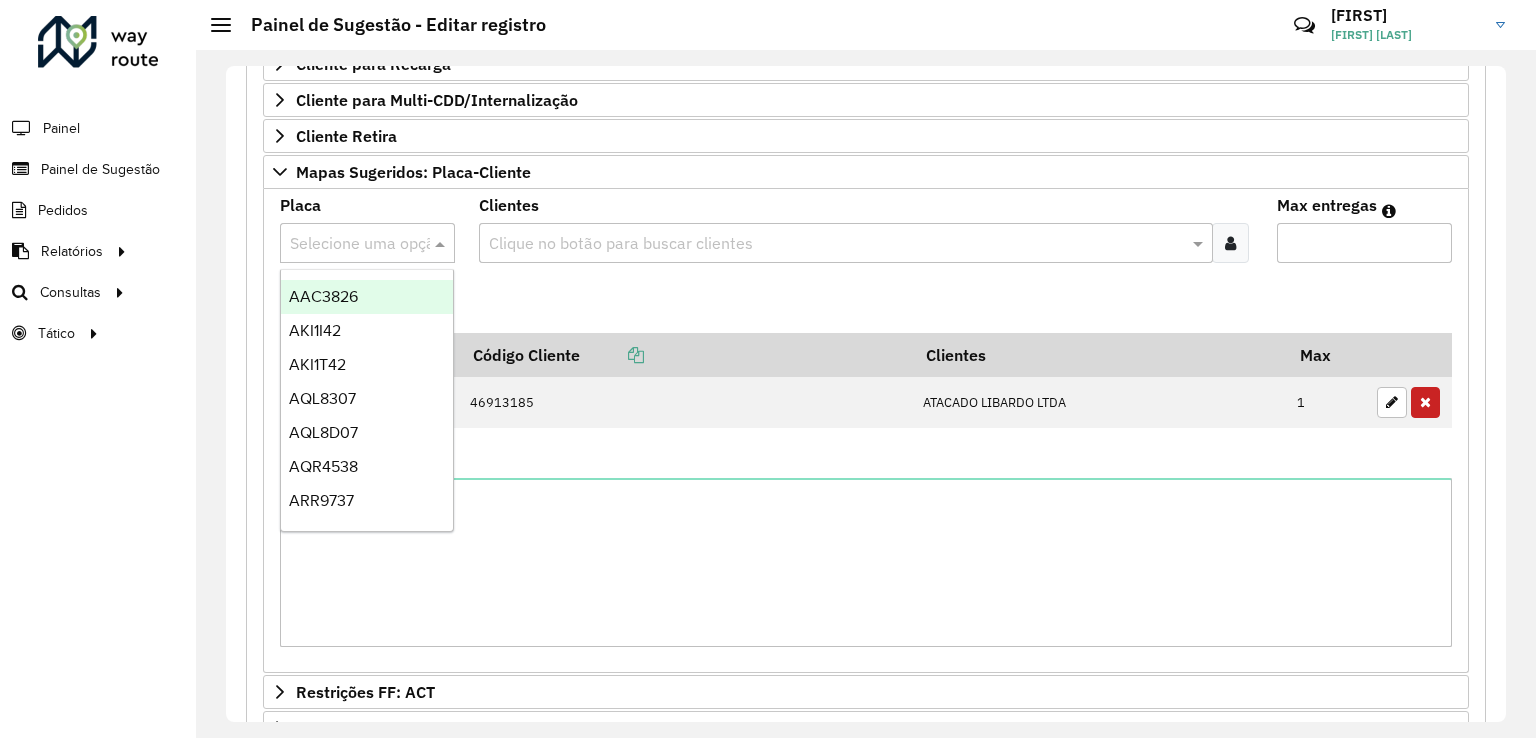 click at bounding box center (347, 244) 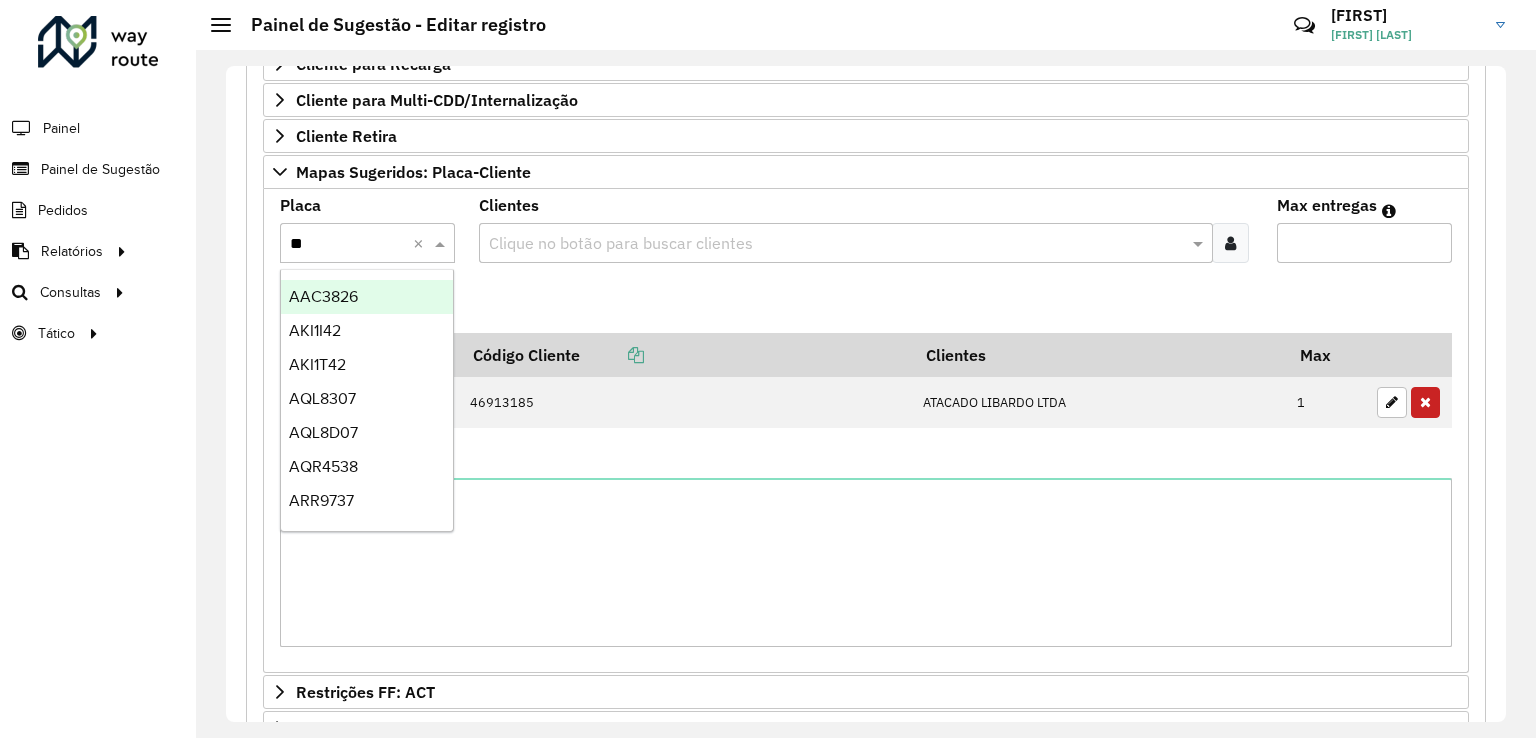 type on "***" 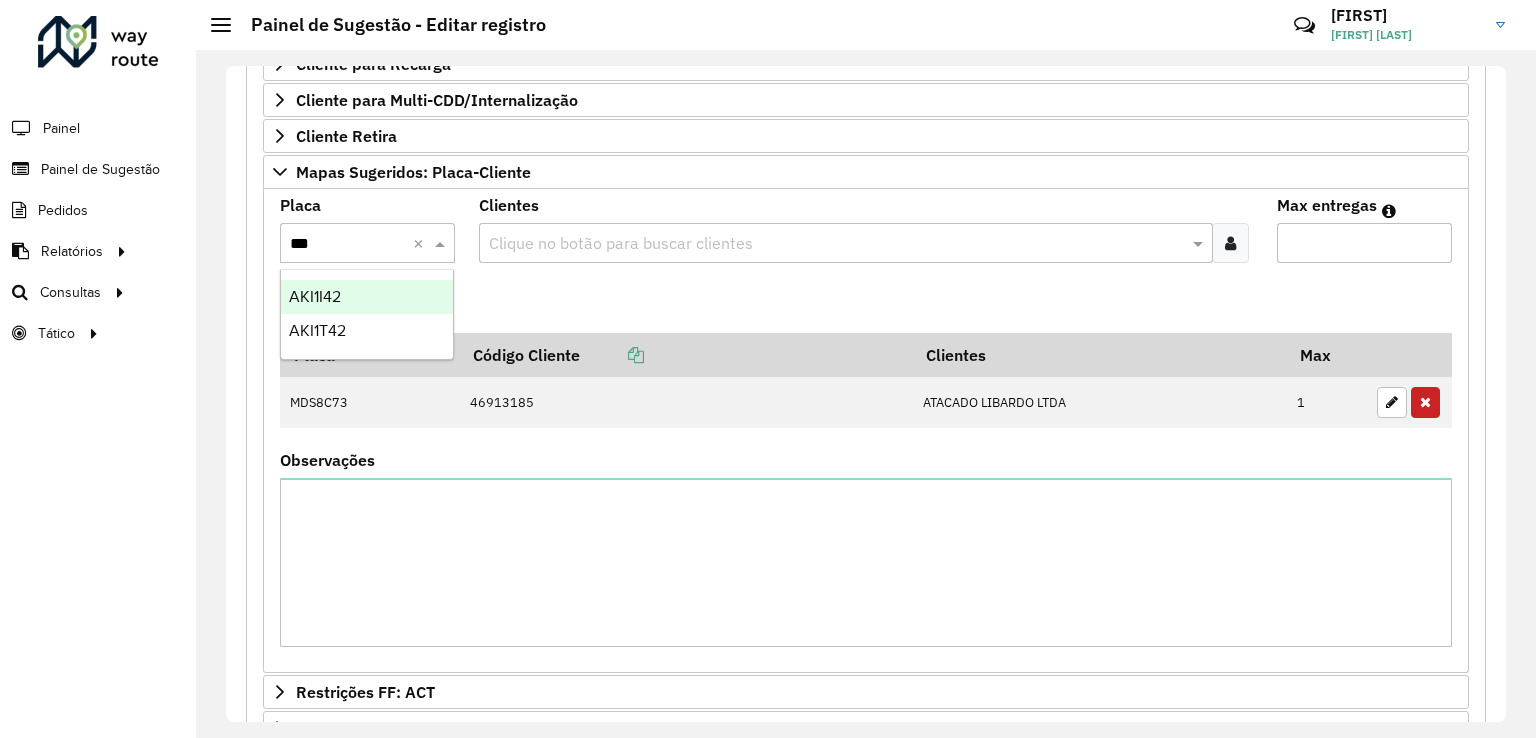 type 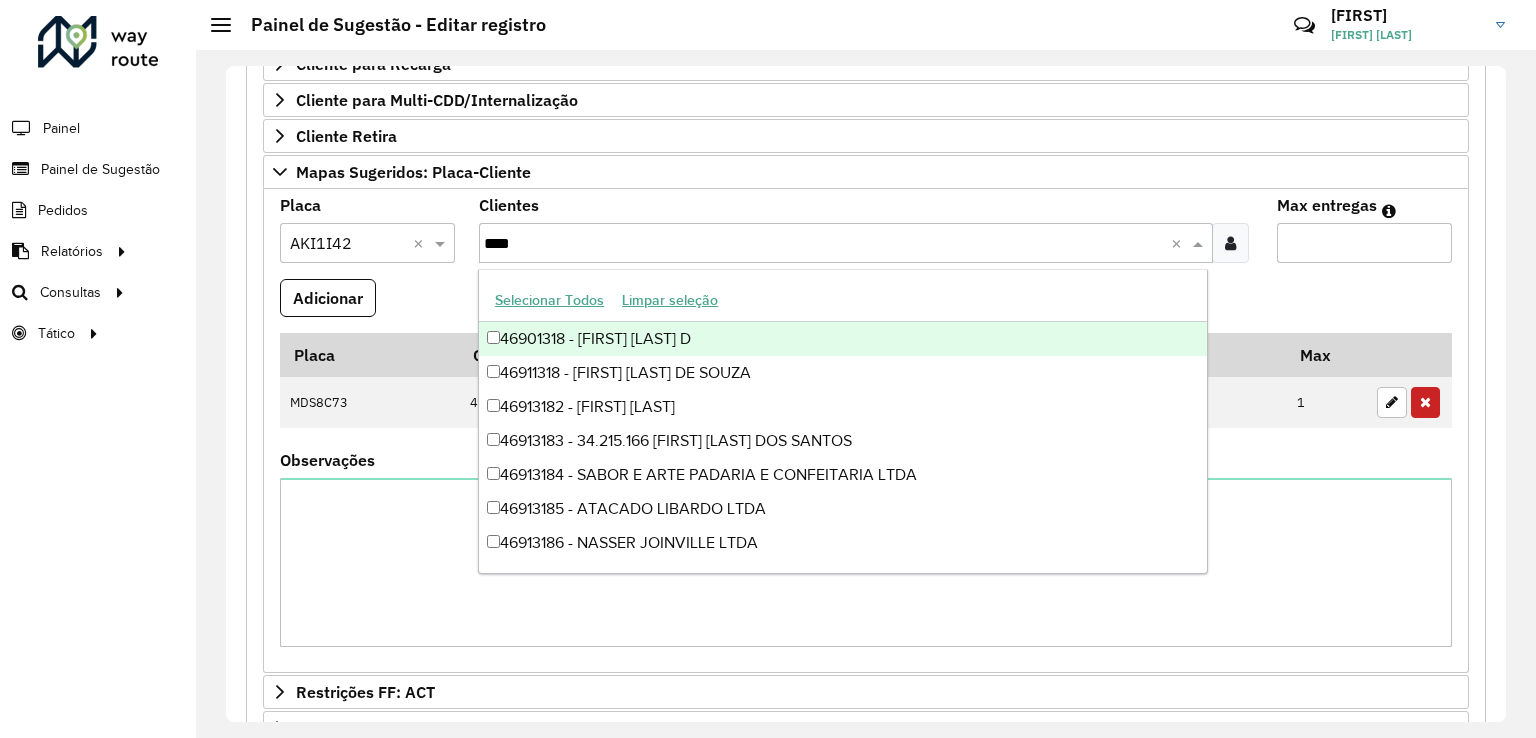 type on "*****" 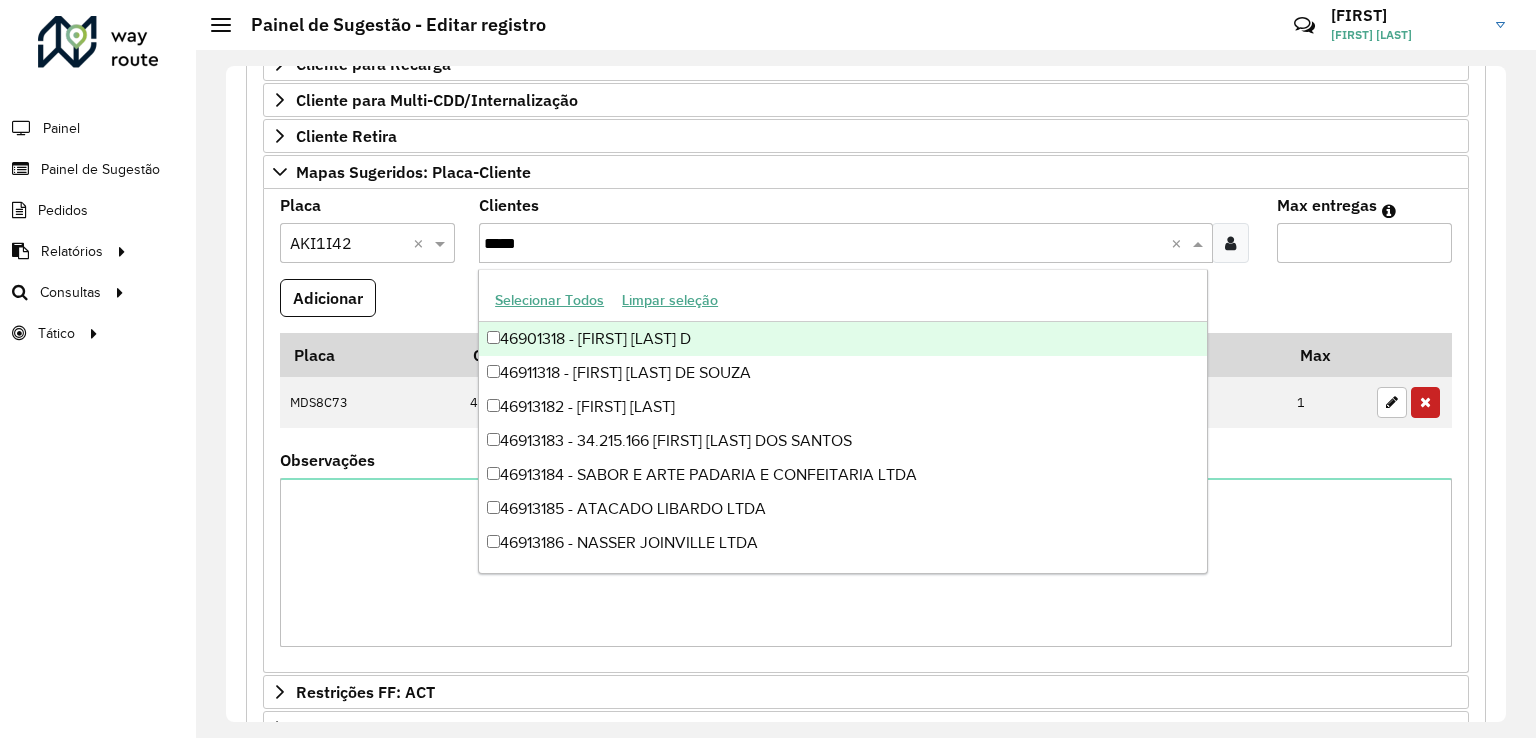 type 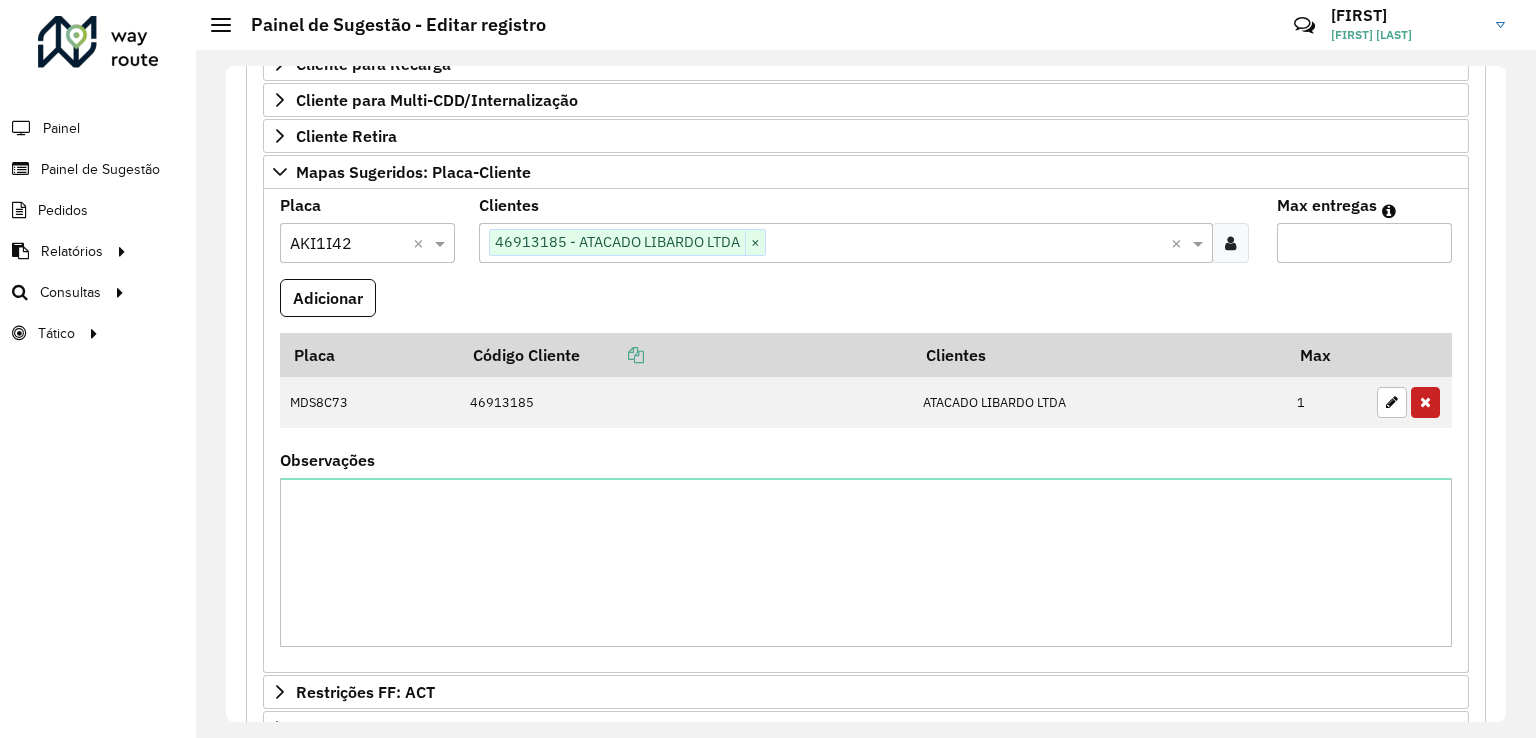 type on "*" 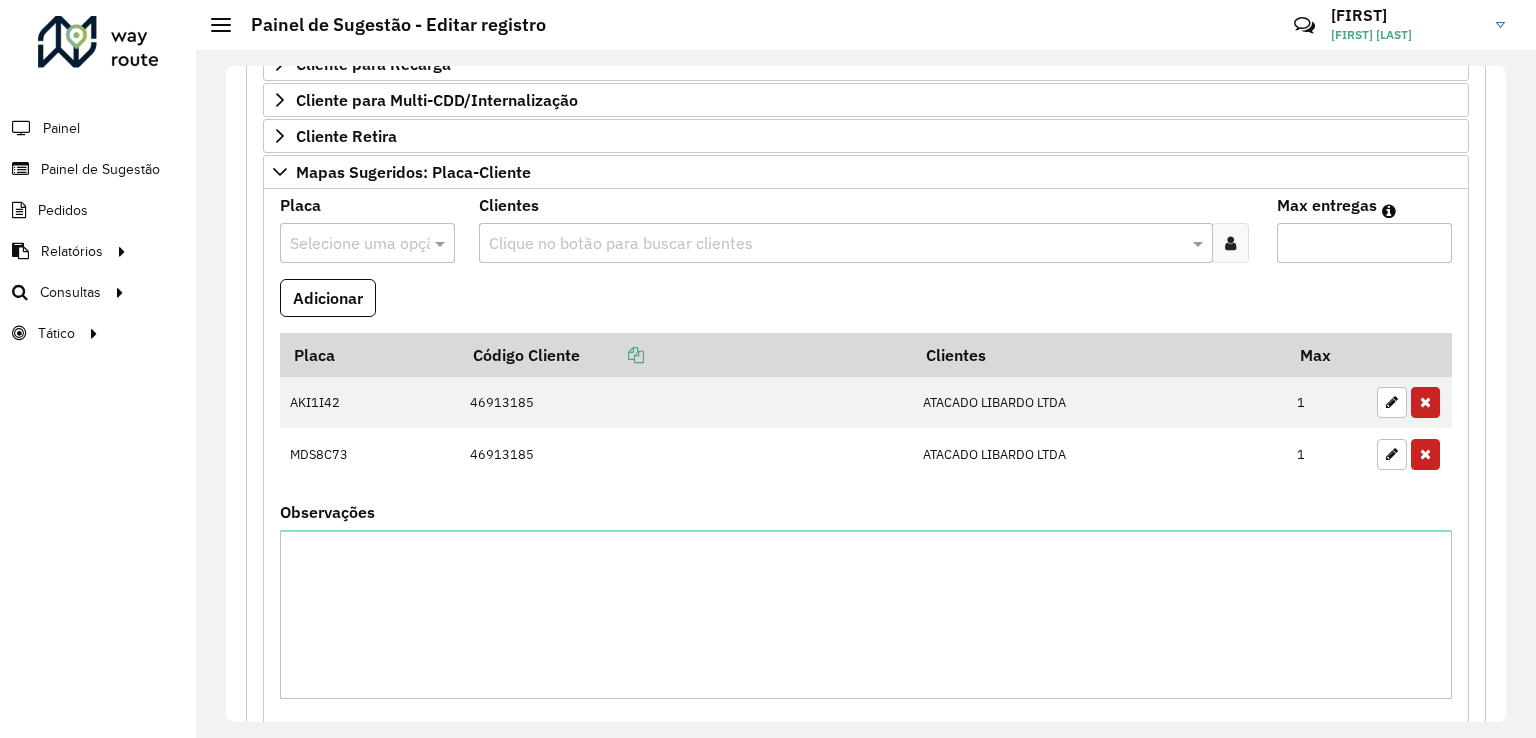 click at bounding box center (347, 244) 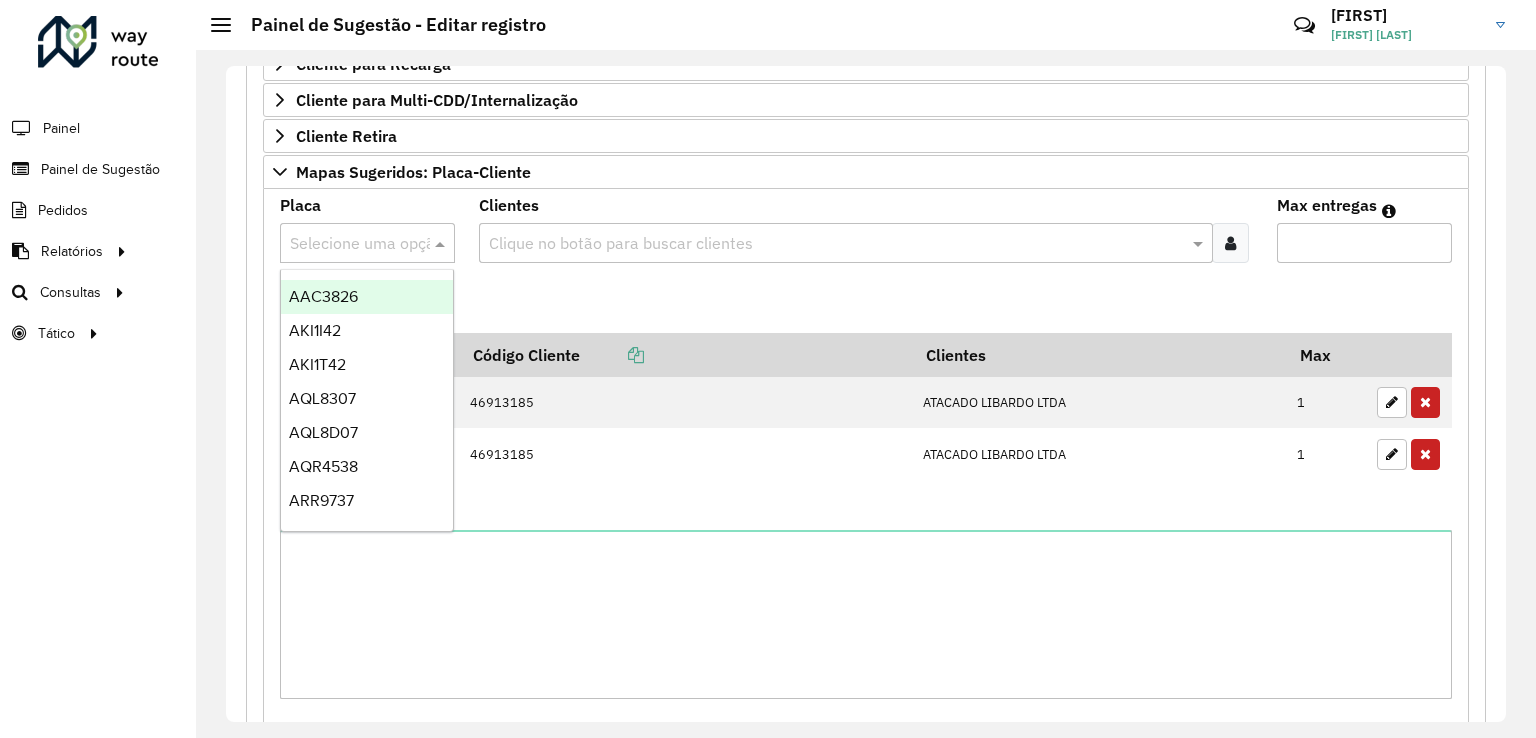 type on "*" 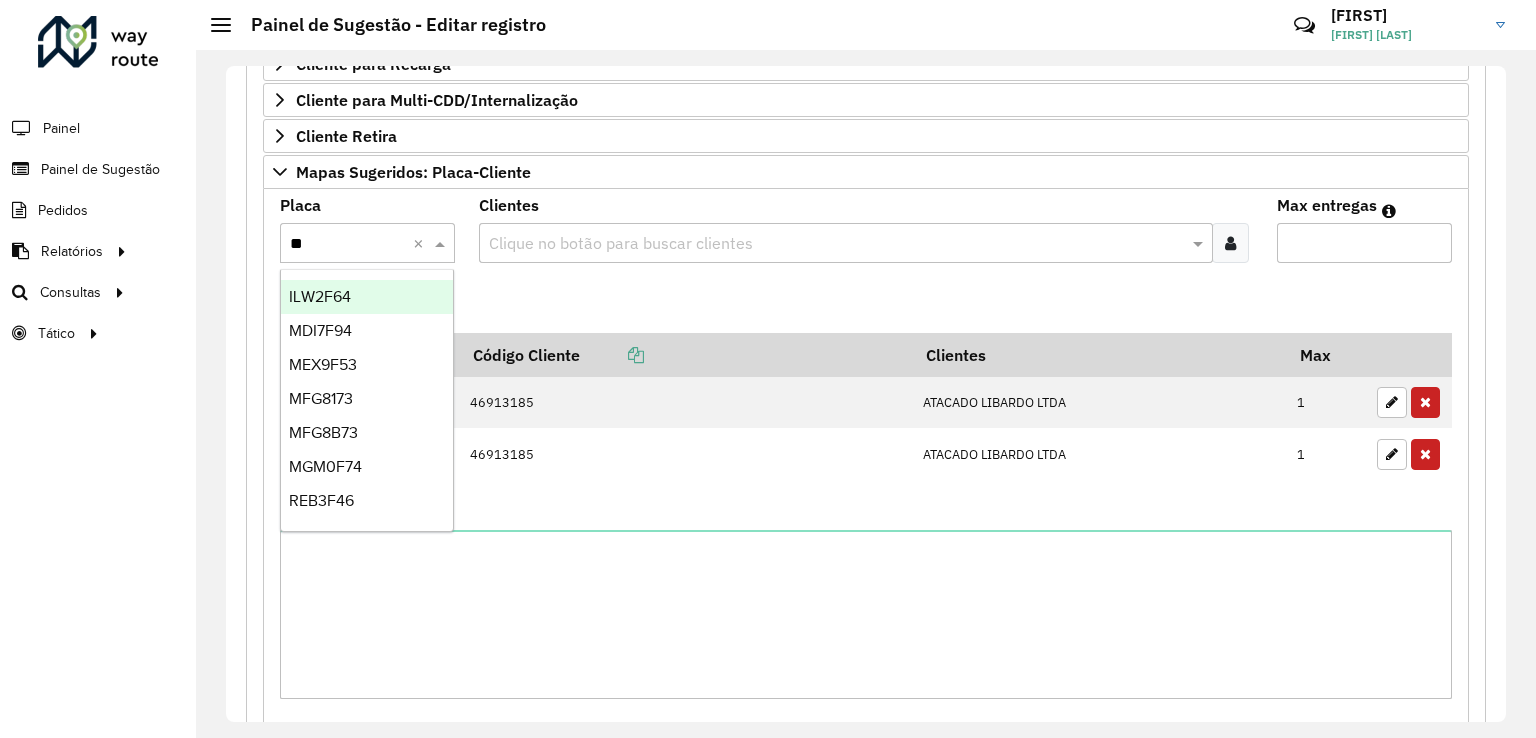 type on "***" 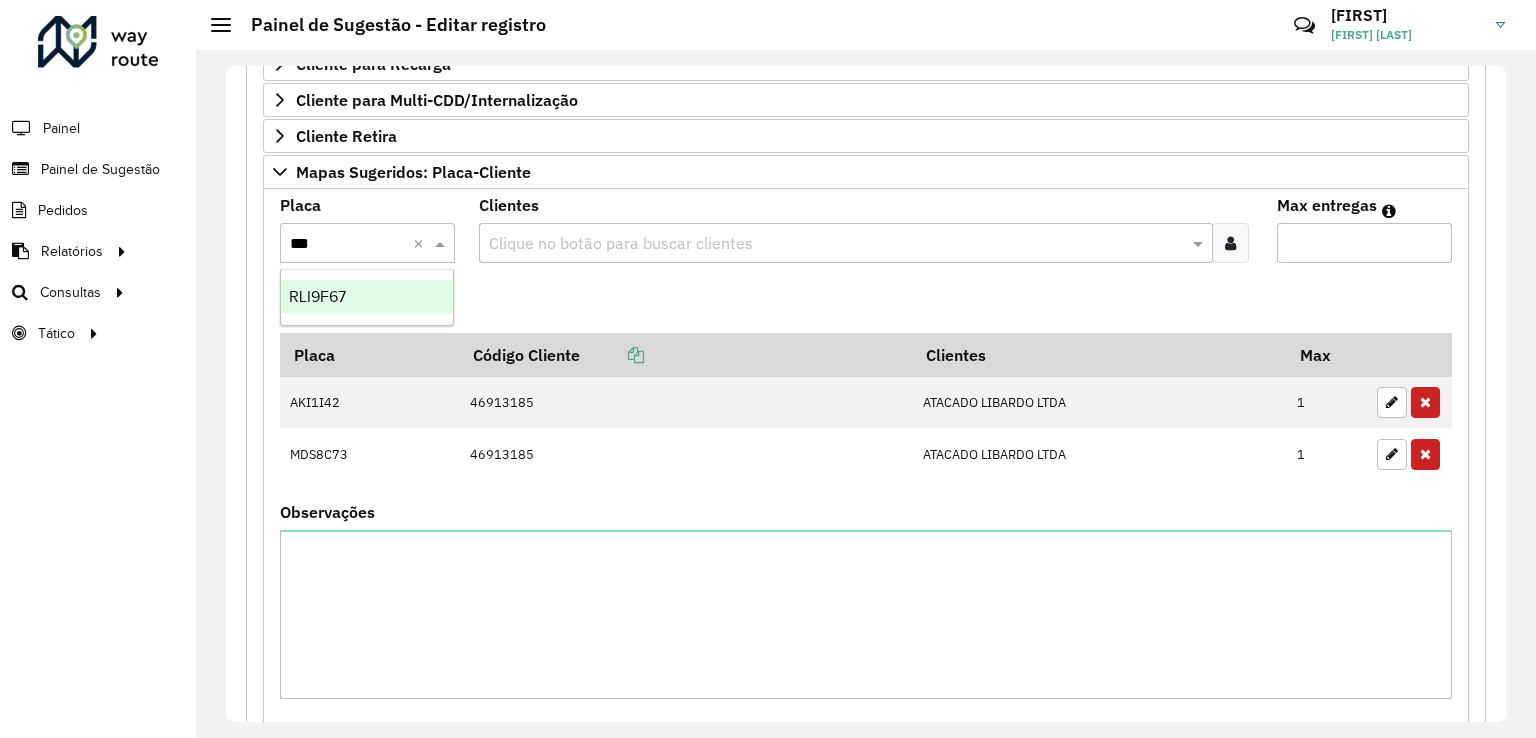 type 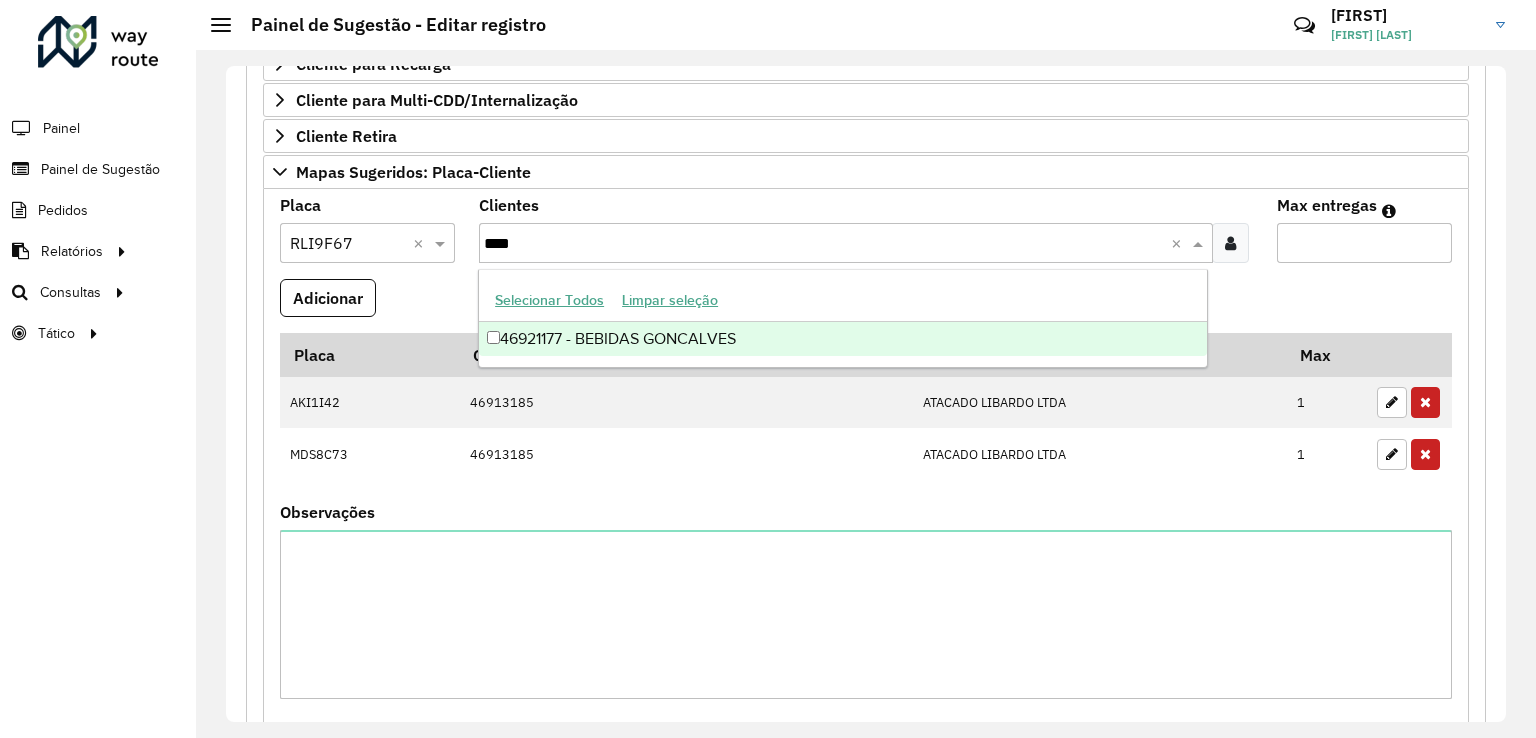 type on "*****" 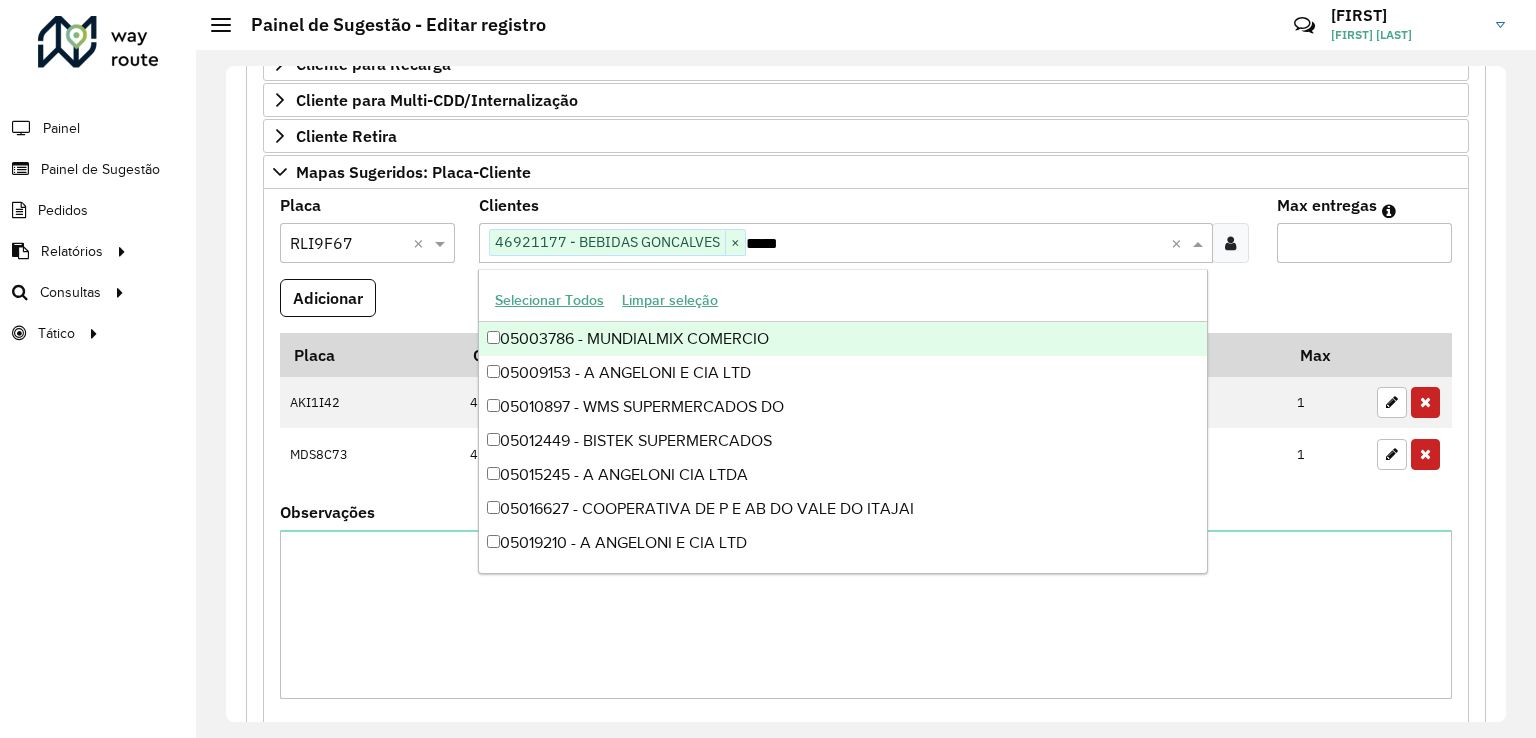 type 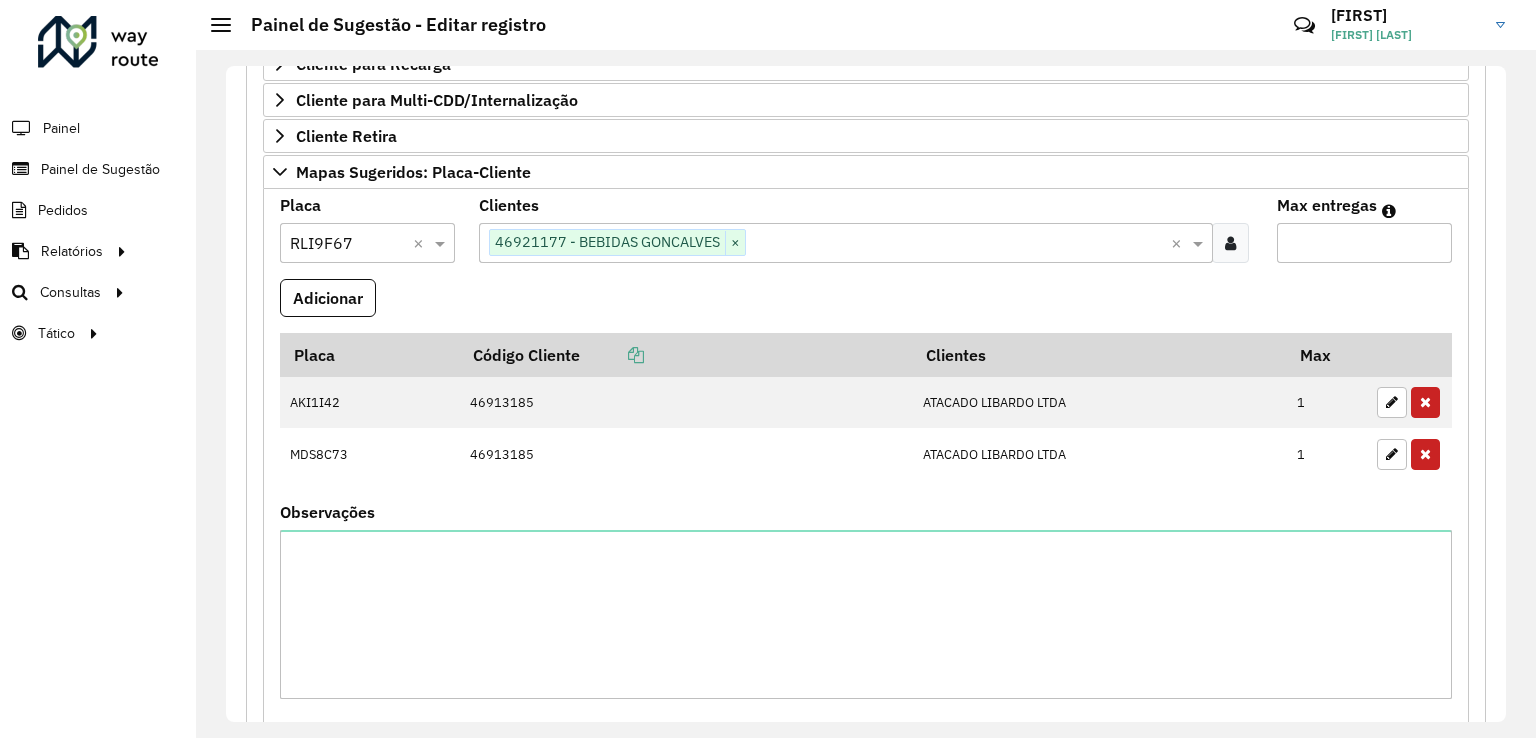 type on "*" 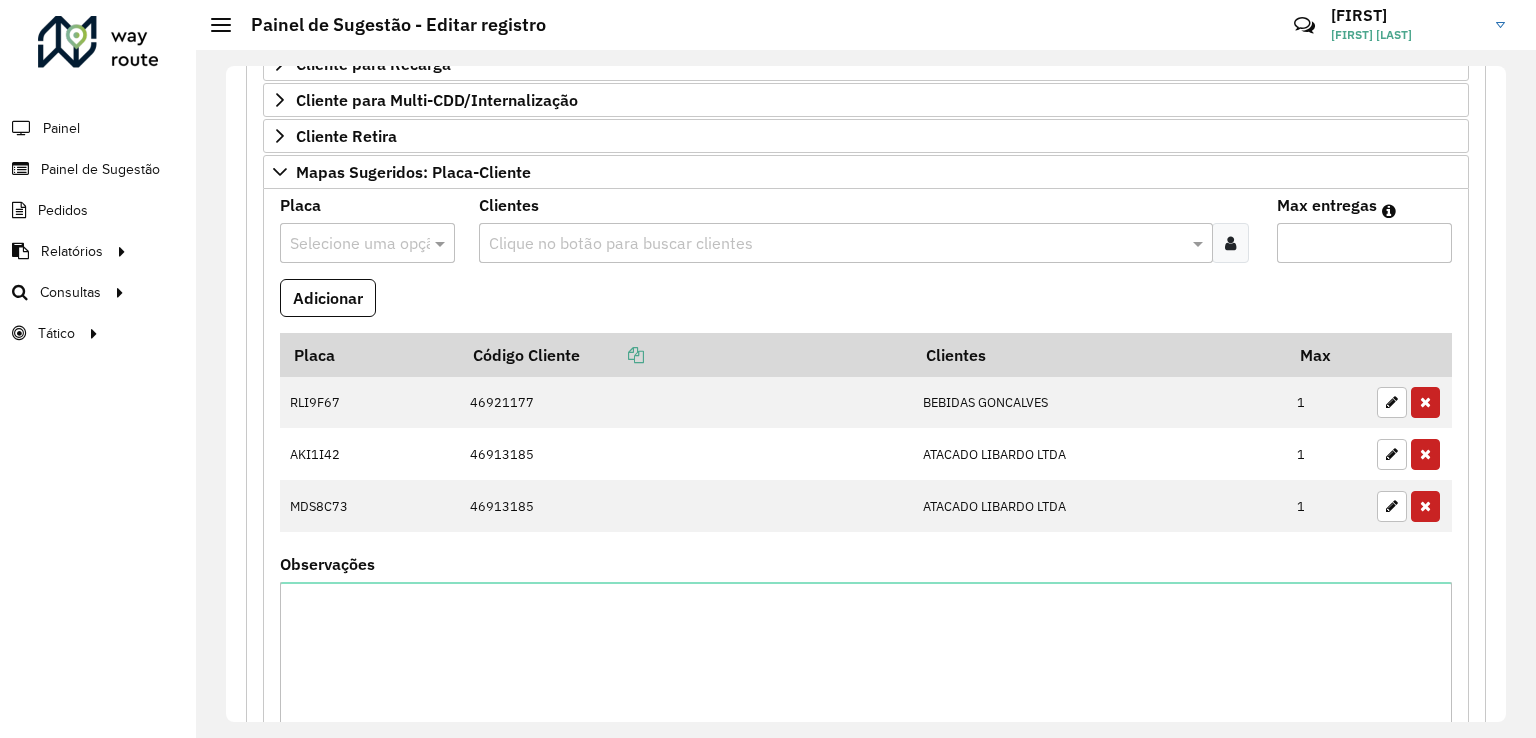 click at bounding box center (347, 244) 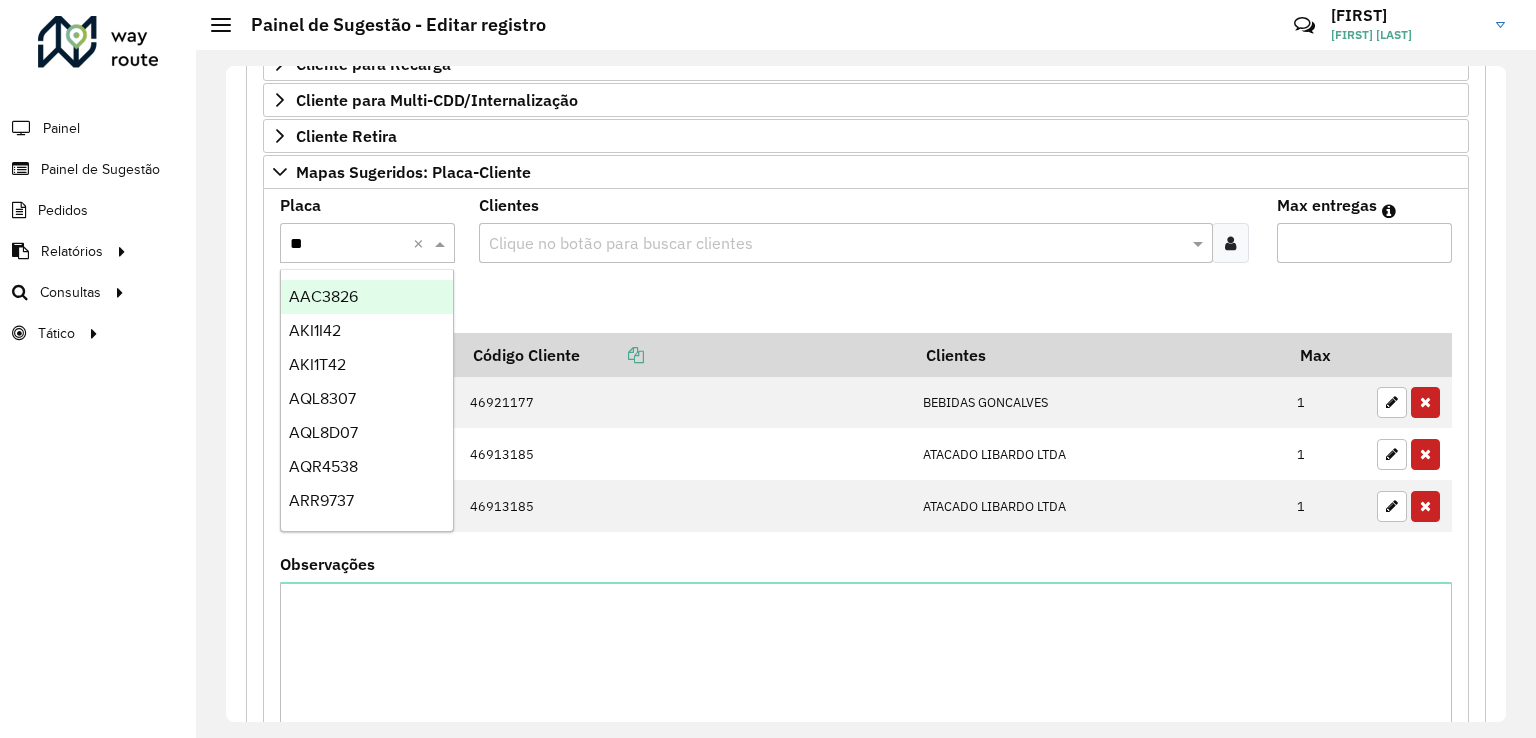 type on "***" 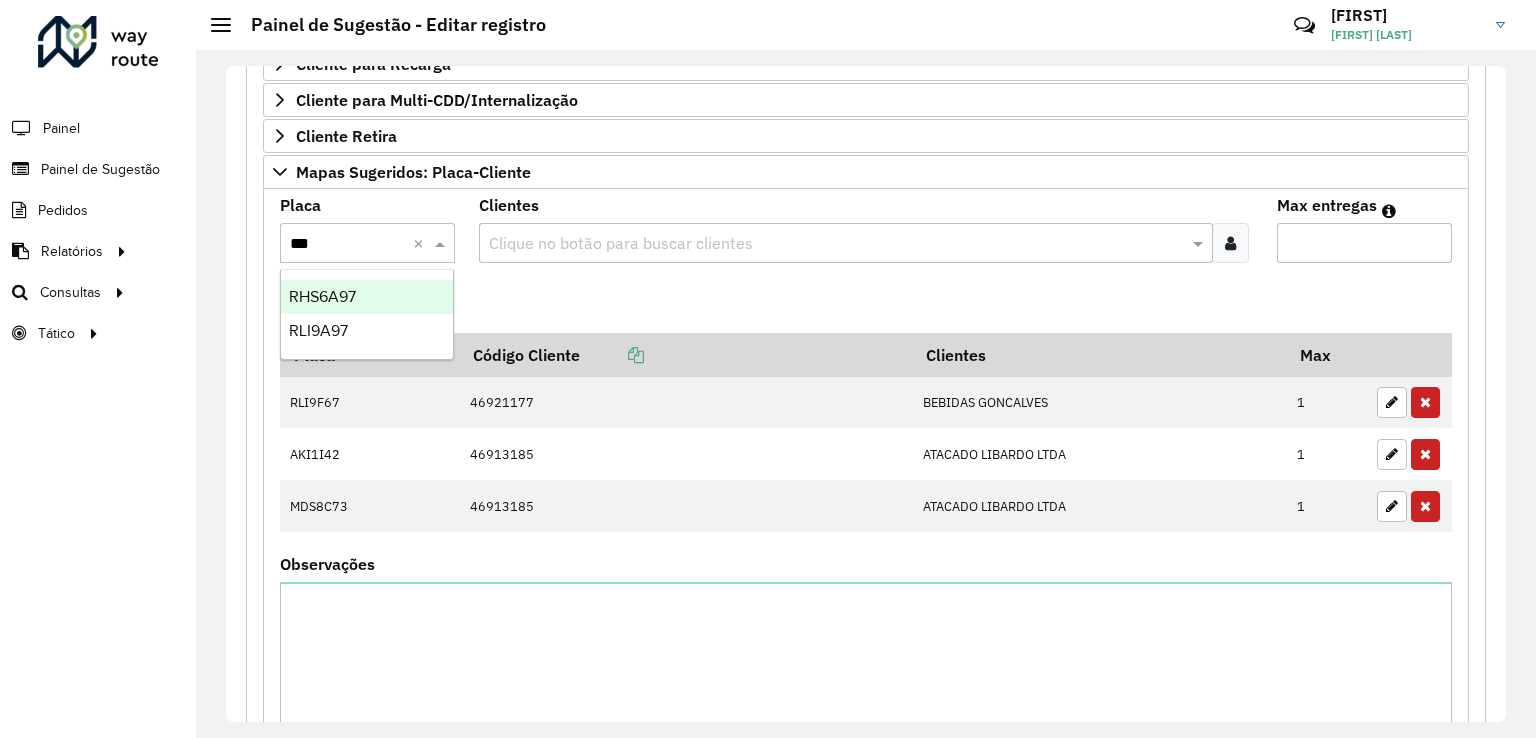type 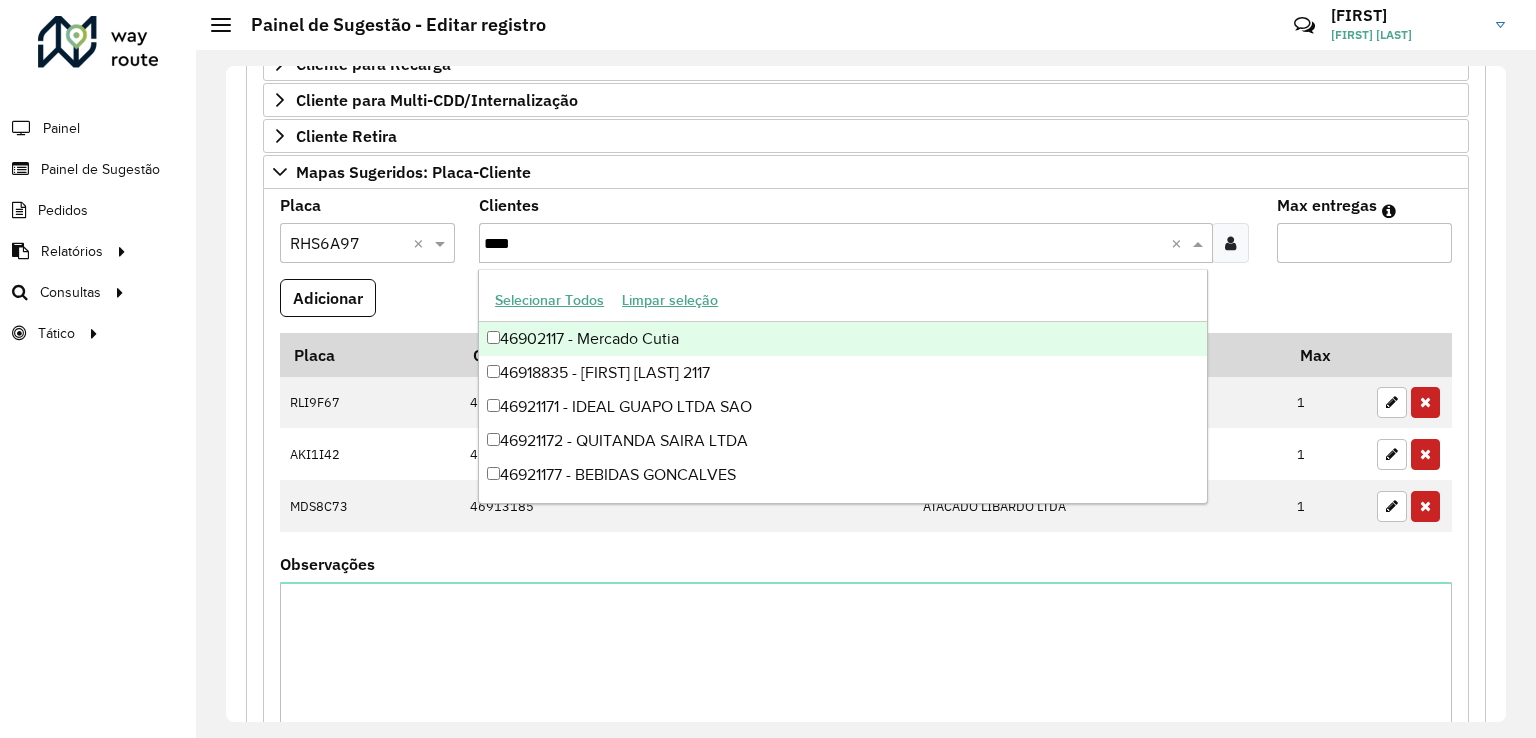 type on "*****" 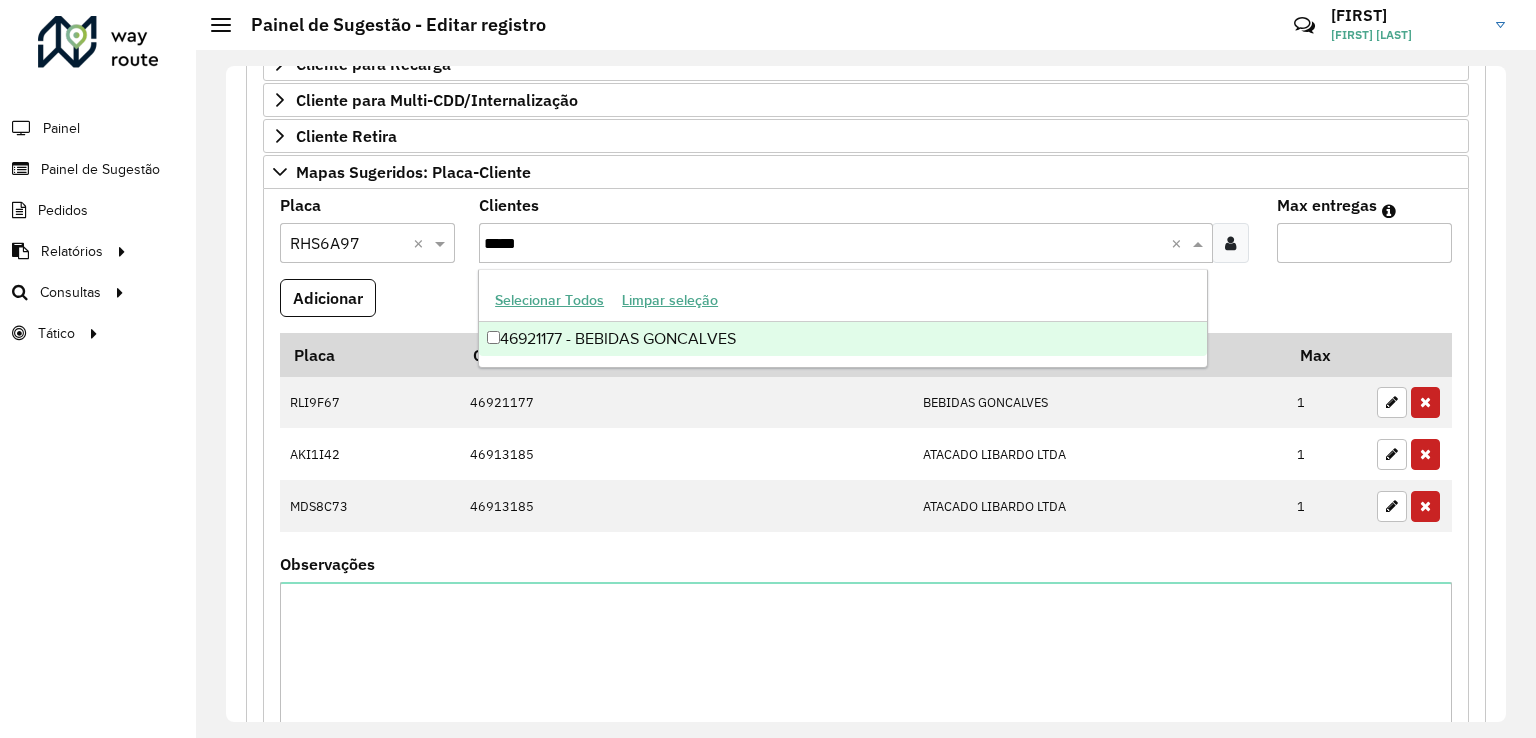 type 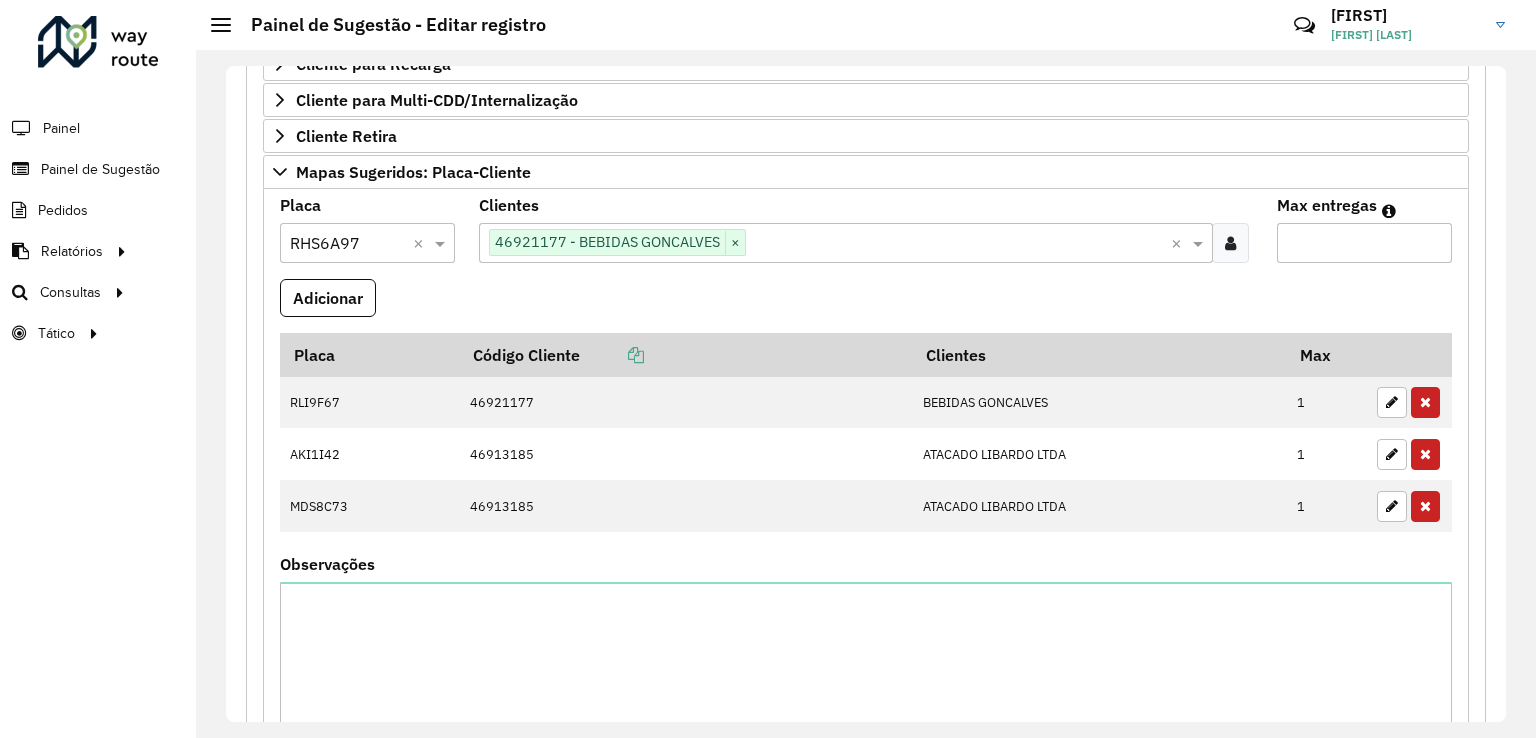 type on "*" 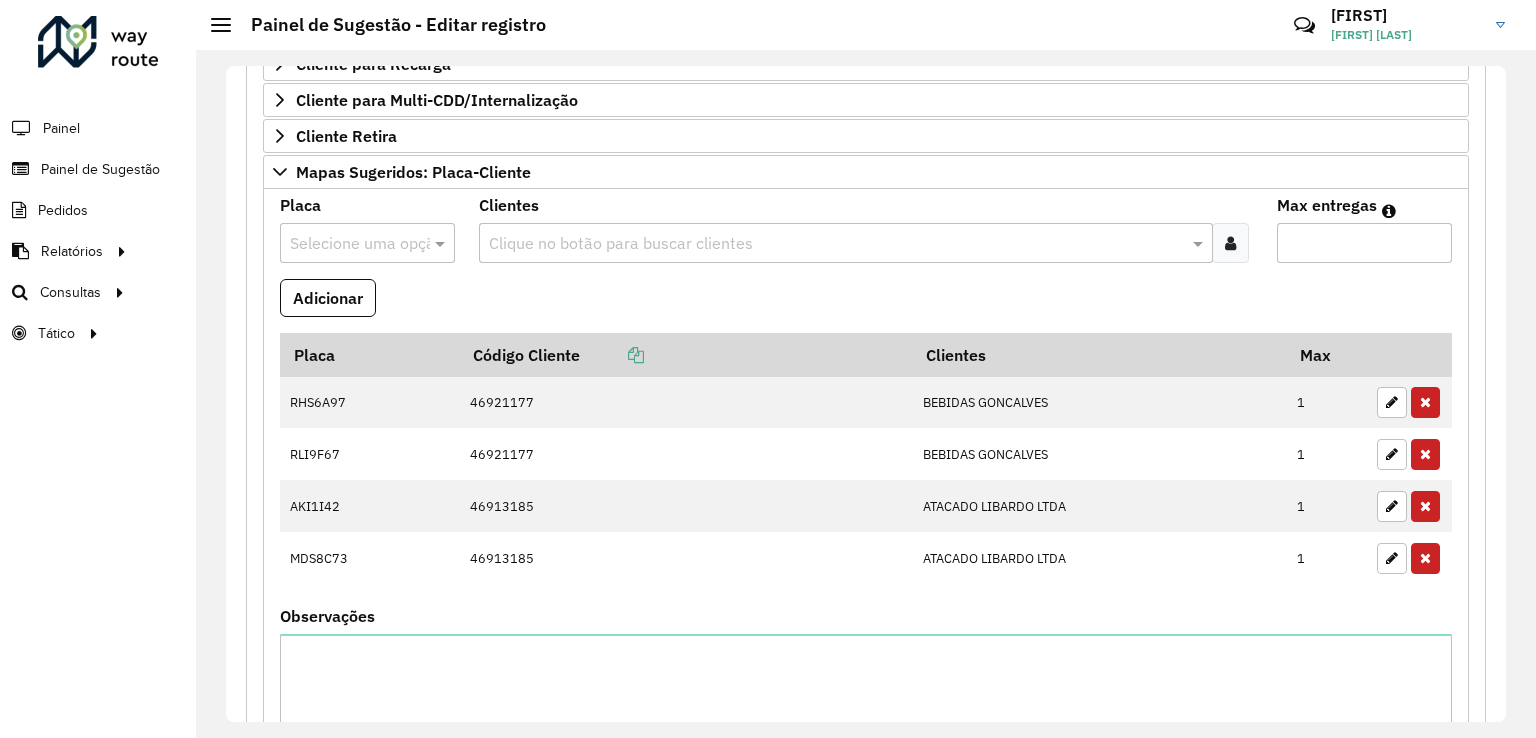 click at bounding box center [835, 244] 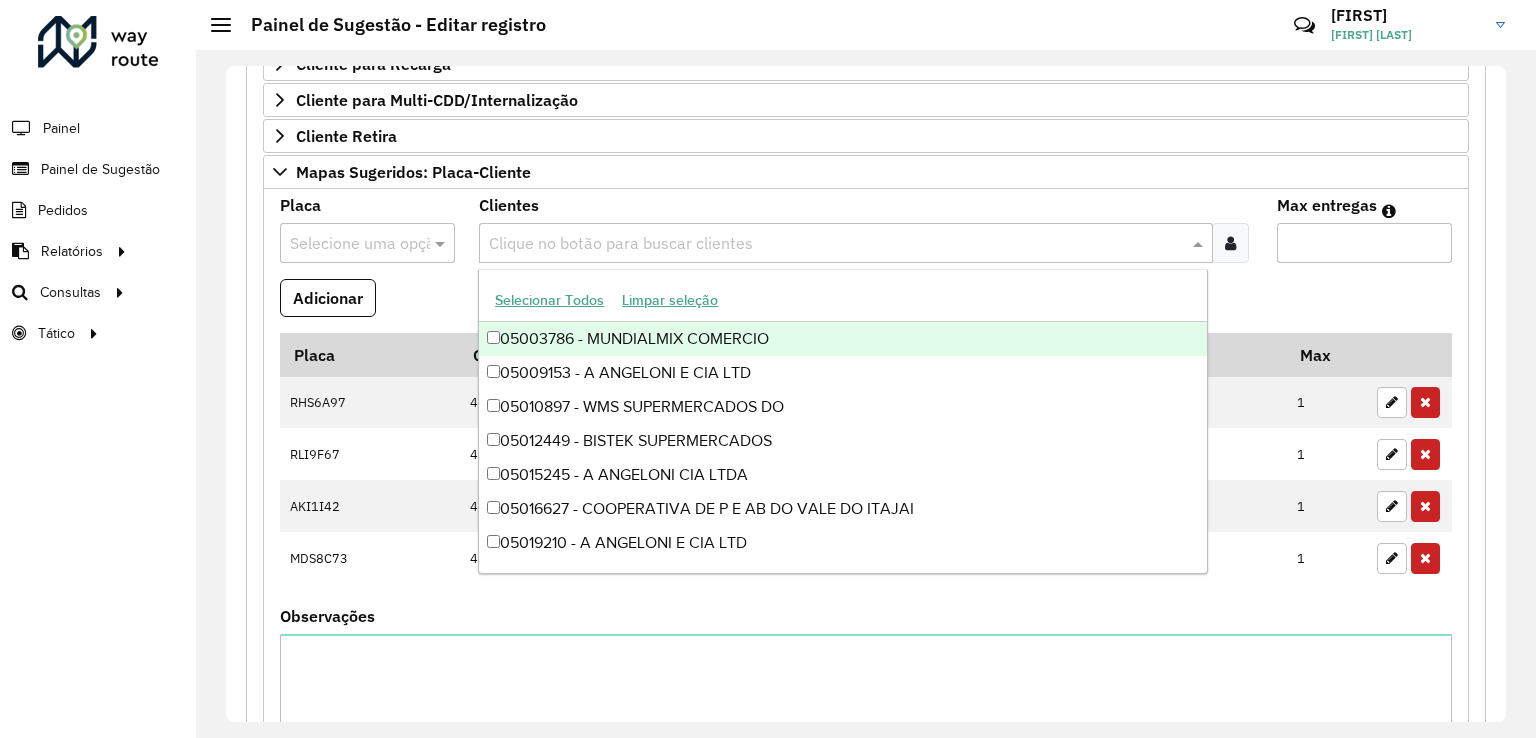 click at bounding box center (367, 243) 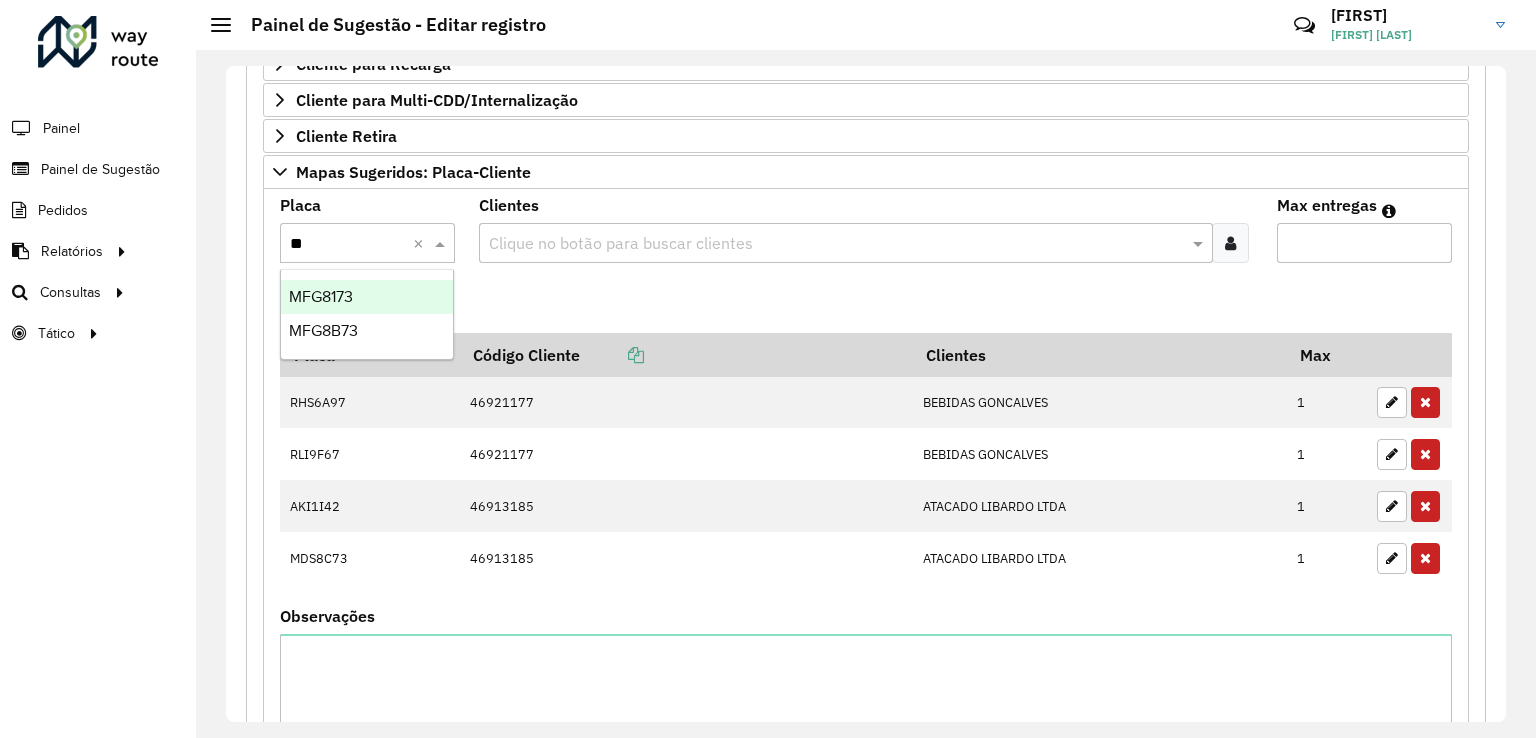 type on "***" 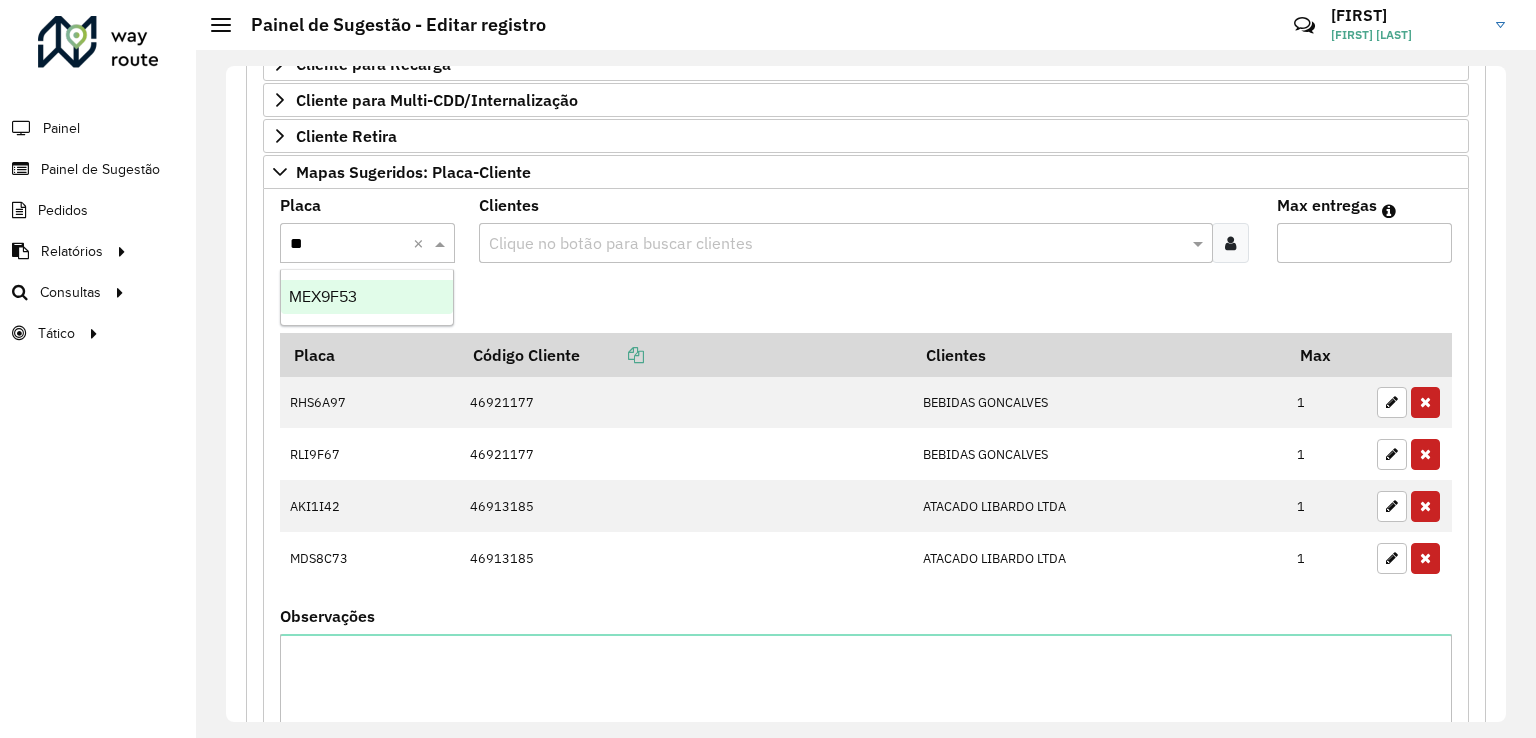 type on "***" 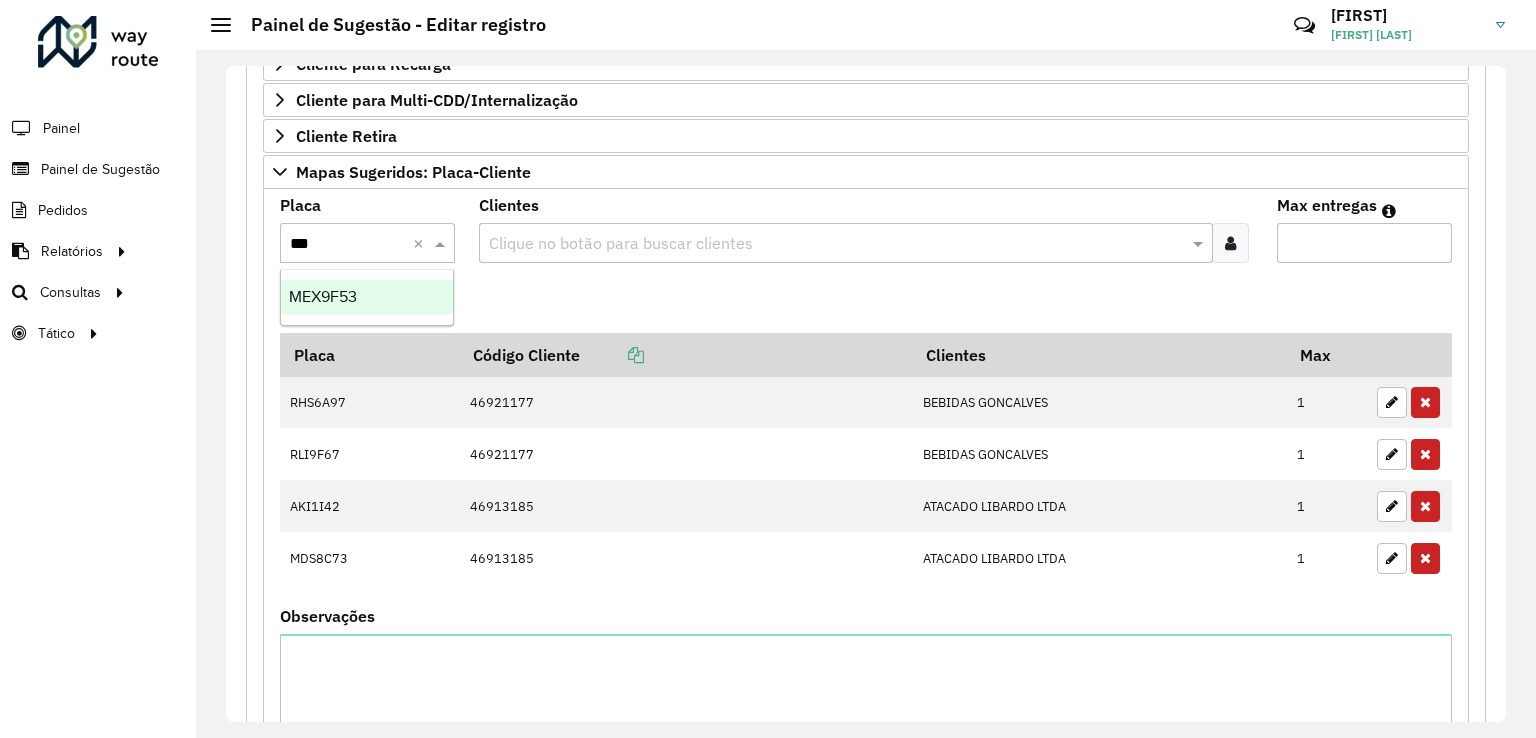 type 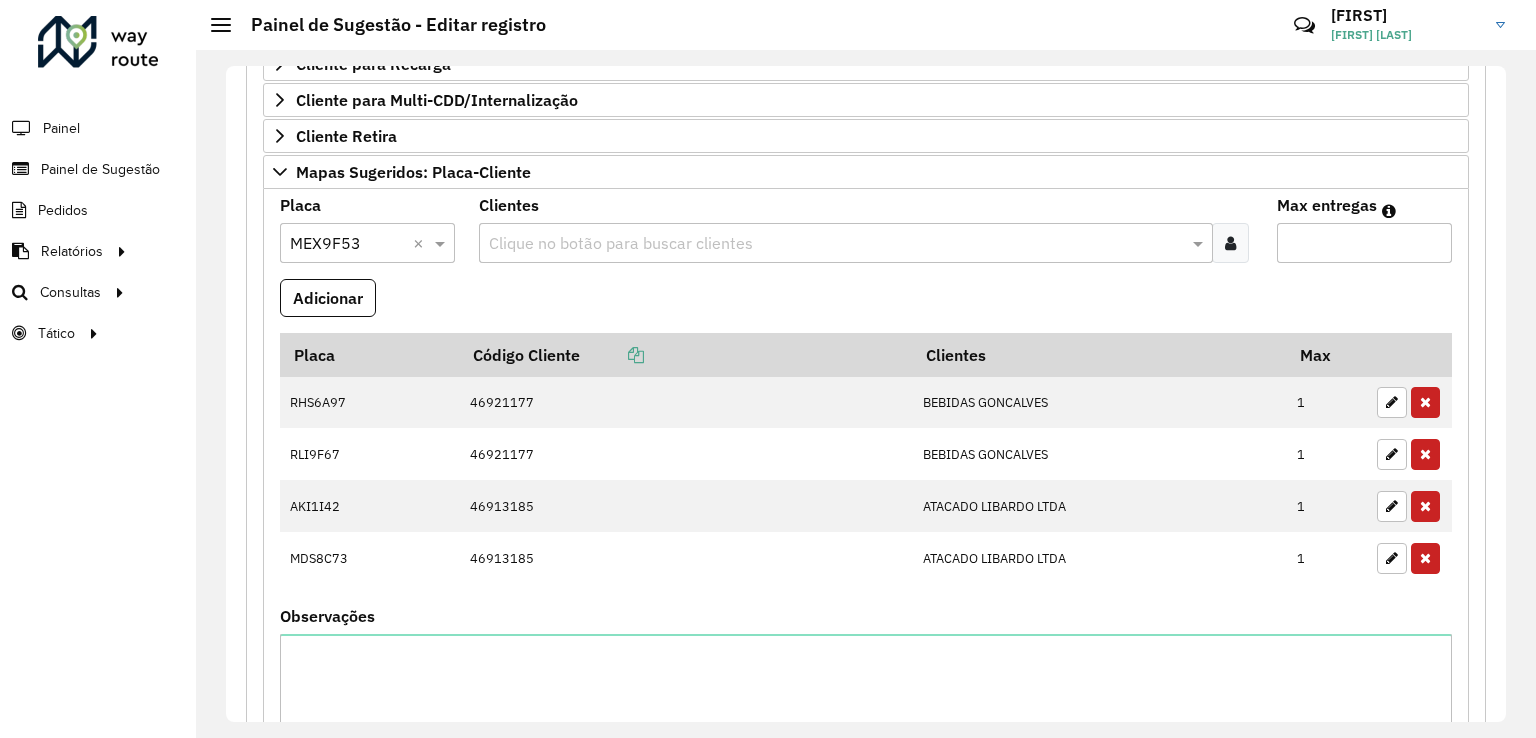 click at bounding box center [835, 244] 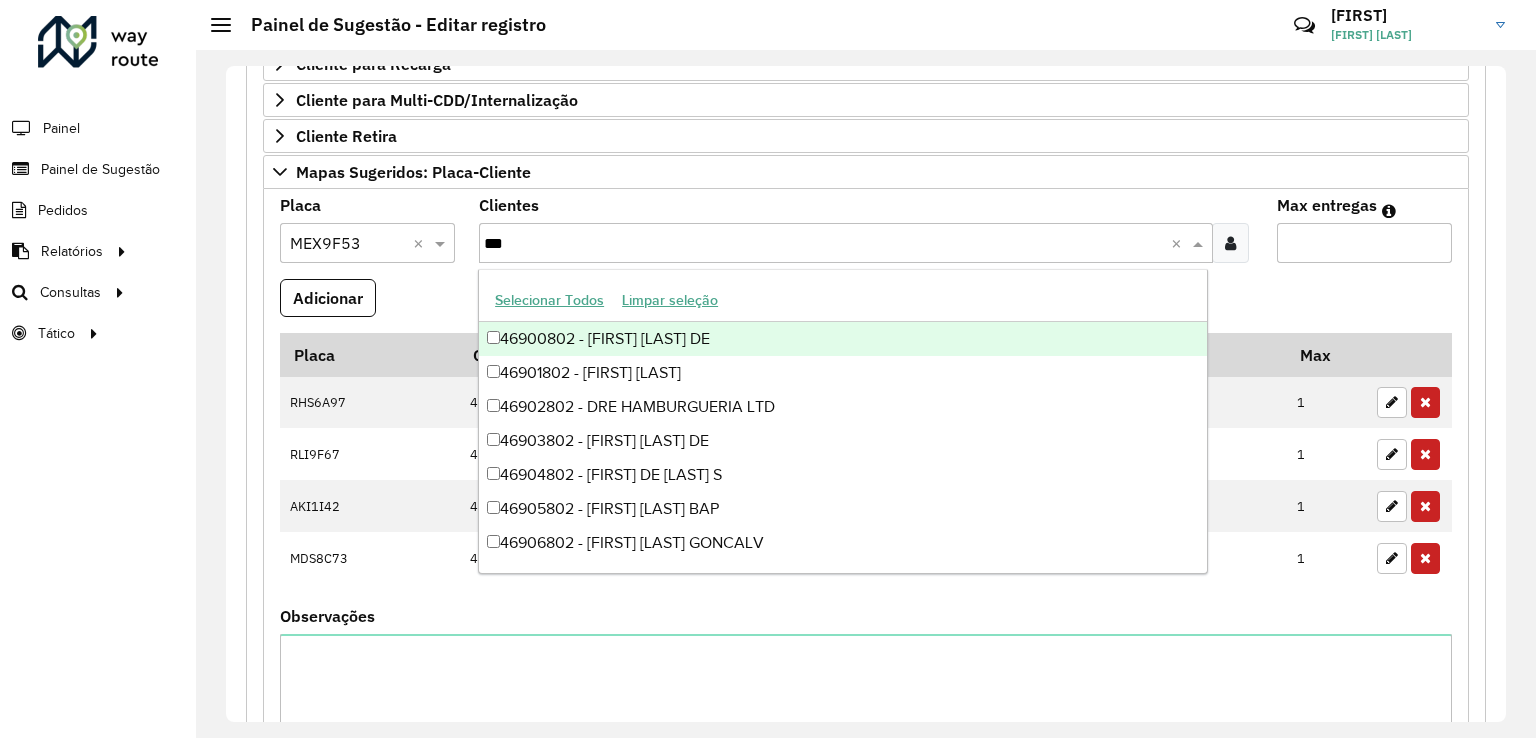 type on "****" 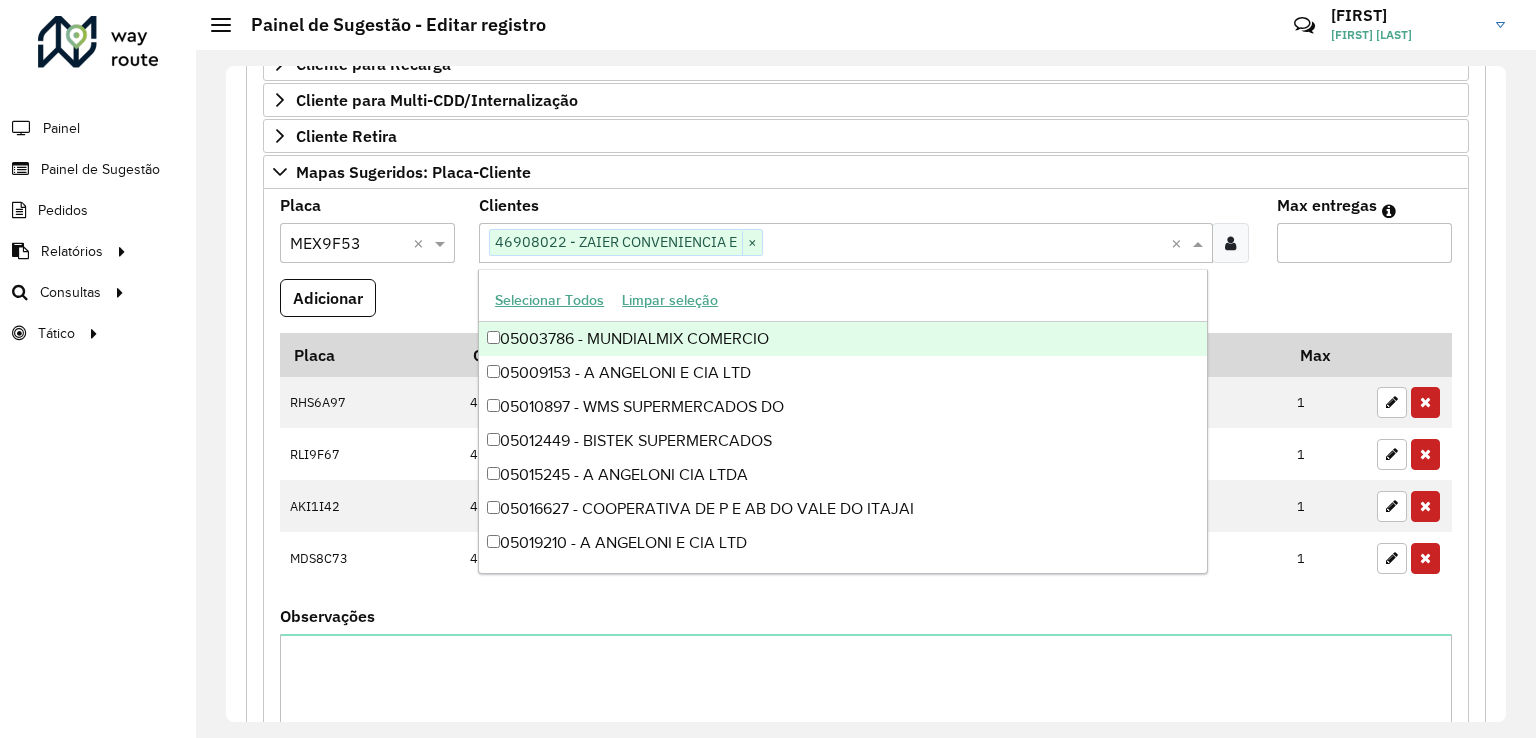 type on "*" 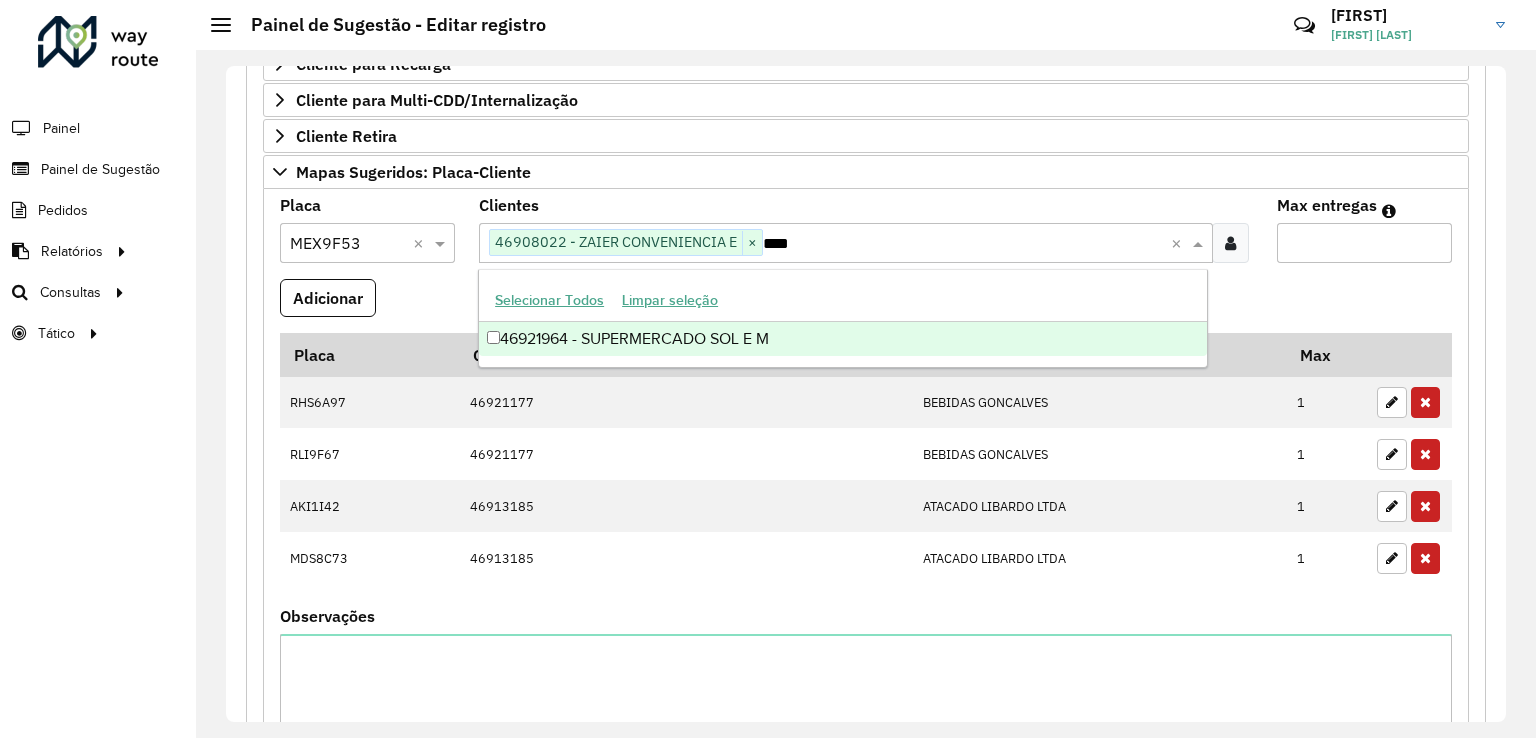 type on "*****" 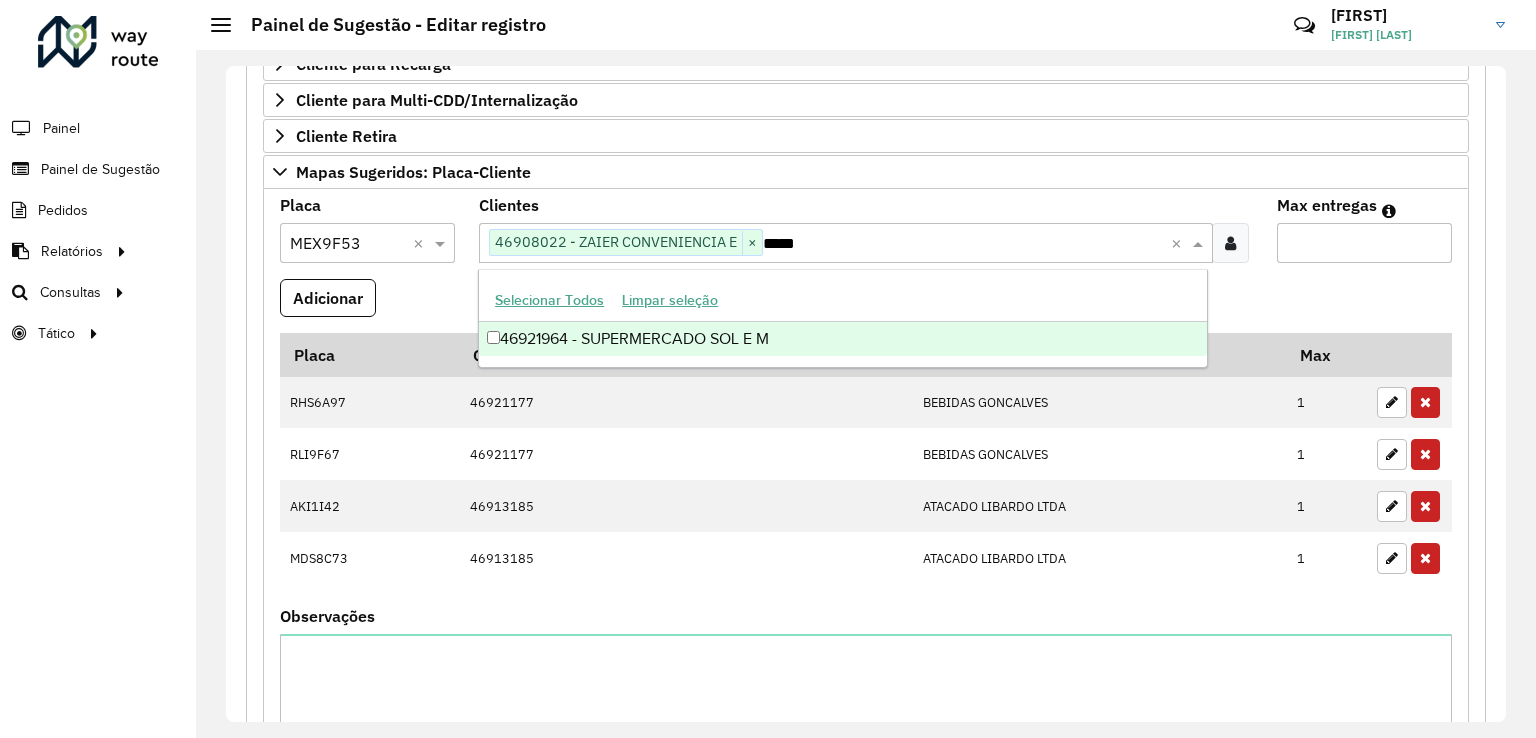 type 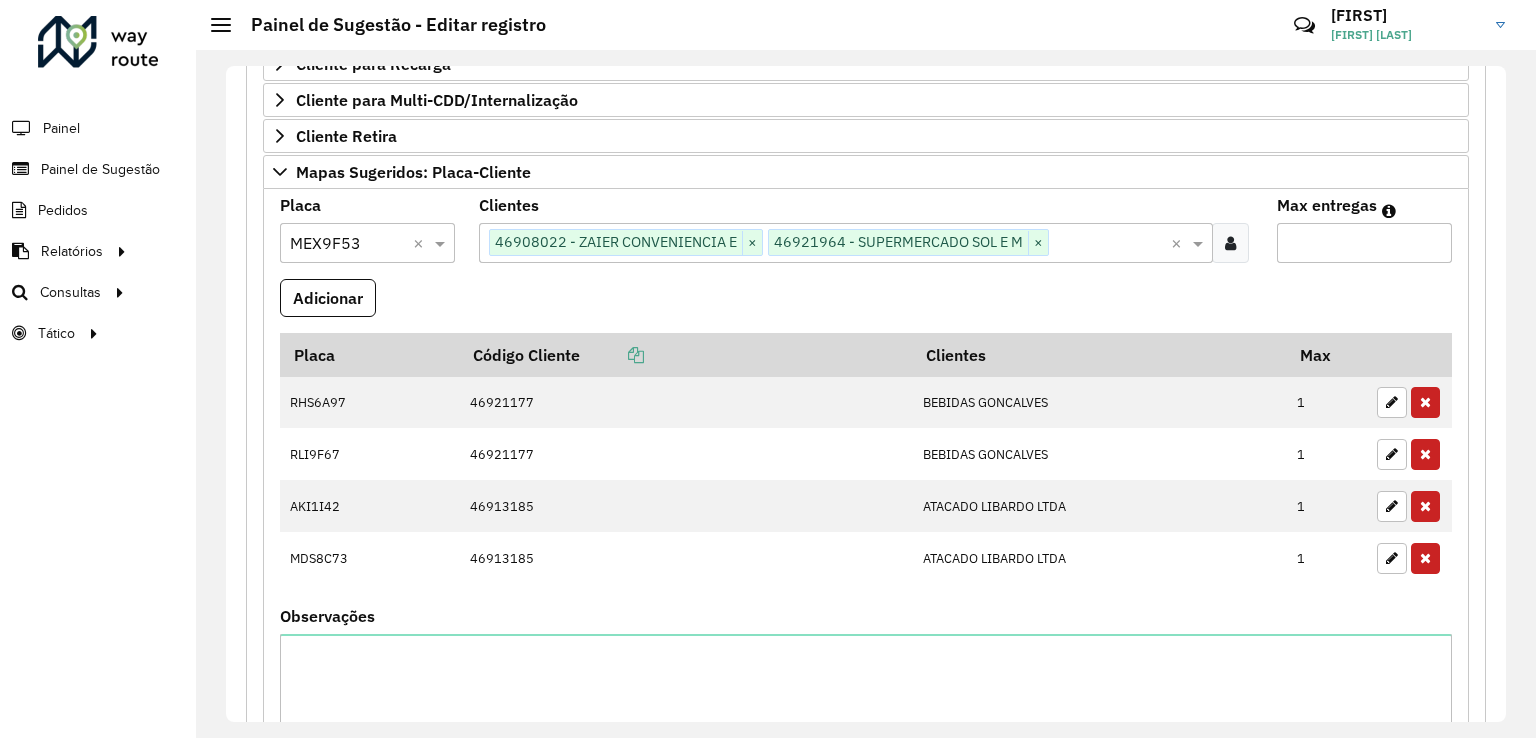 type on "*" 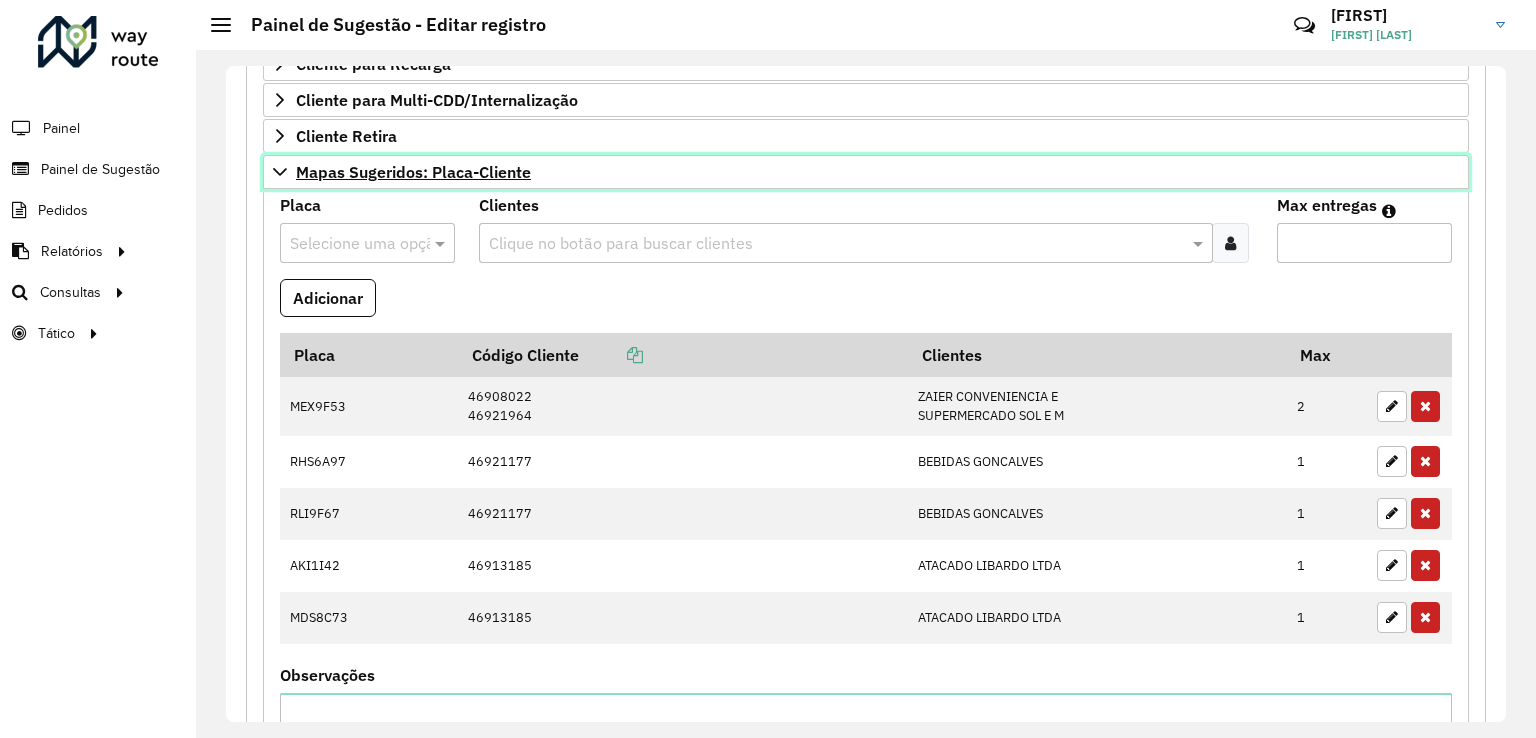 click on "Mapas Sugeridos: Placa-Cliente" at bounding box center [413, 172] 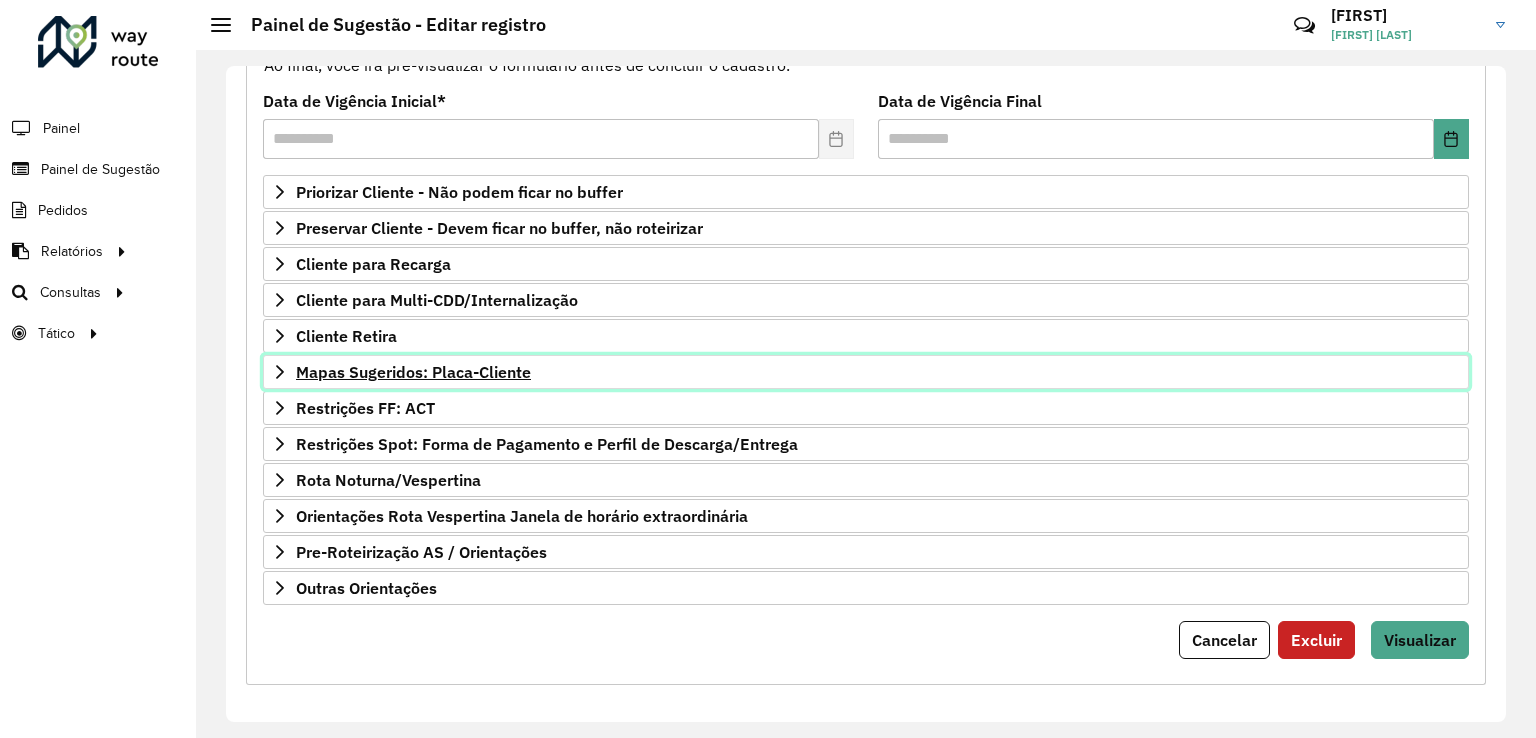 click on "Mapas Sugeridos: Placa-Cliente" at bounding box center [413, 372] 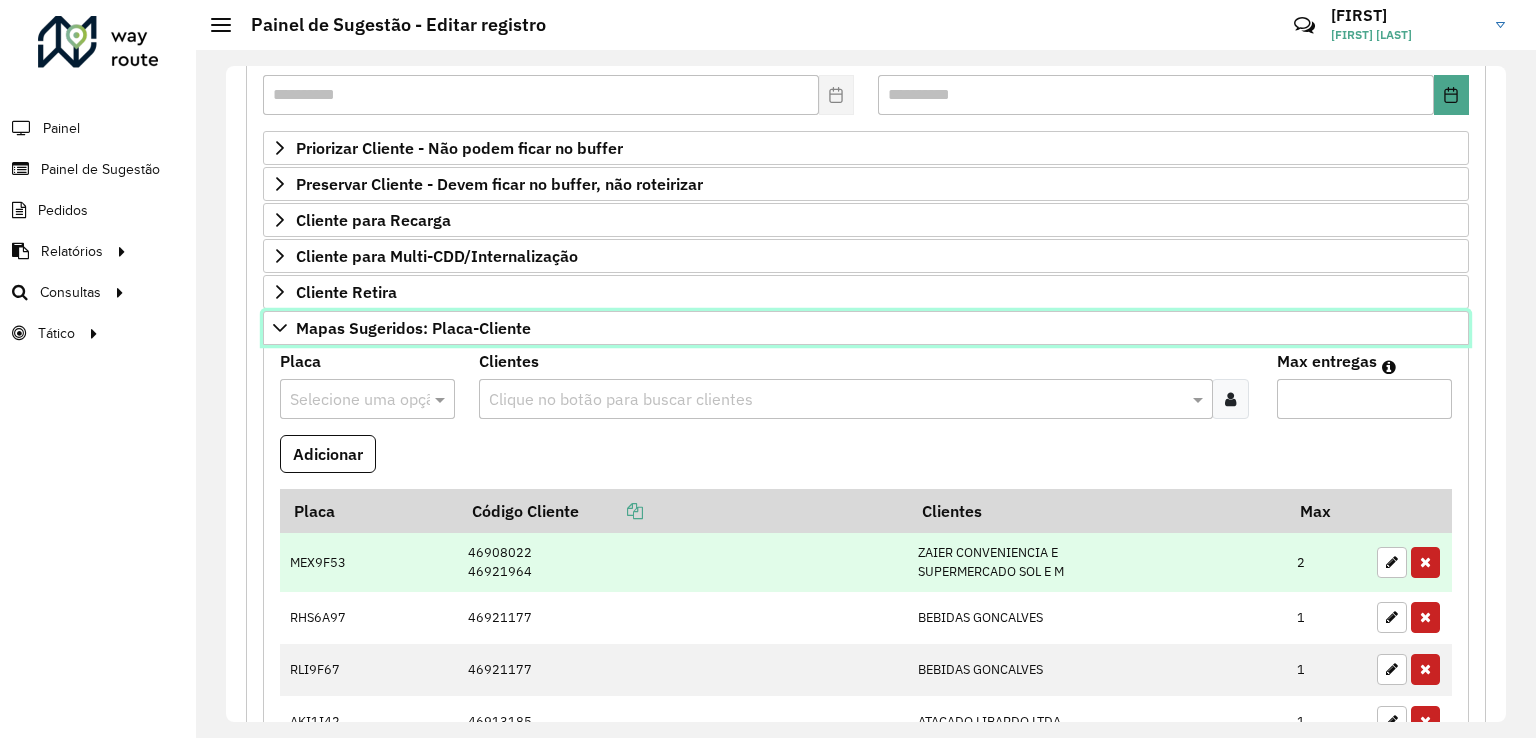 scroll, scrollTop: 452, scrollLeft: 0, axis: vertical 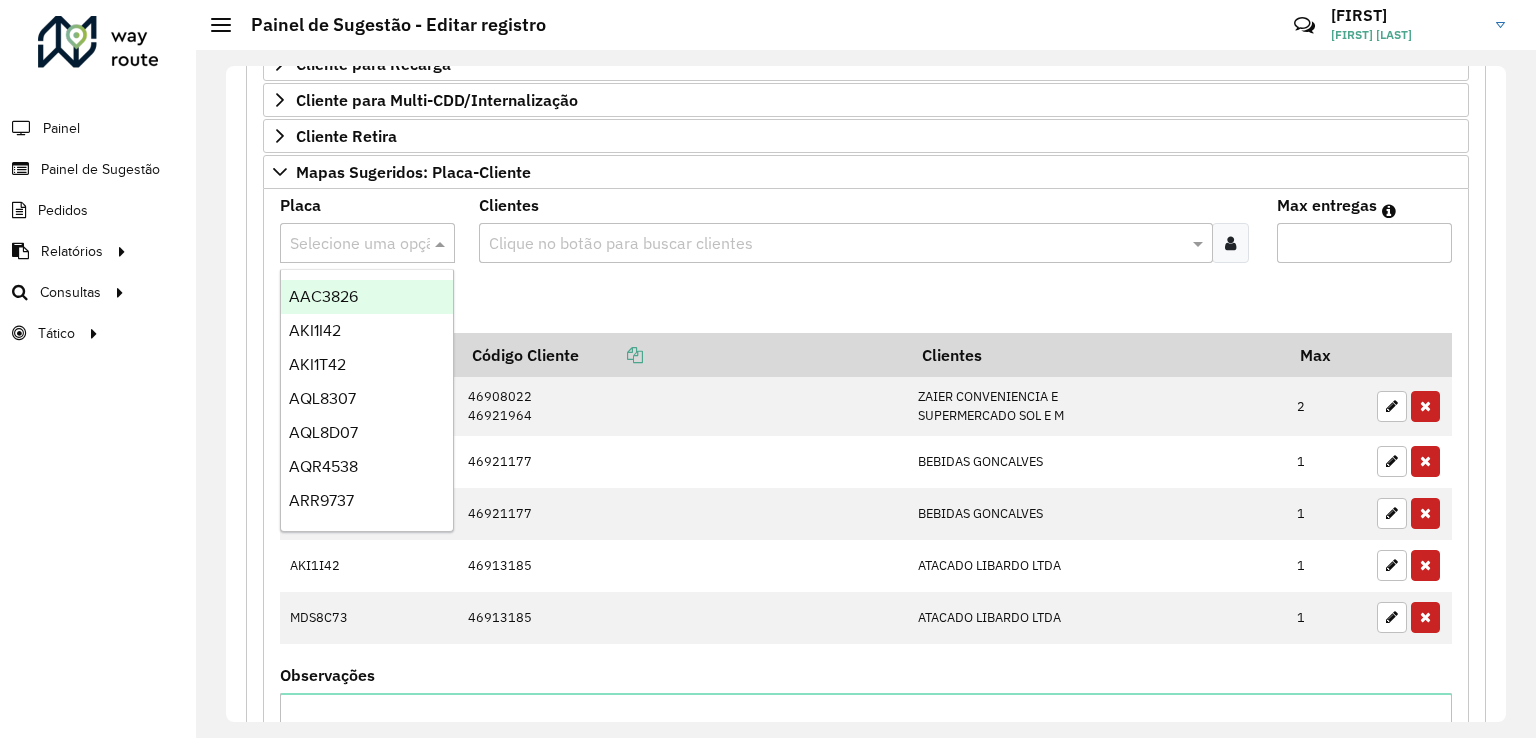 click on "Selecione uma opção" at bounding box center (367, 243) 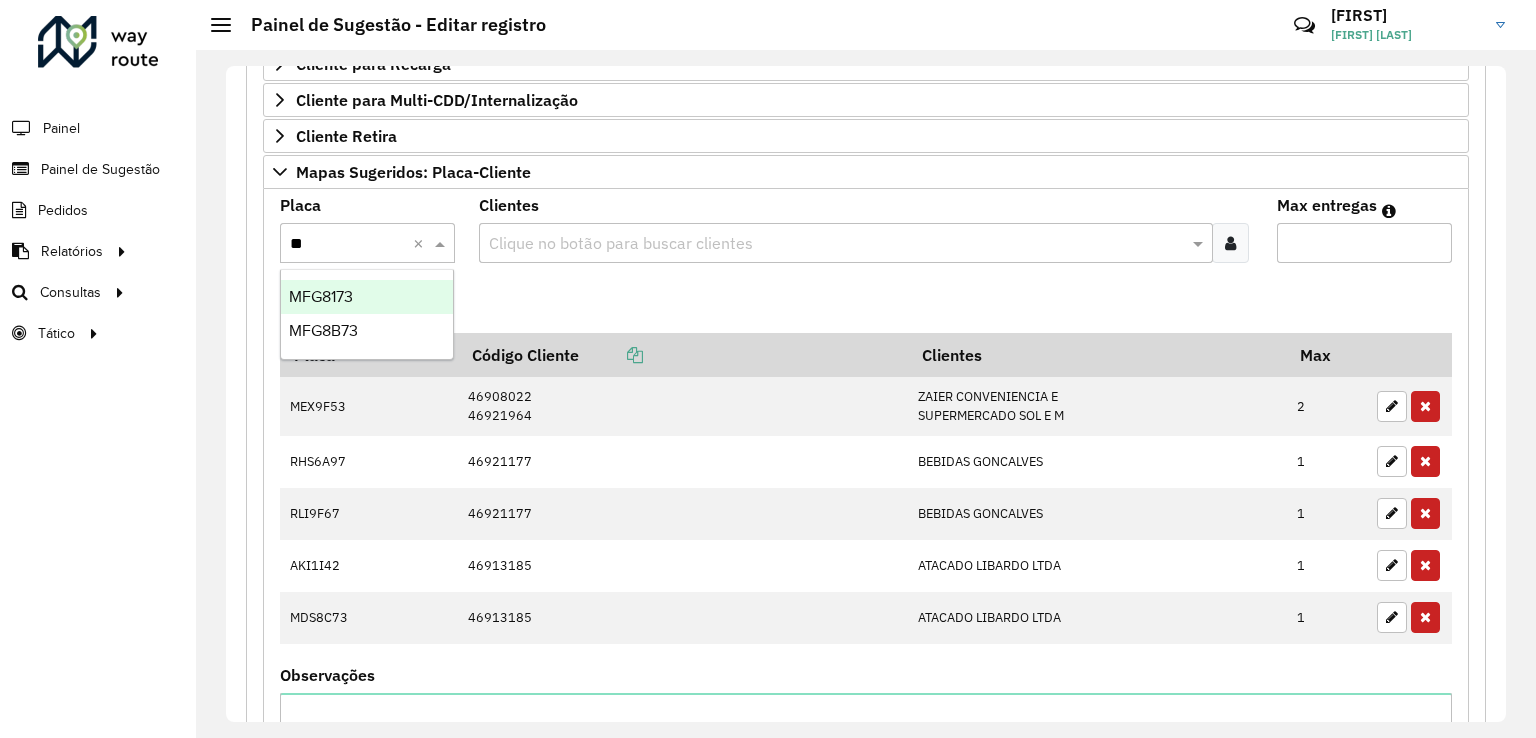 type on "***" 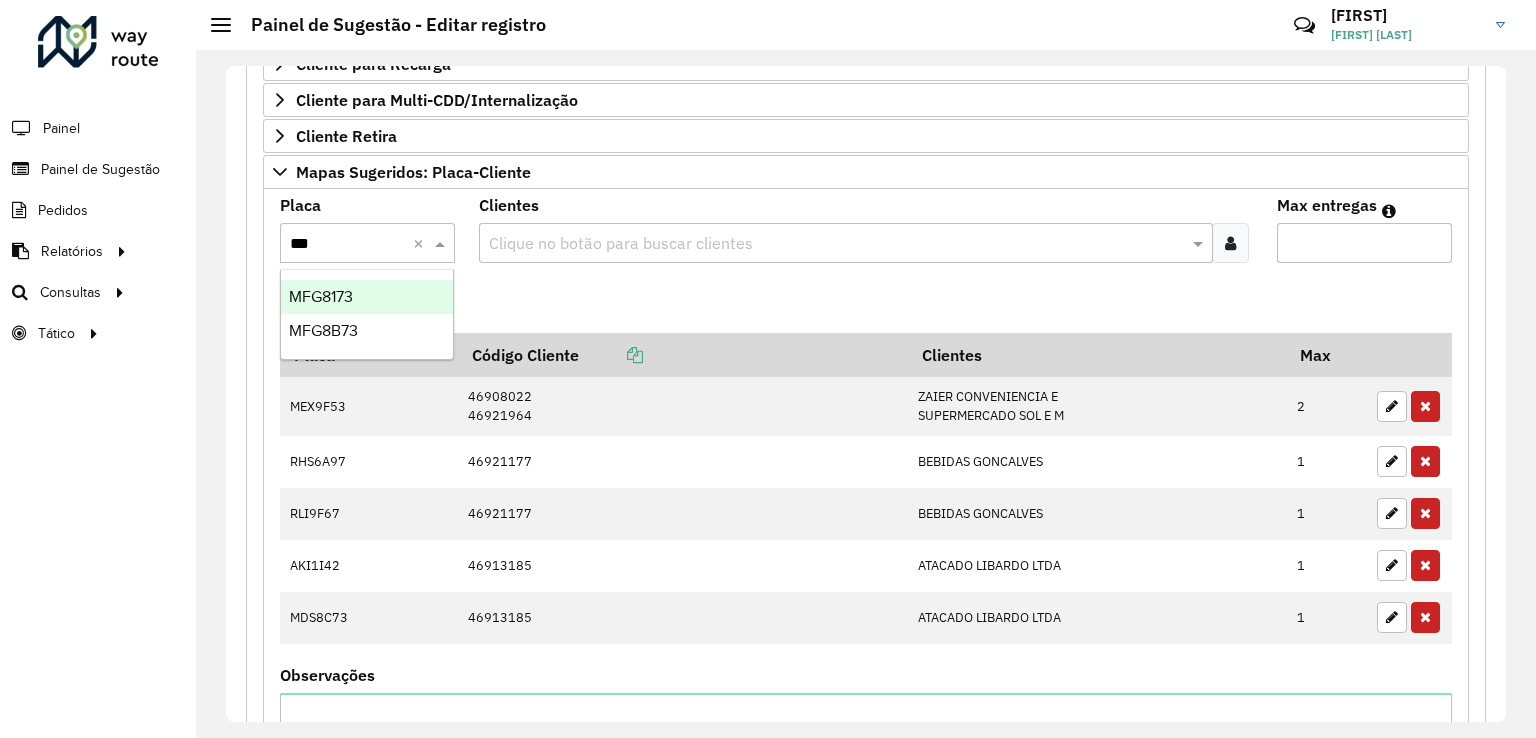 type 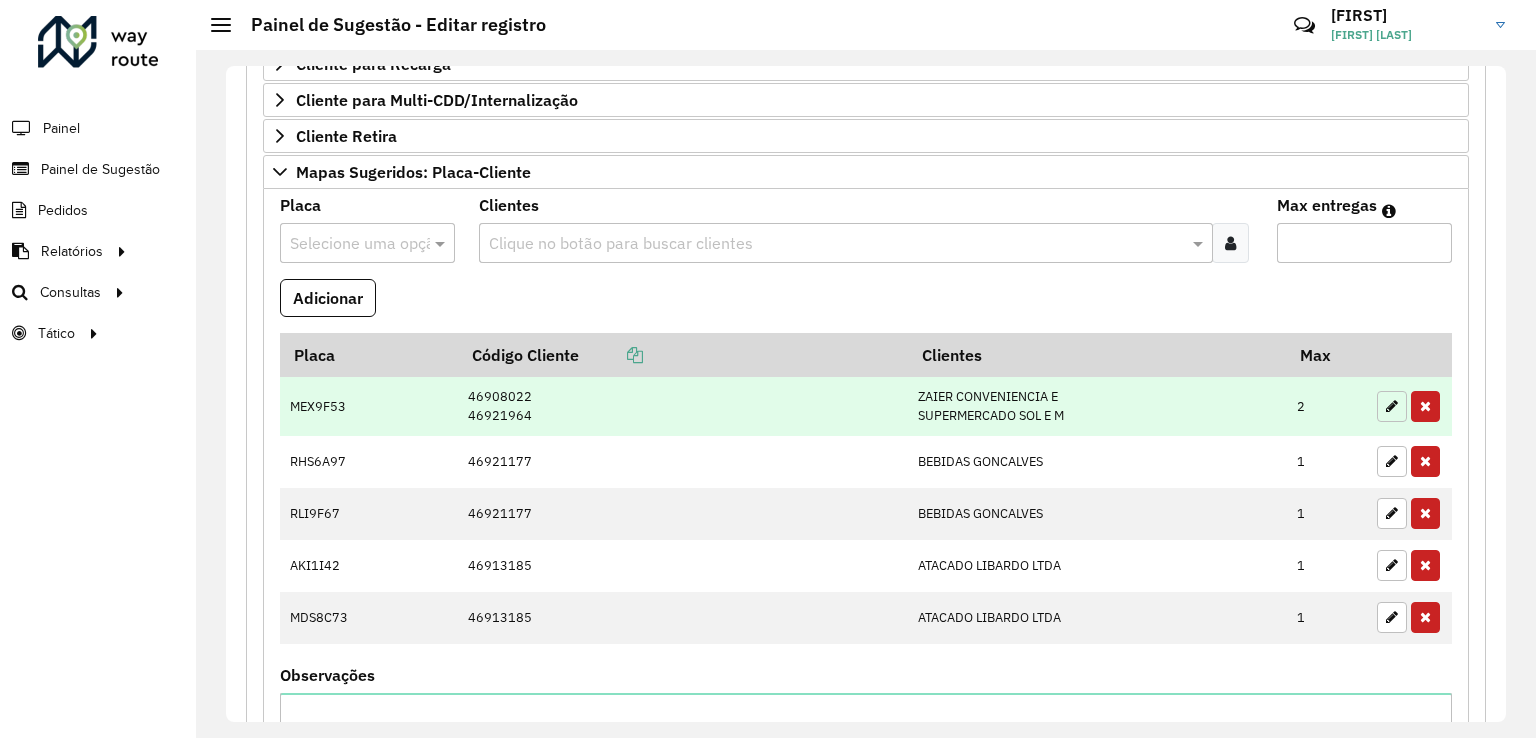 click at bounding box center [1392, 406] 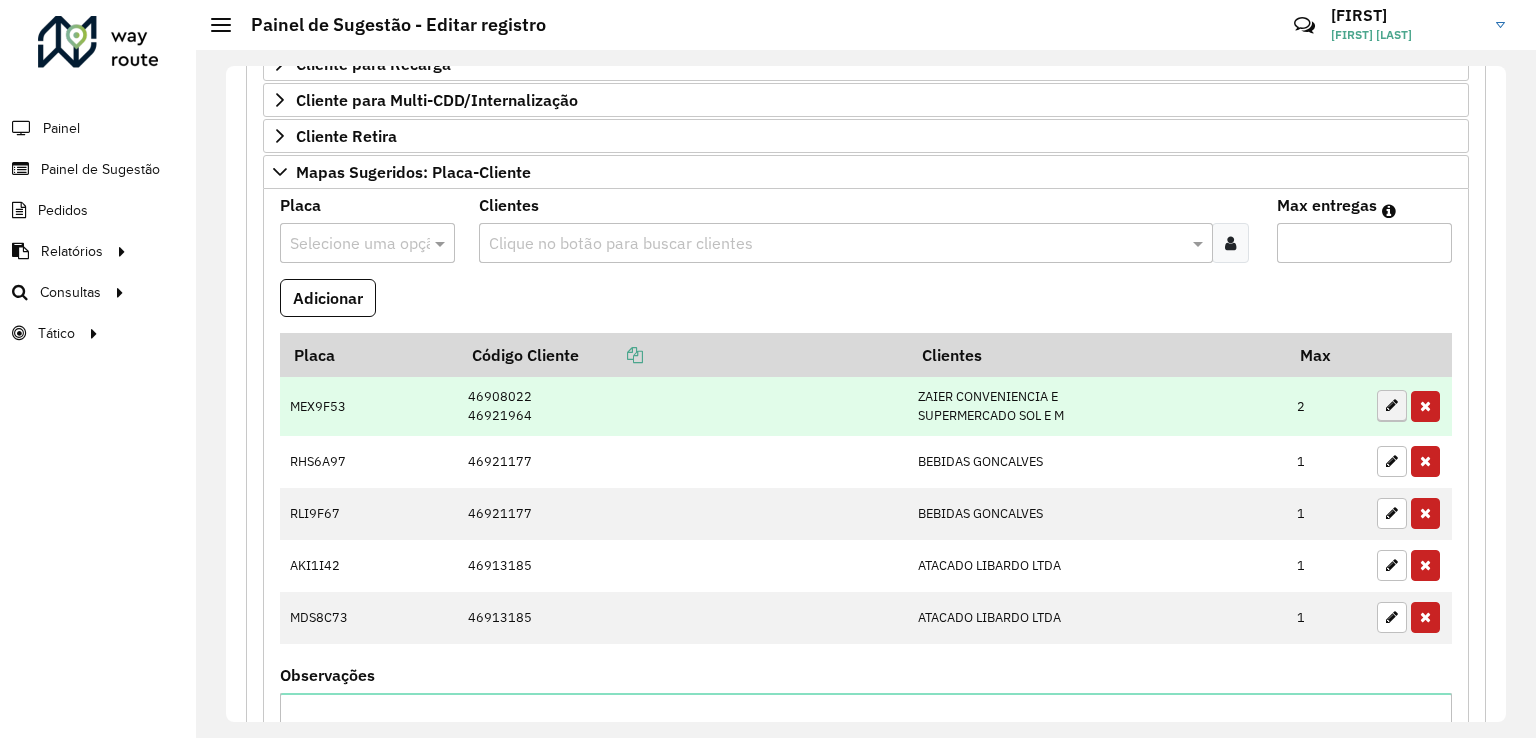 type on "*" 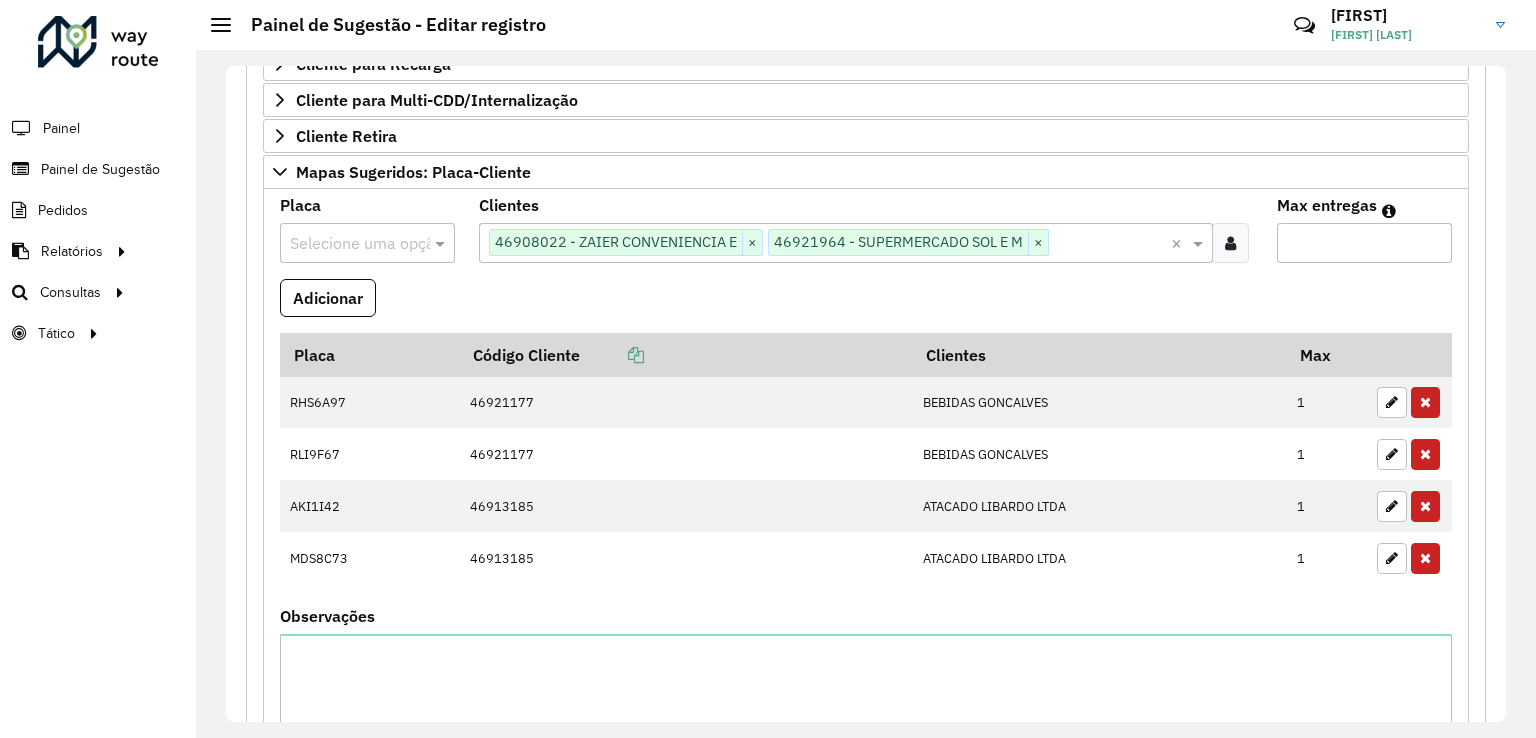 click at bounding box center [347, 244] 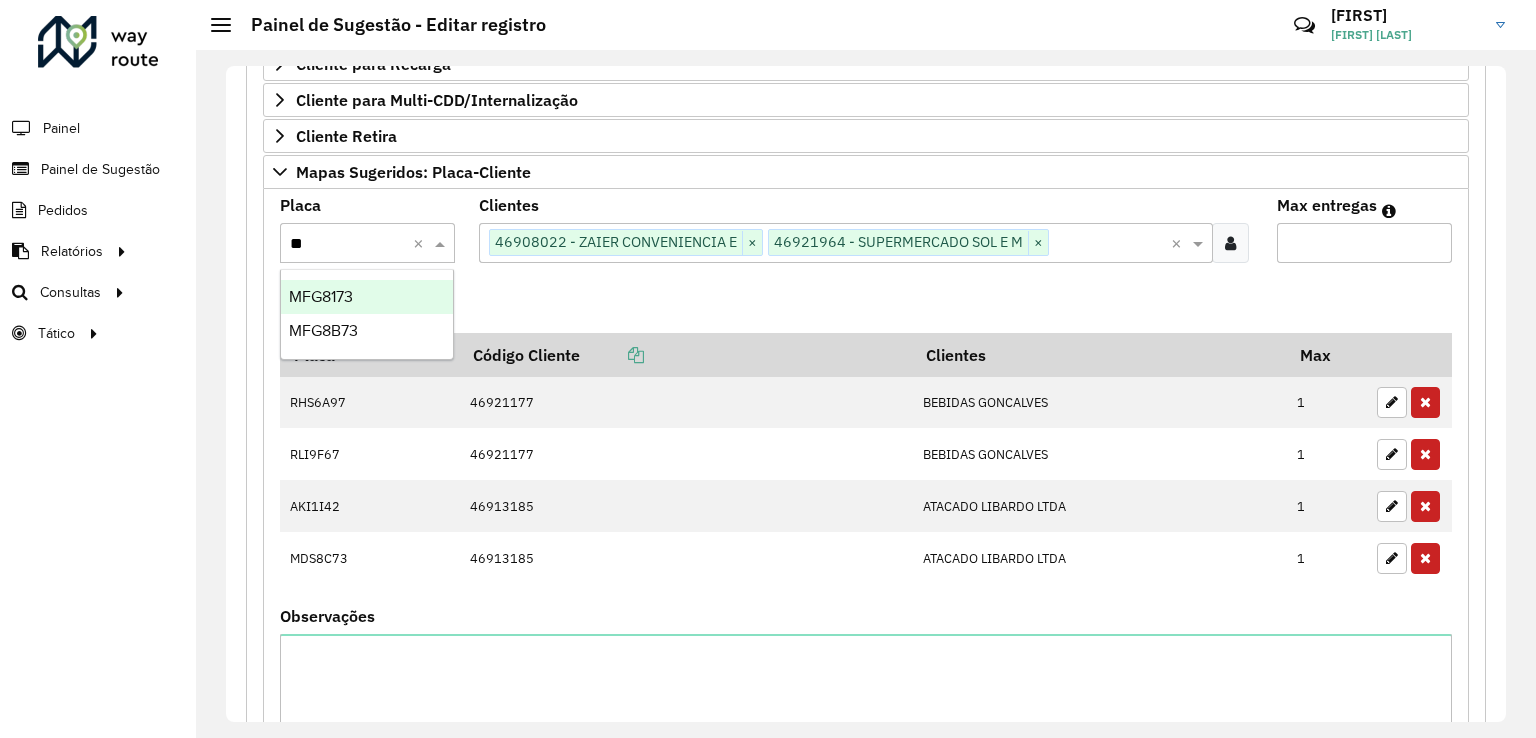 type on "***" 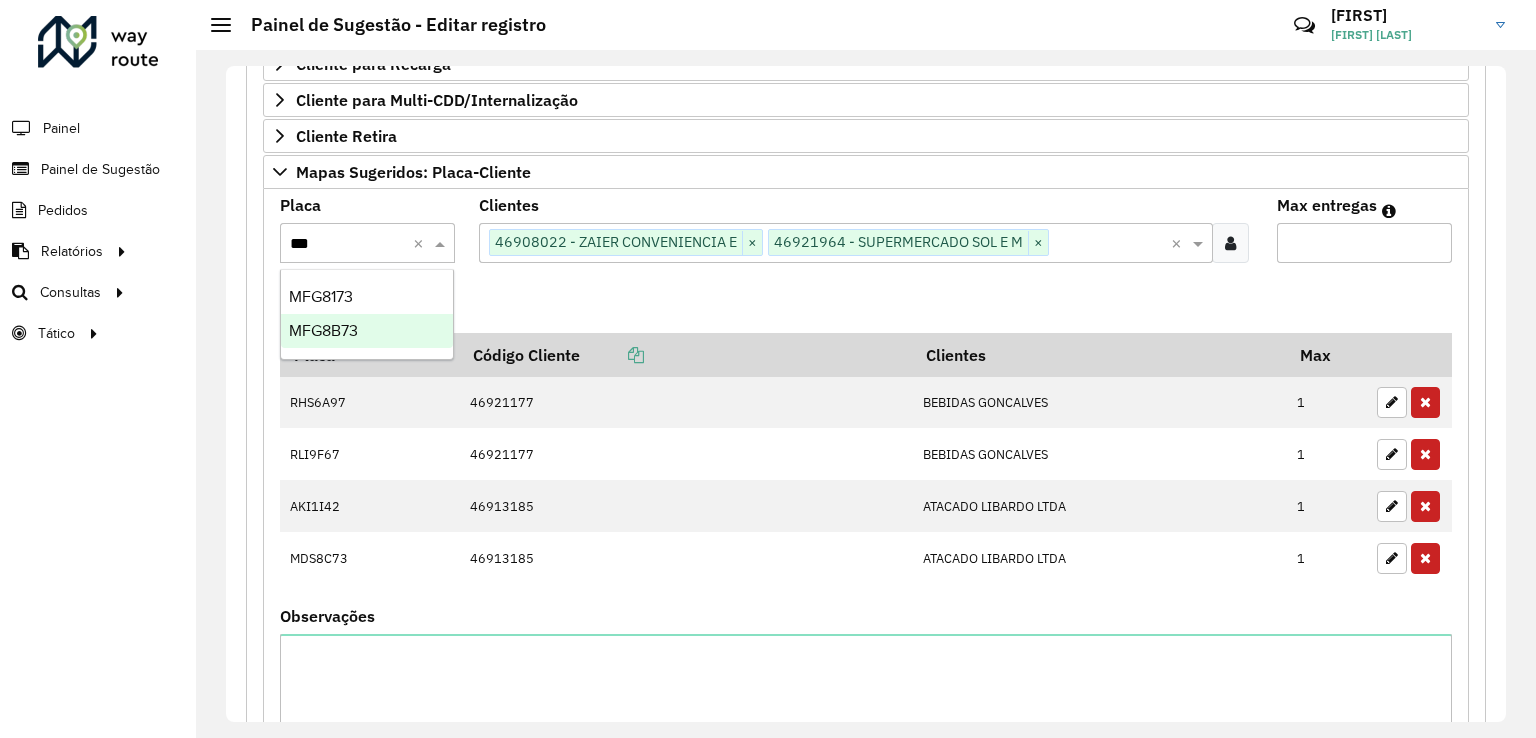 type 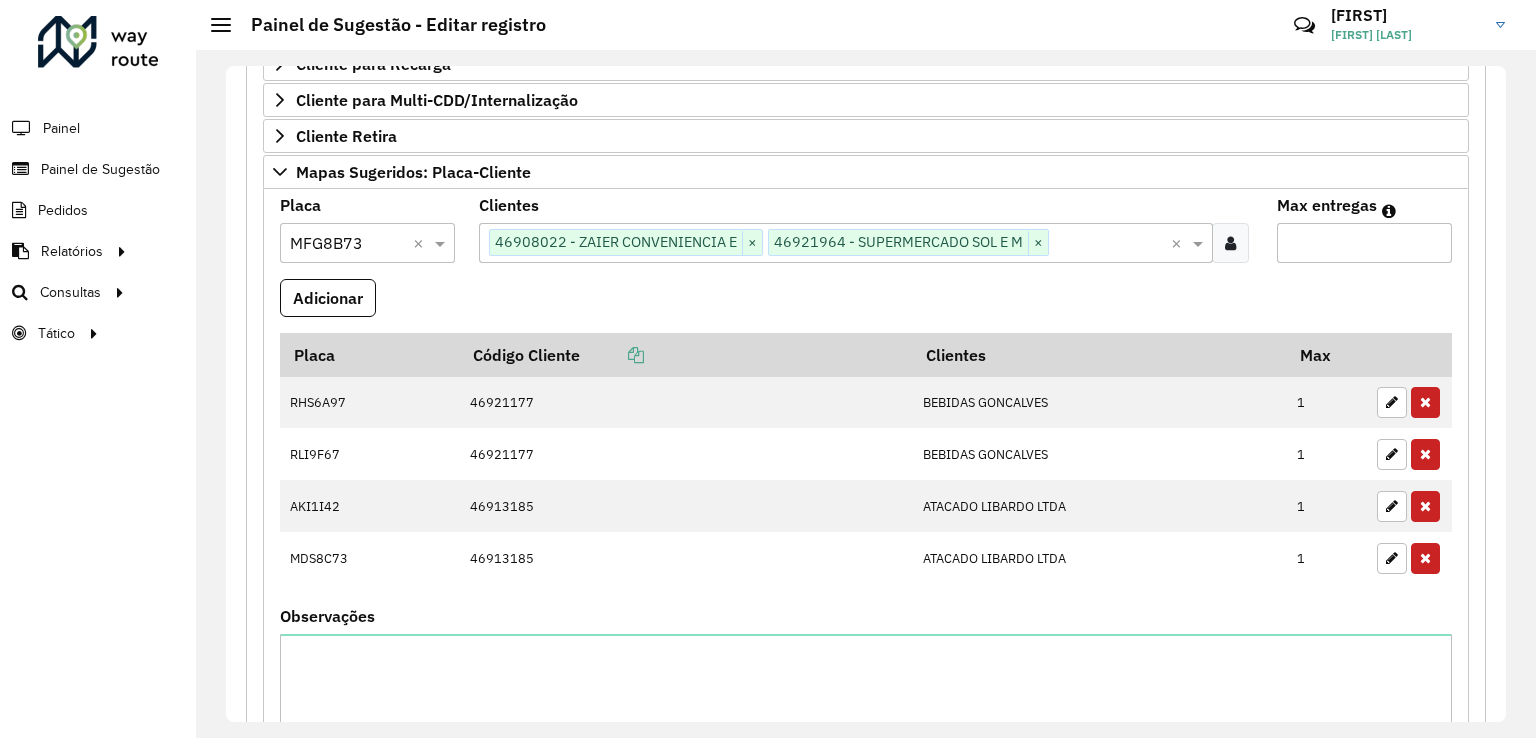 click on "Adicionar" at bounding box center (328, 298) 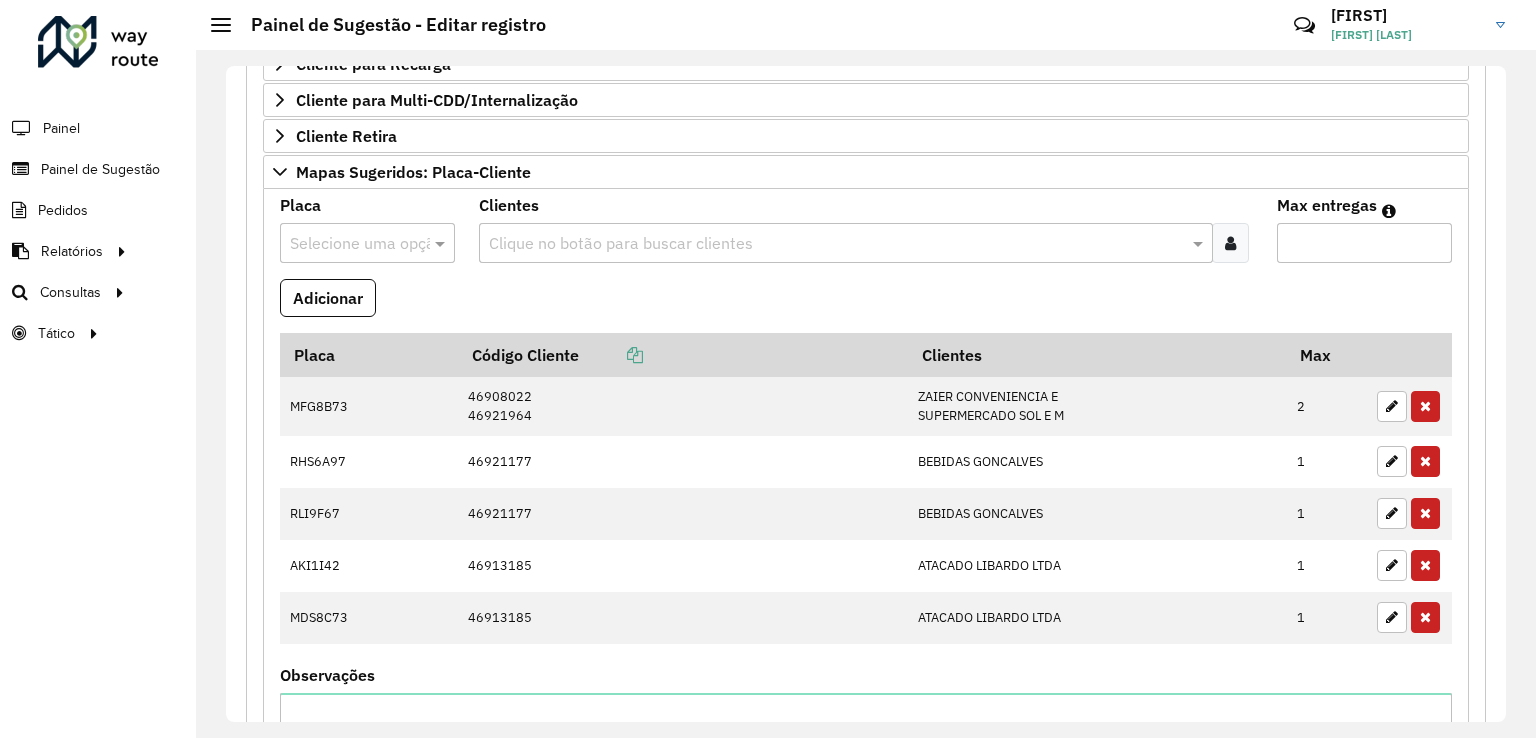 click at bounding box center (347, 244) 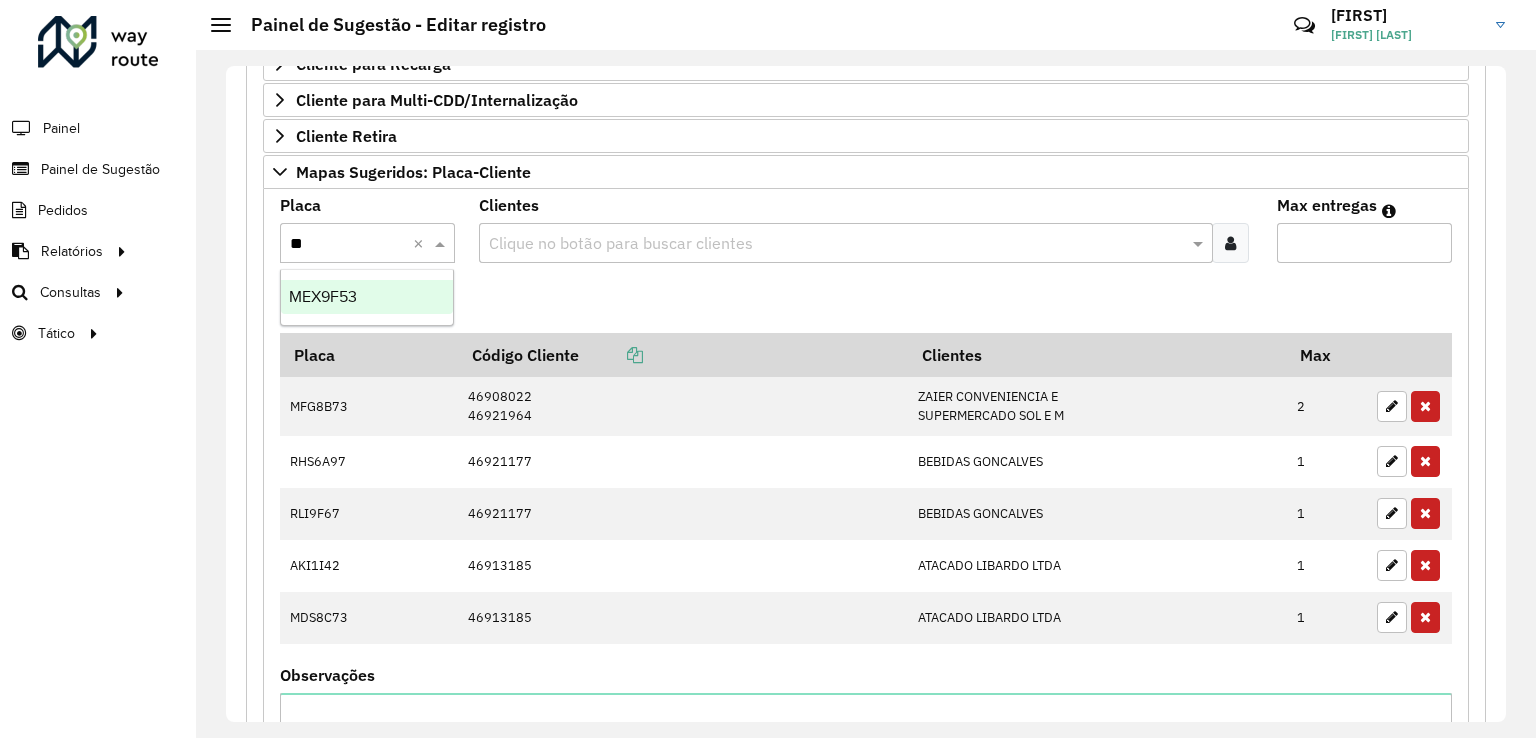 type on "***" 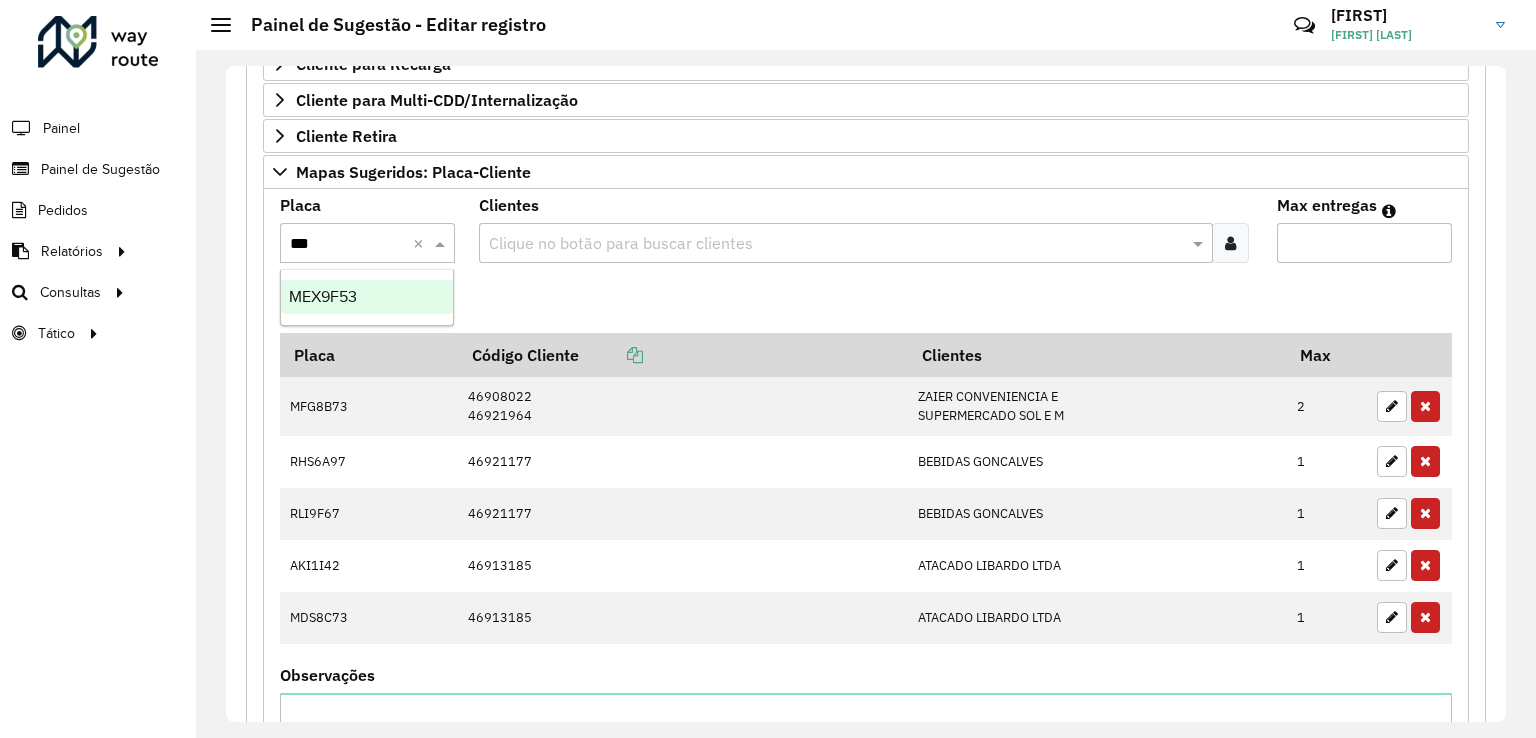 type 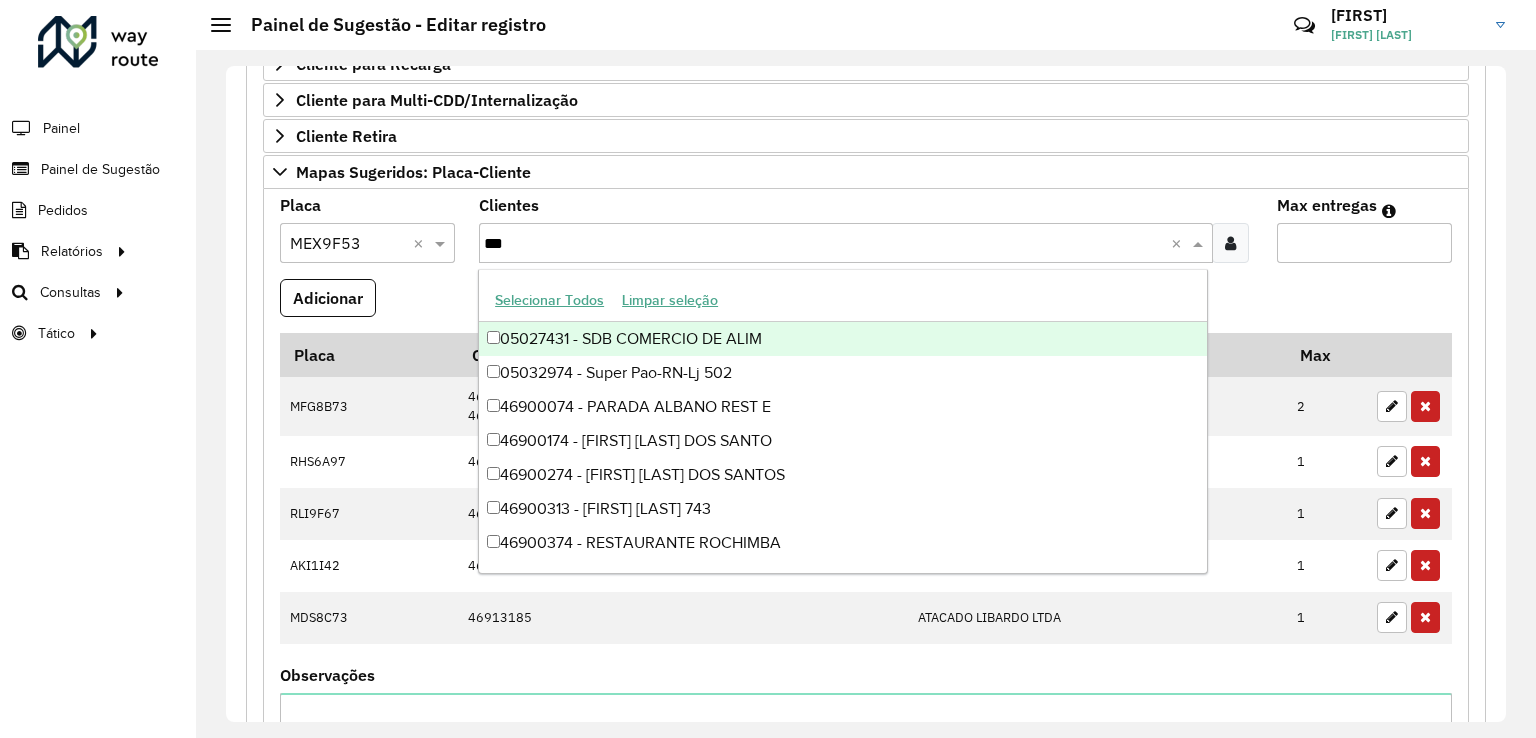 type on "****" 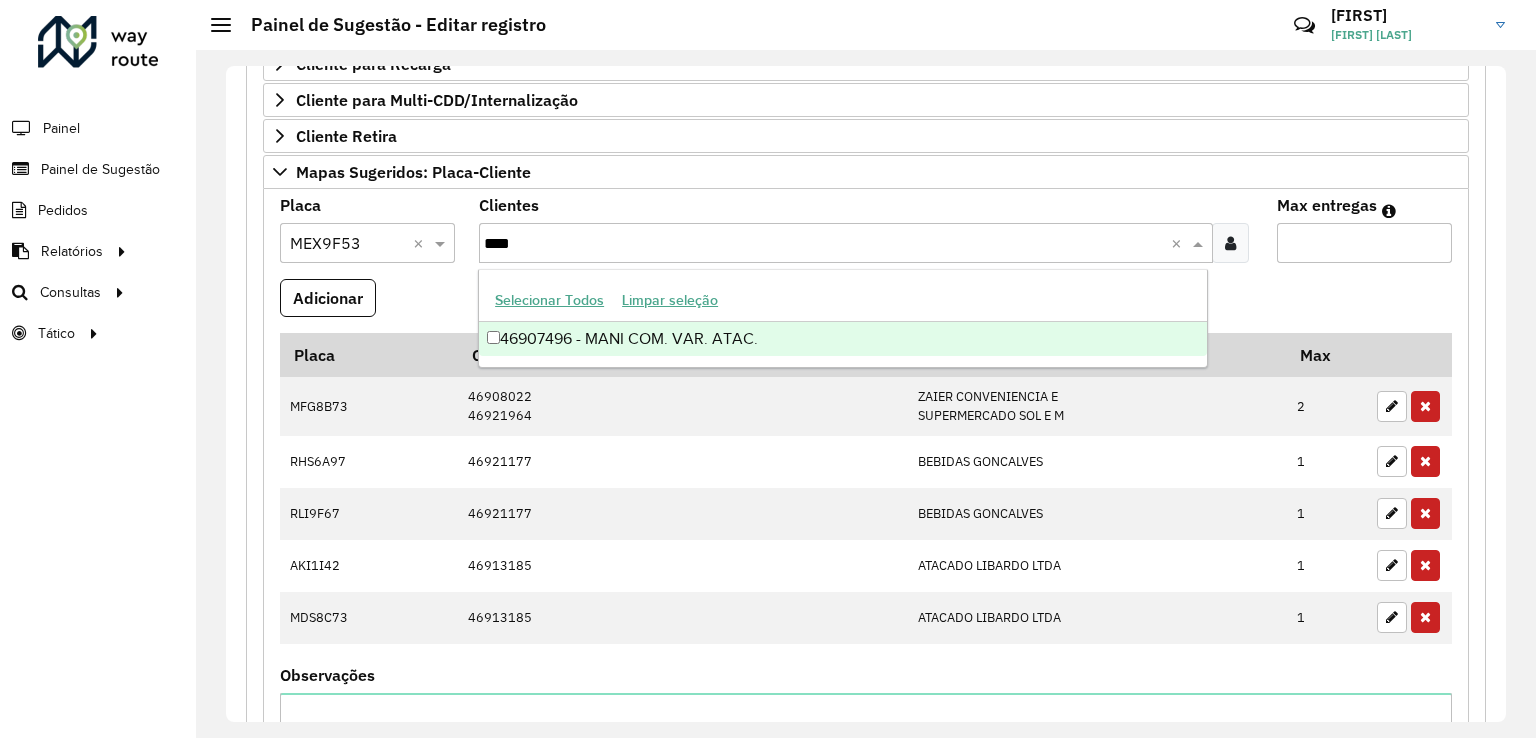 type 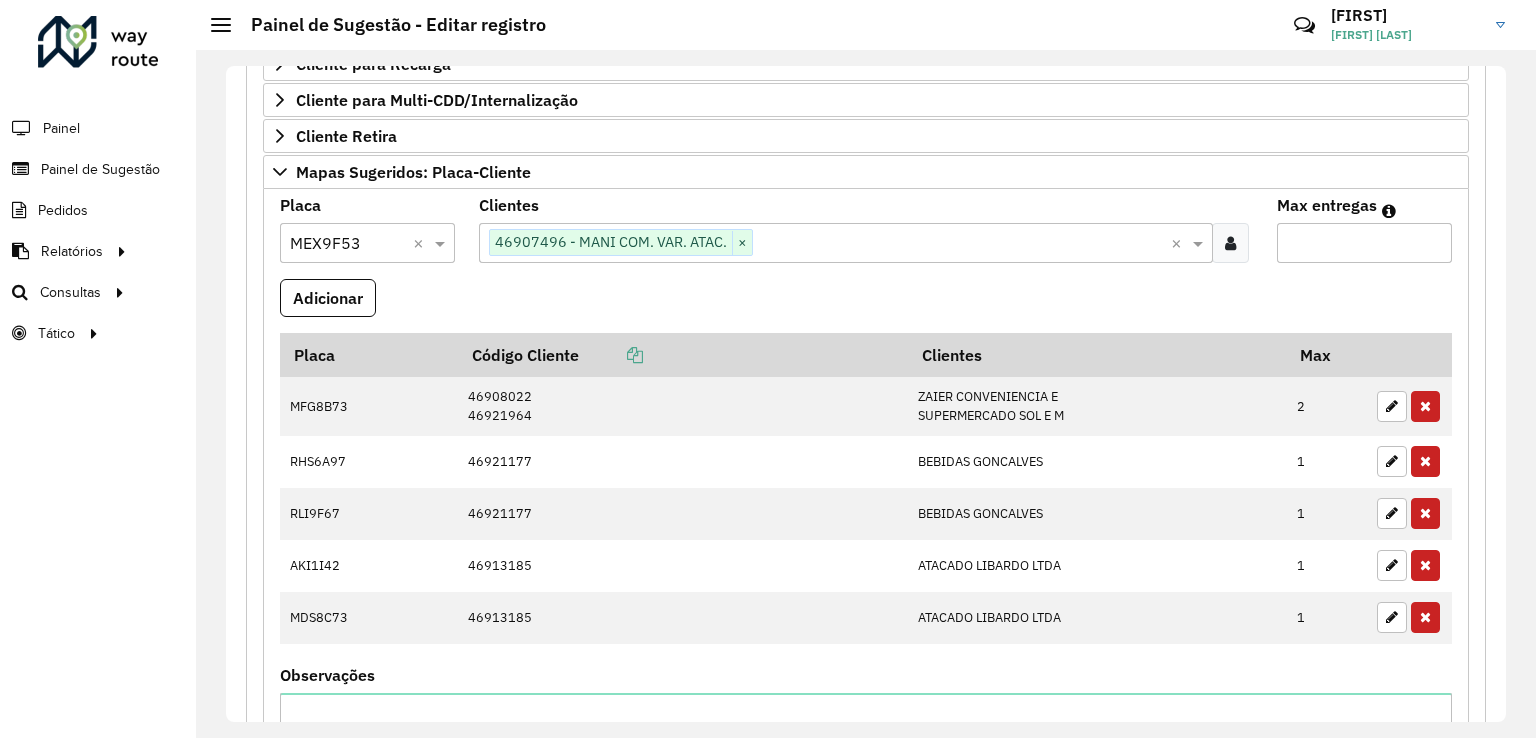 type on "**" 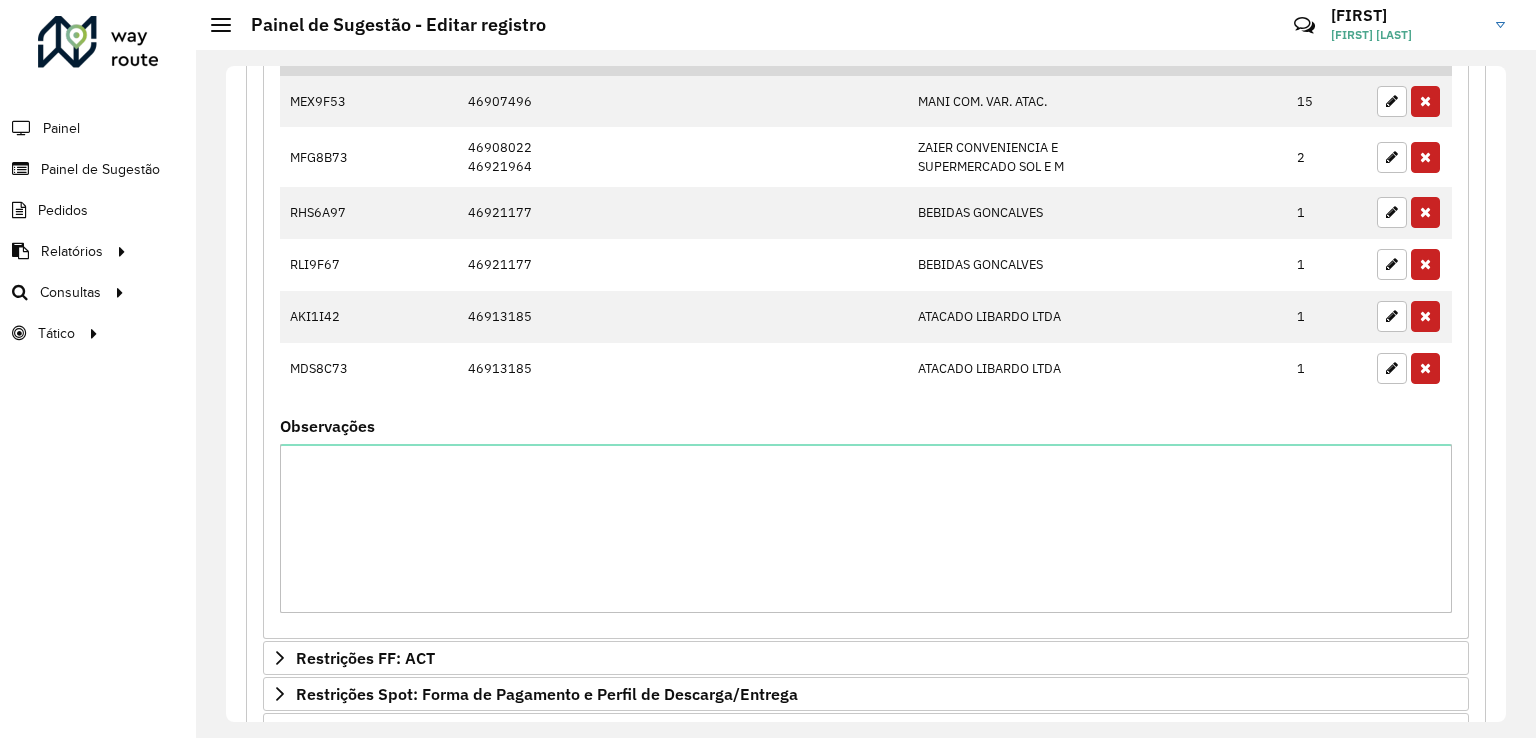 scroll, scrollTop: 1000, scrollLeft: 0, axis: vertical 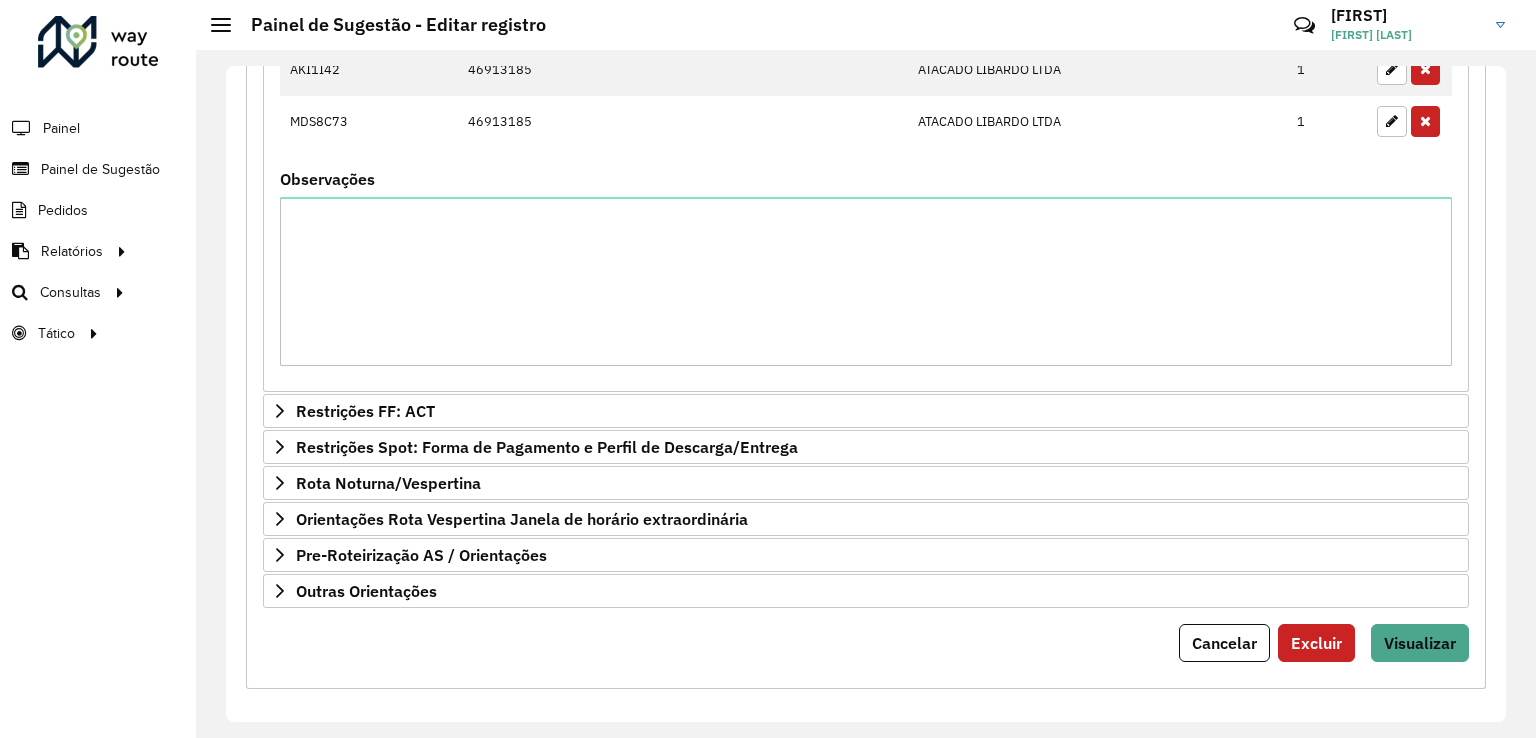 click on "**********" at bounding box center [866, -33] 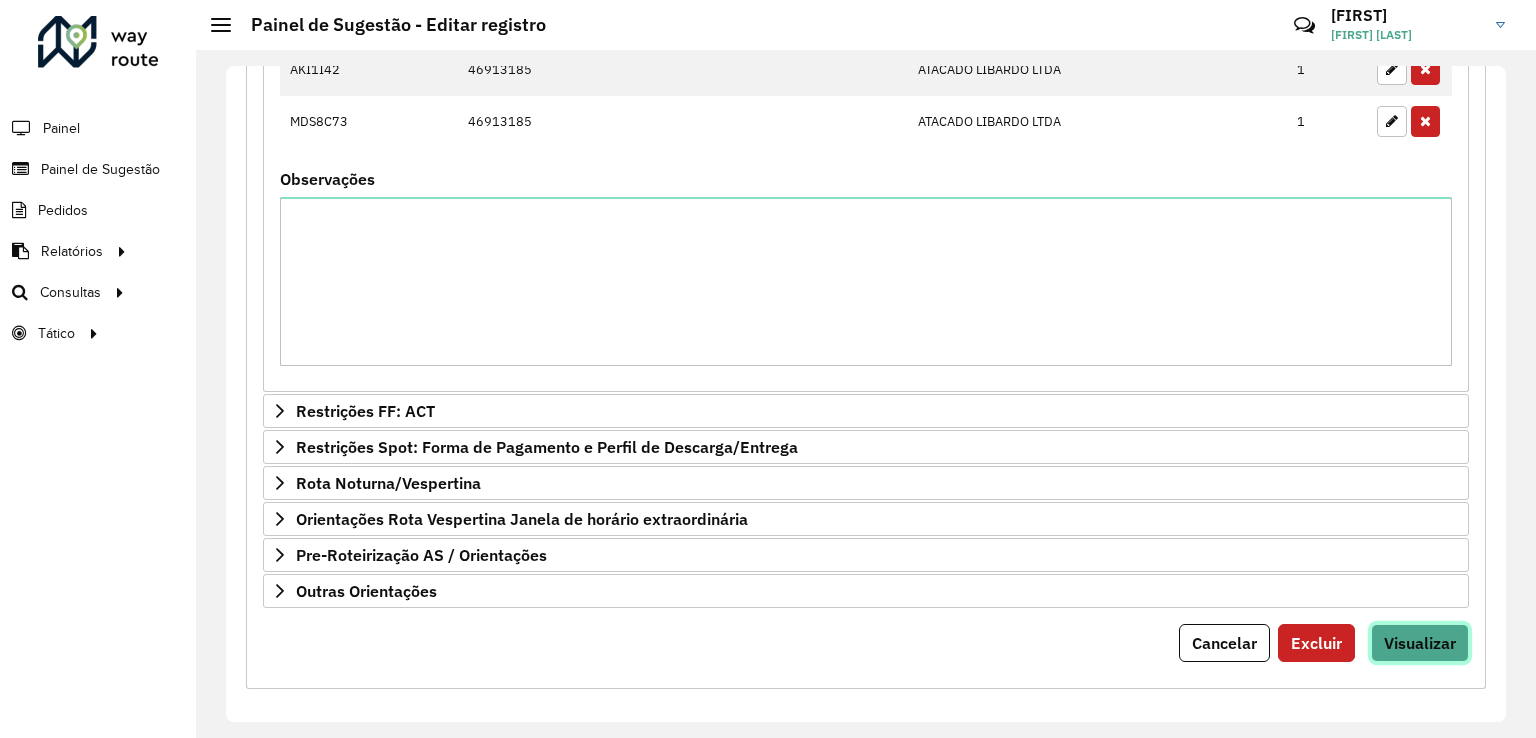 click on "Visualizar" at bounding box center [1420, 643] 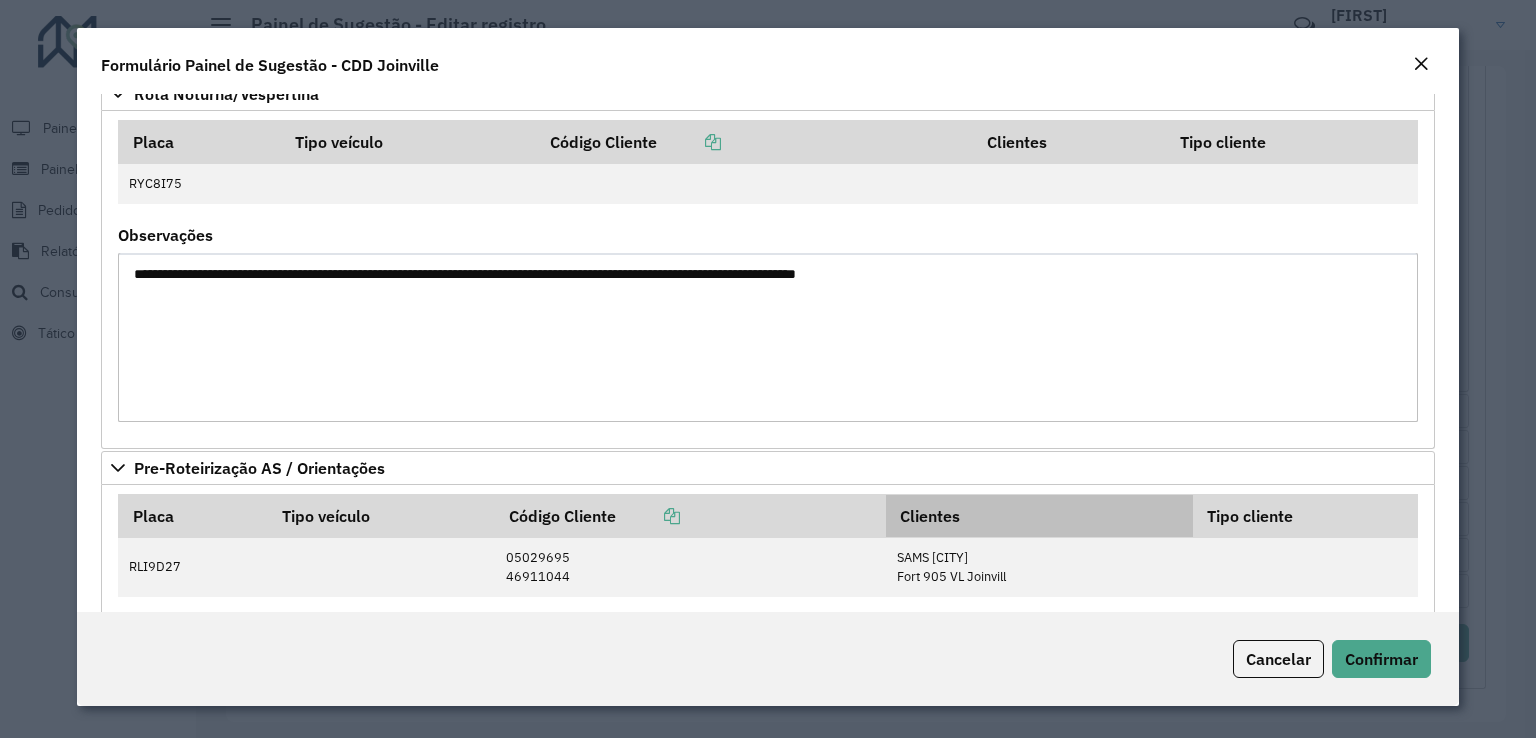 scroll, scrollTop: 1325, scrollLeft: 0, axis: vertical 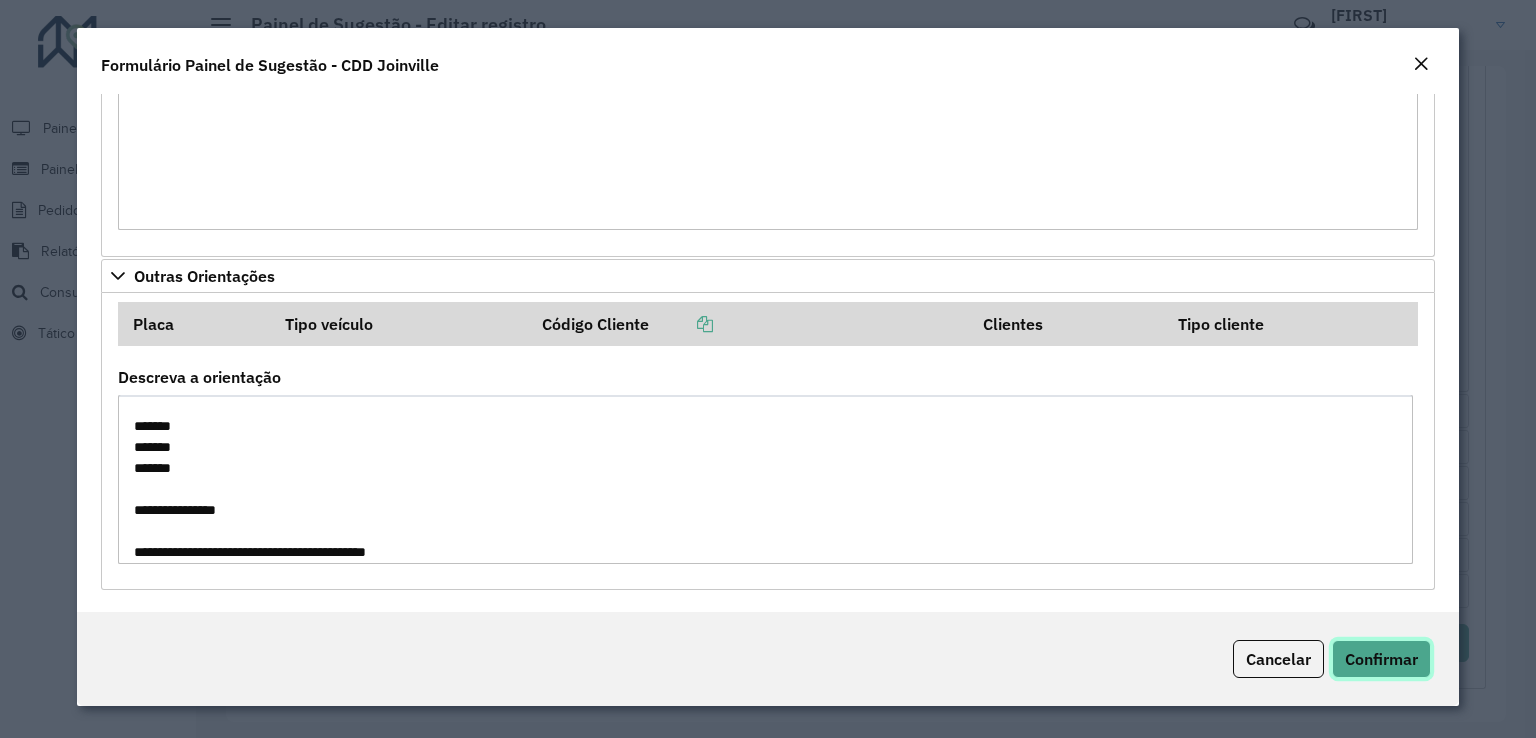 click on "Confirmar" 